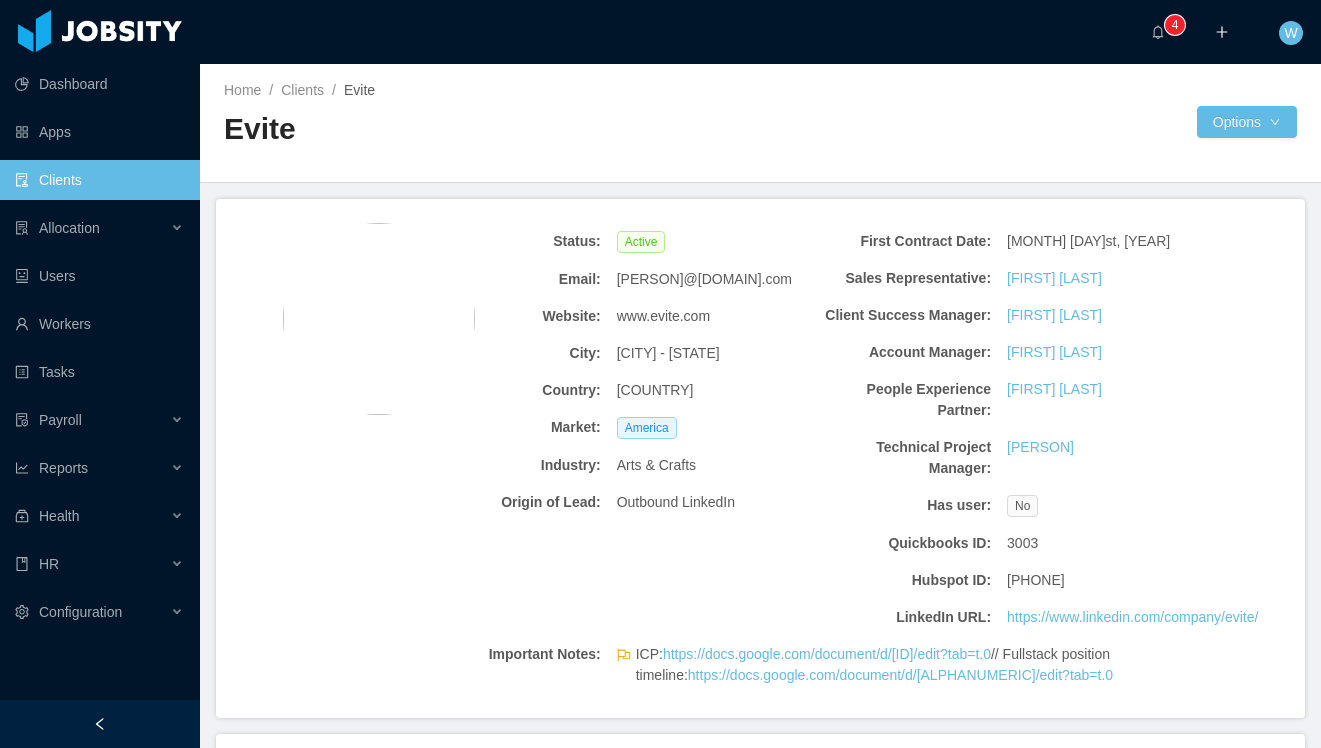 scroll, scrollTop: 0, scrollLeft: 0, axis: both 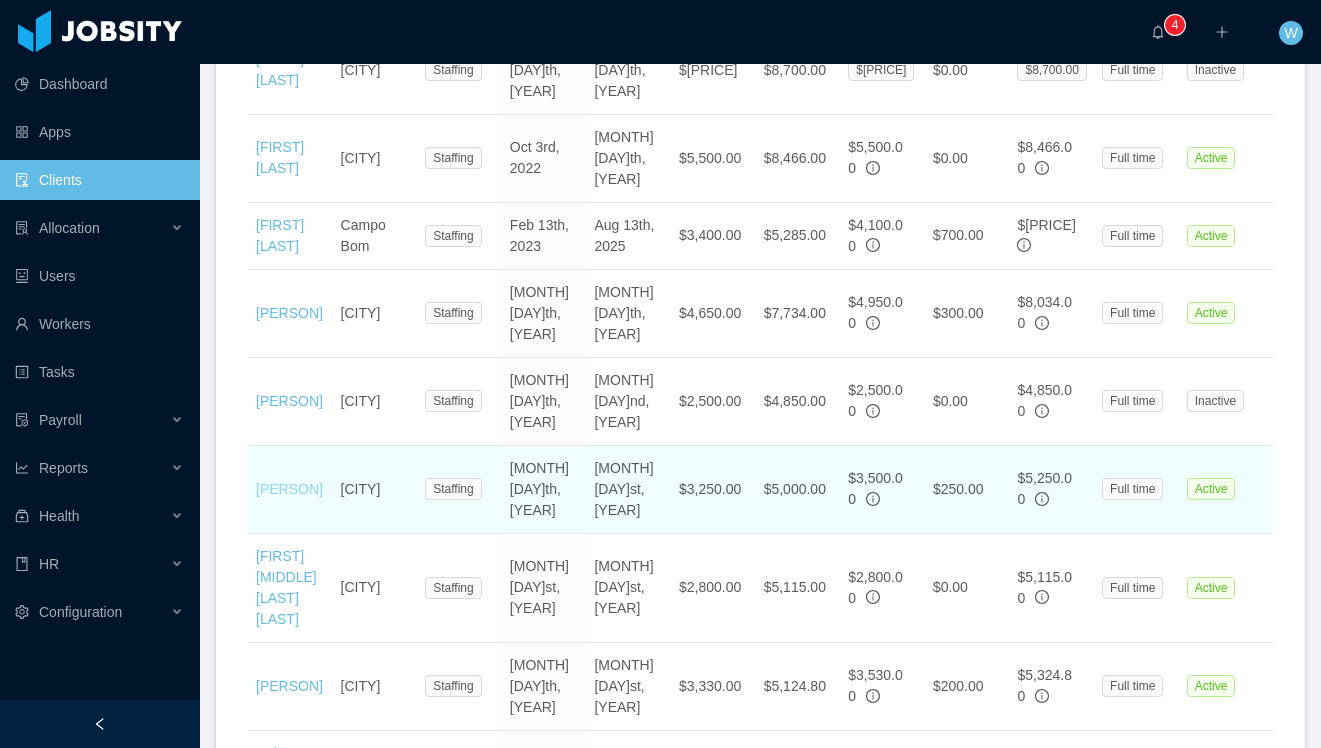 click on "[FIRST] [LAST]" at bounding box center (289, 489) 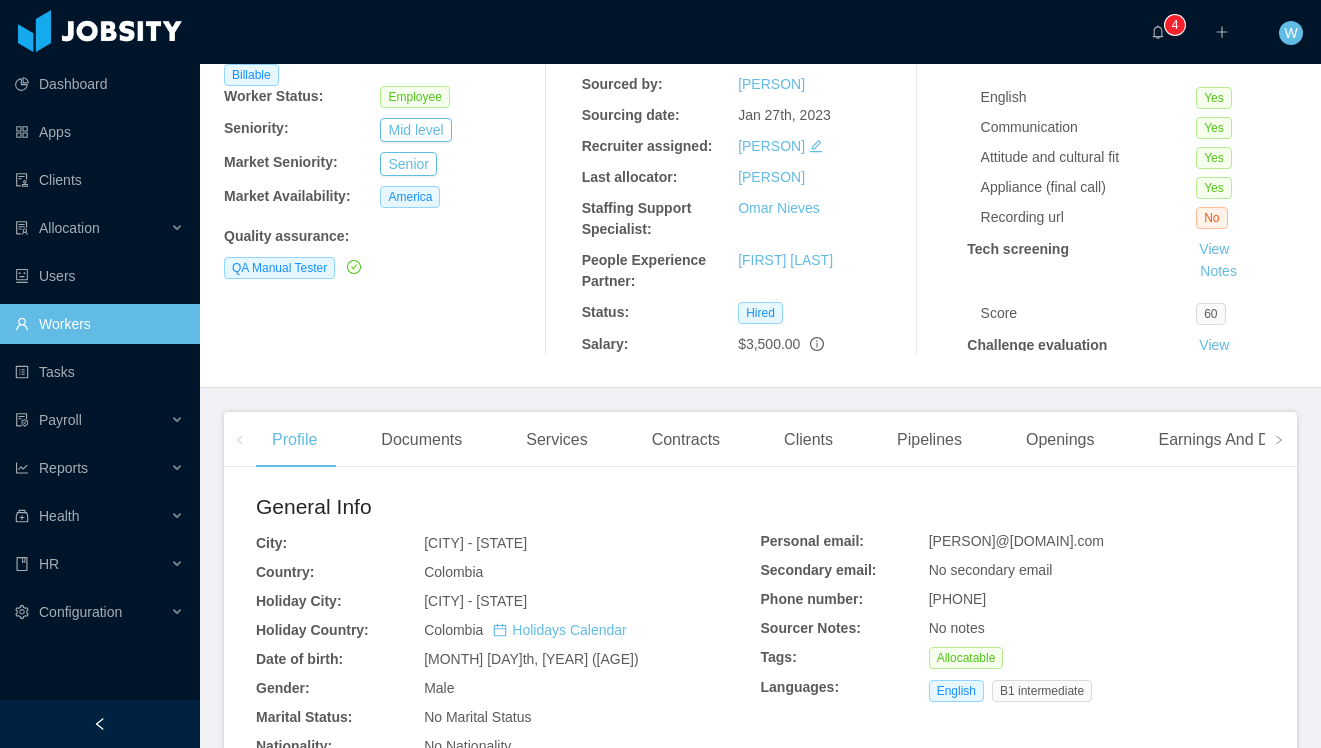 scroll, scrollTop: 137, scrollLeft: 0, axis: vertical 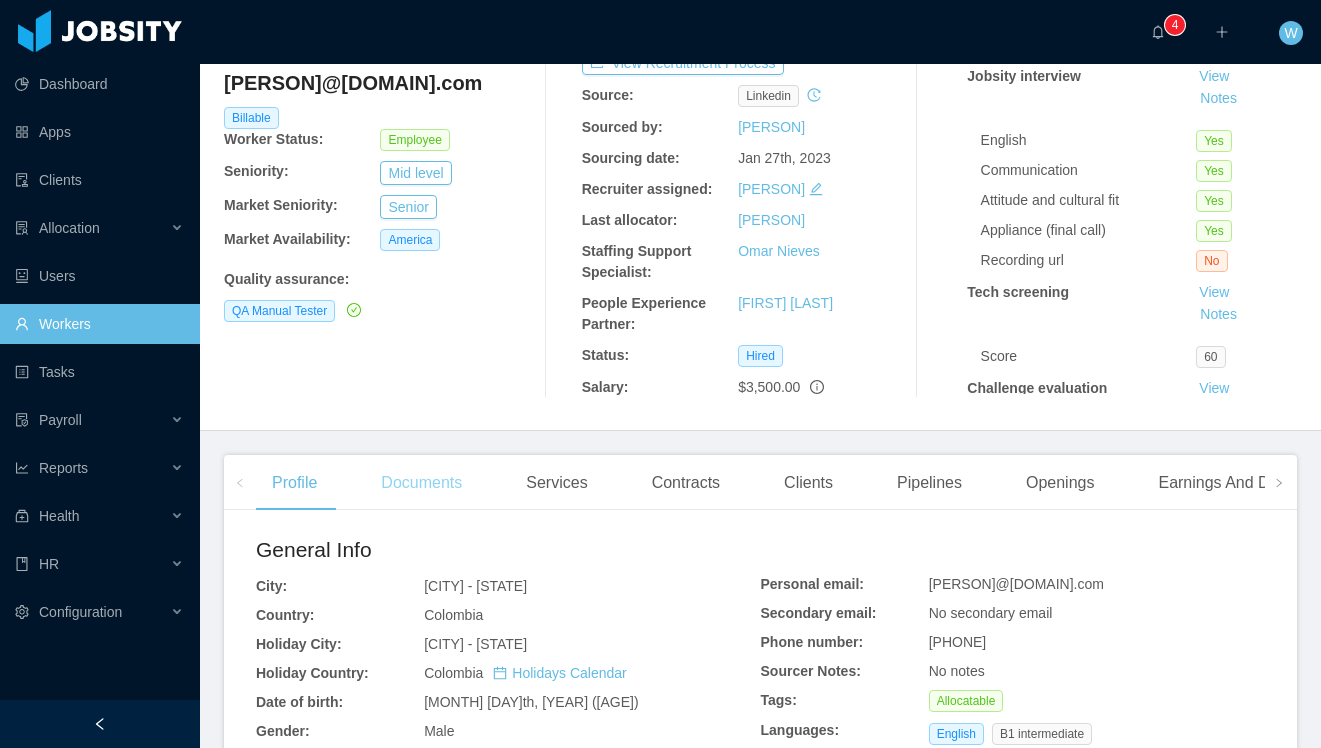 click on "Documents" at bounding box center (421, 483) 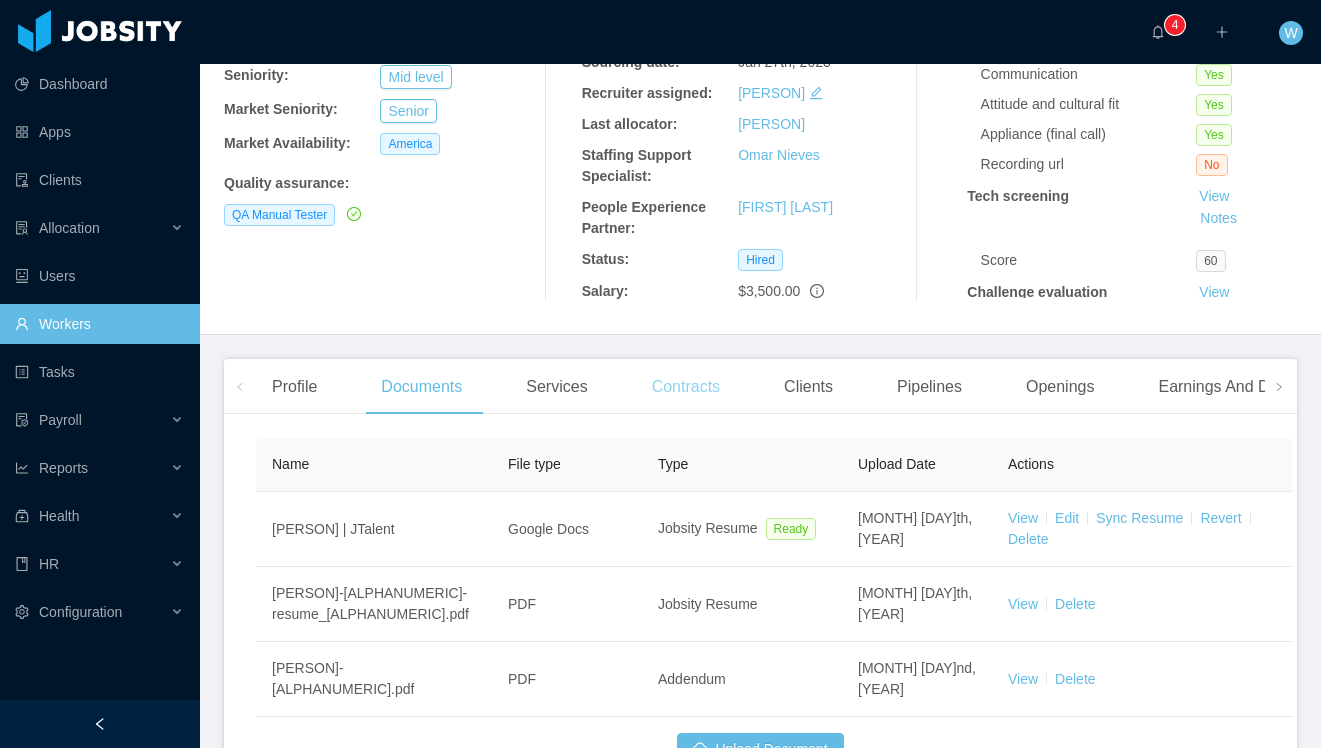 click on "Contracts" at bounding box center (686, 387) 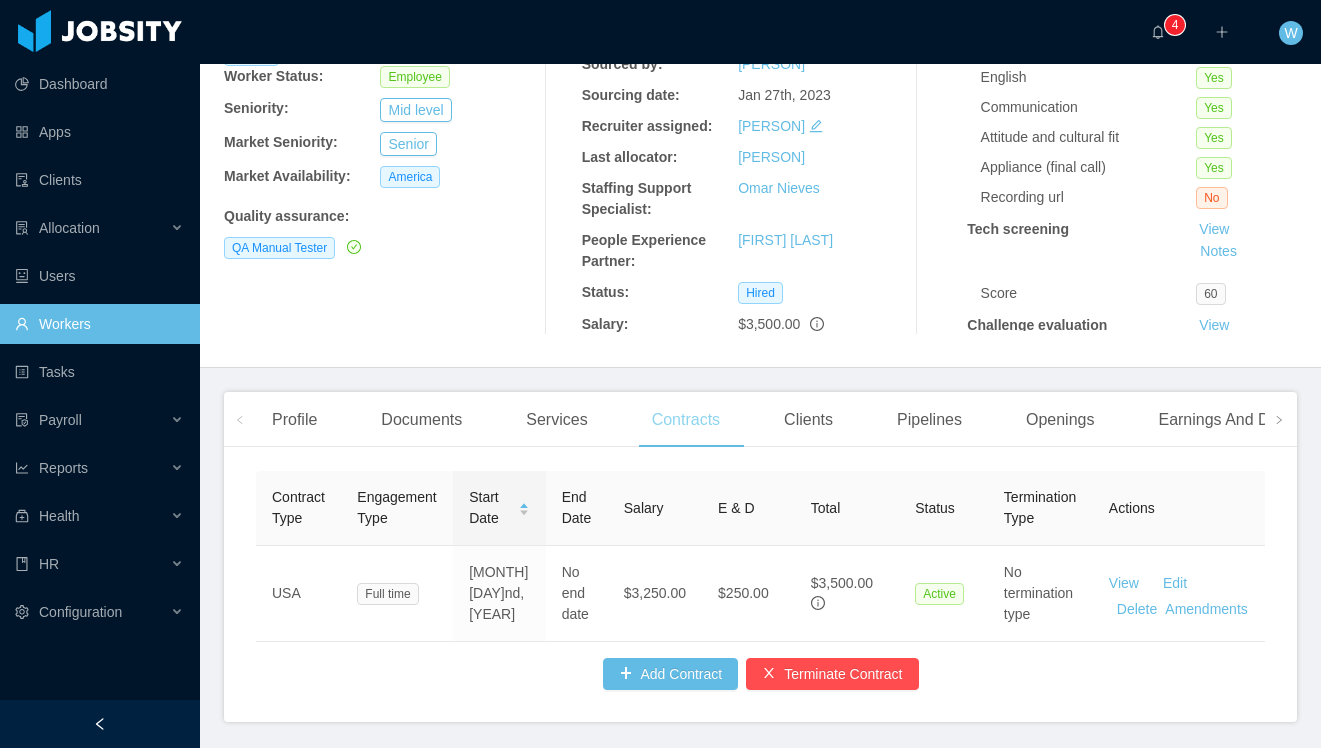 scroll, scrollTop: 233, scrollLeft: 0, axis: vertical 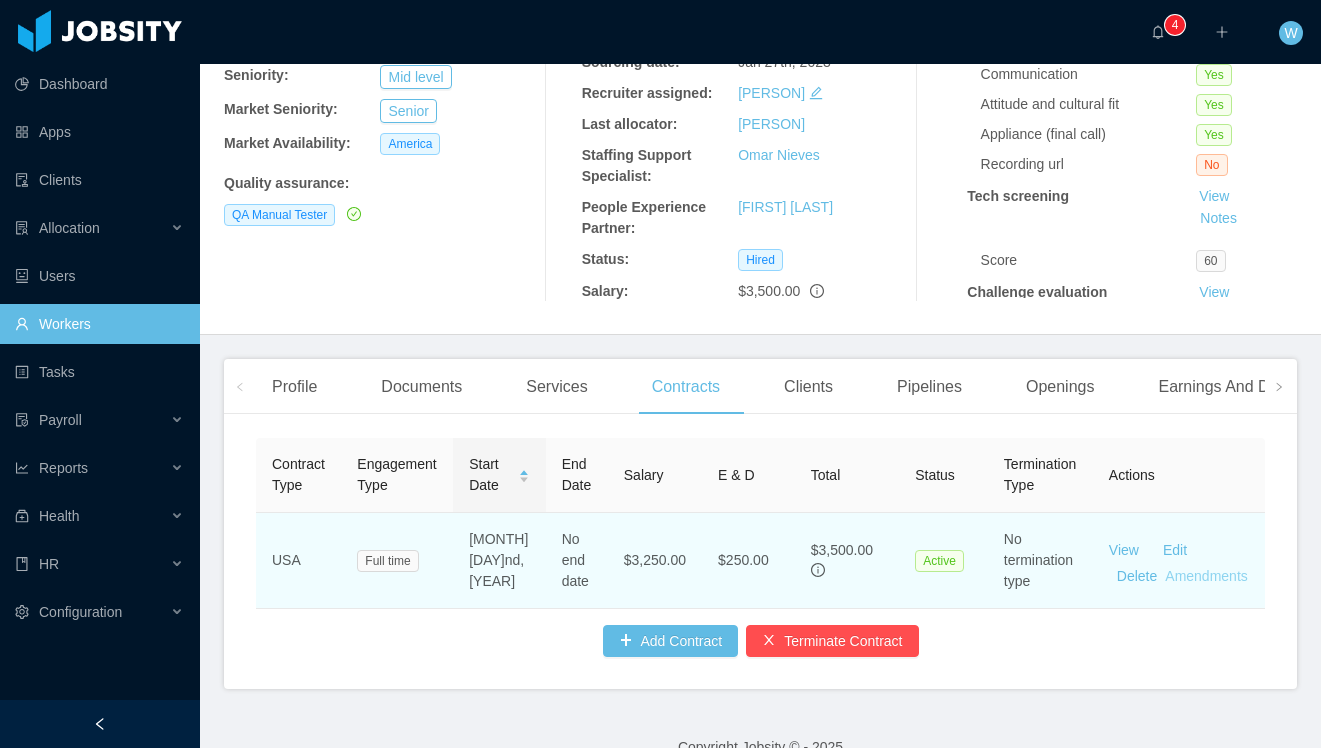 click on "Amendments" at bounding box center (1206, 576) 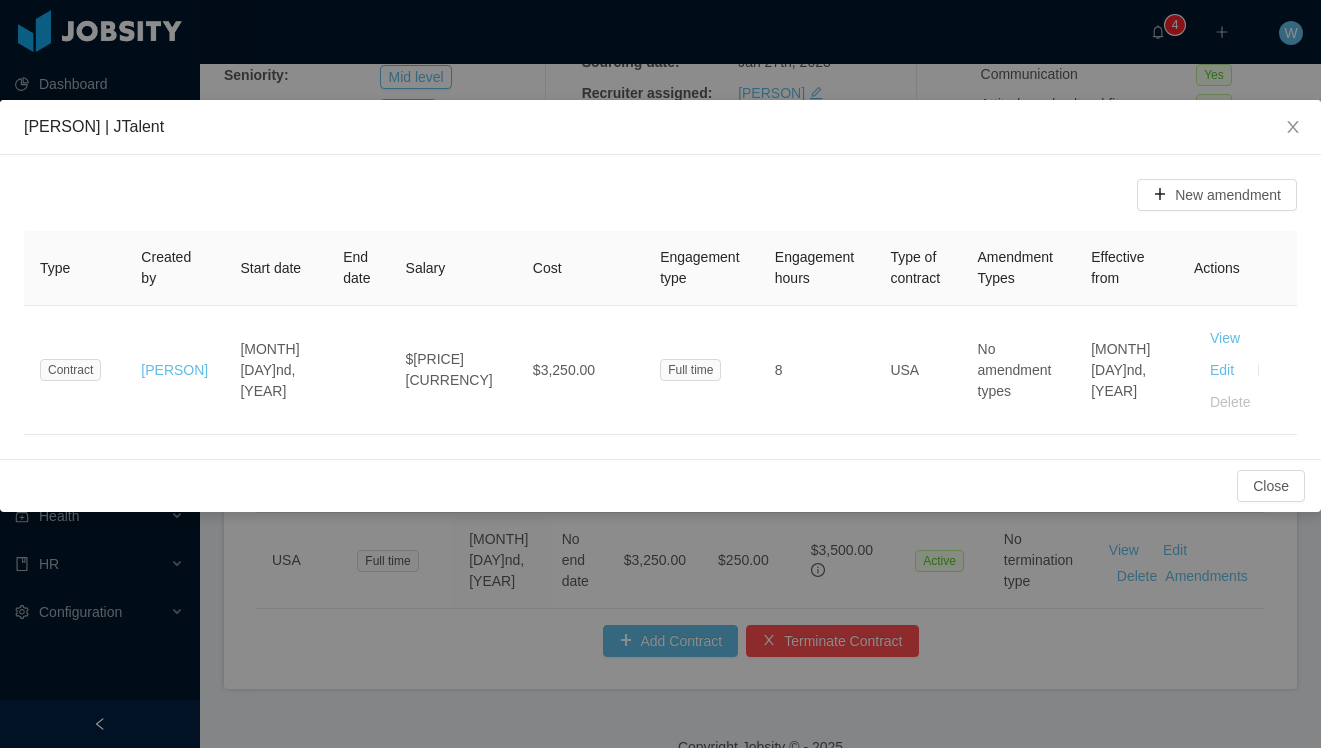 click on "Luis Yepes - Amendments History New amendment Type Created by Start date End date Salary Cost Engagement type Engagement hours Type of contract Amendment Types Effective from Actions Contract Merwin Ponce Jun 2nd, 2023 $3,250.00 USD $3,250.00 Full time 8 USA  No amendment types  Jun 2nd, 2023 View Edit Delete Close" at bounding box center (660, 374) 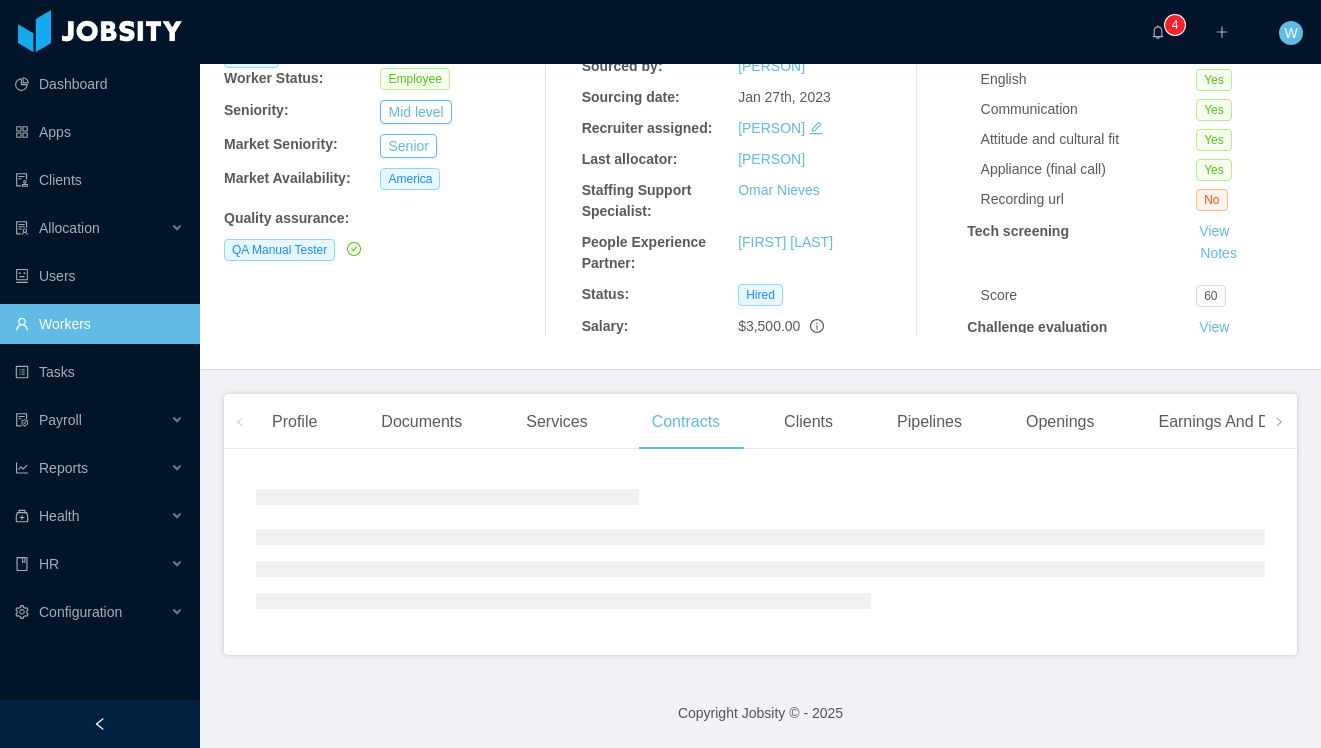 scroll, scrollTop: 233, scrollLeft: 0, axis: vertical 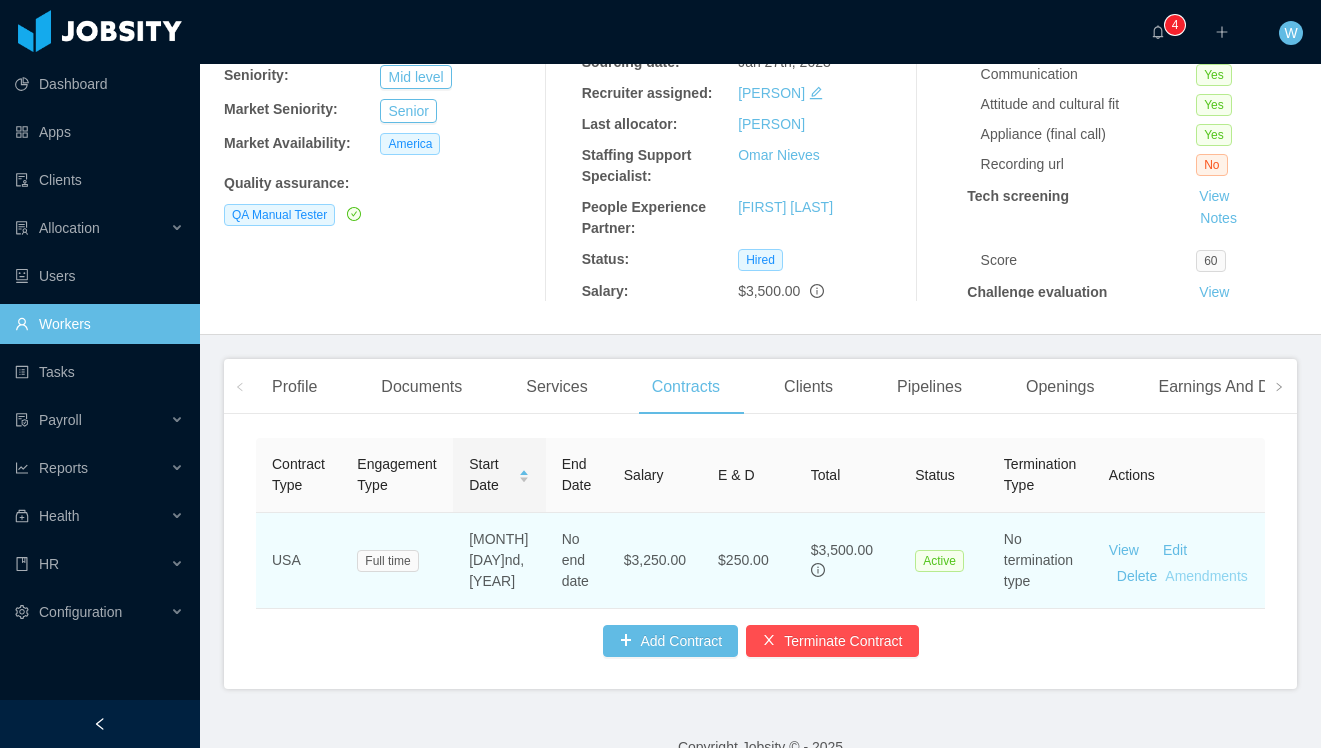 click on "Amendments" at bounding box center [1206, 576] 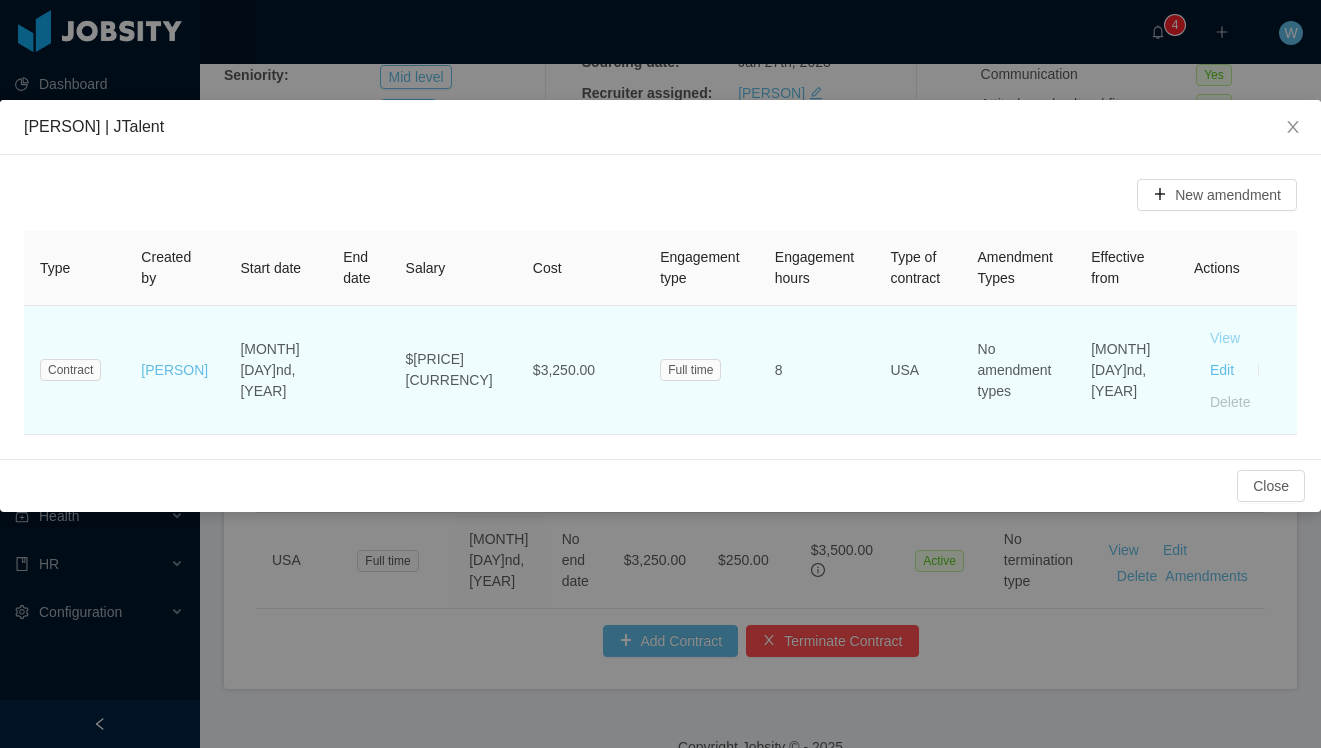 click on "View" at bounding box center (1225, 338) 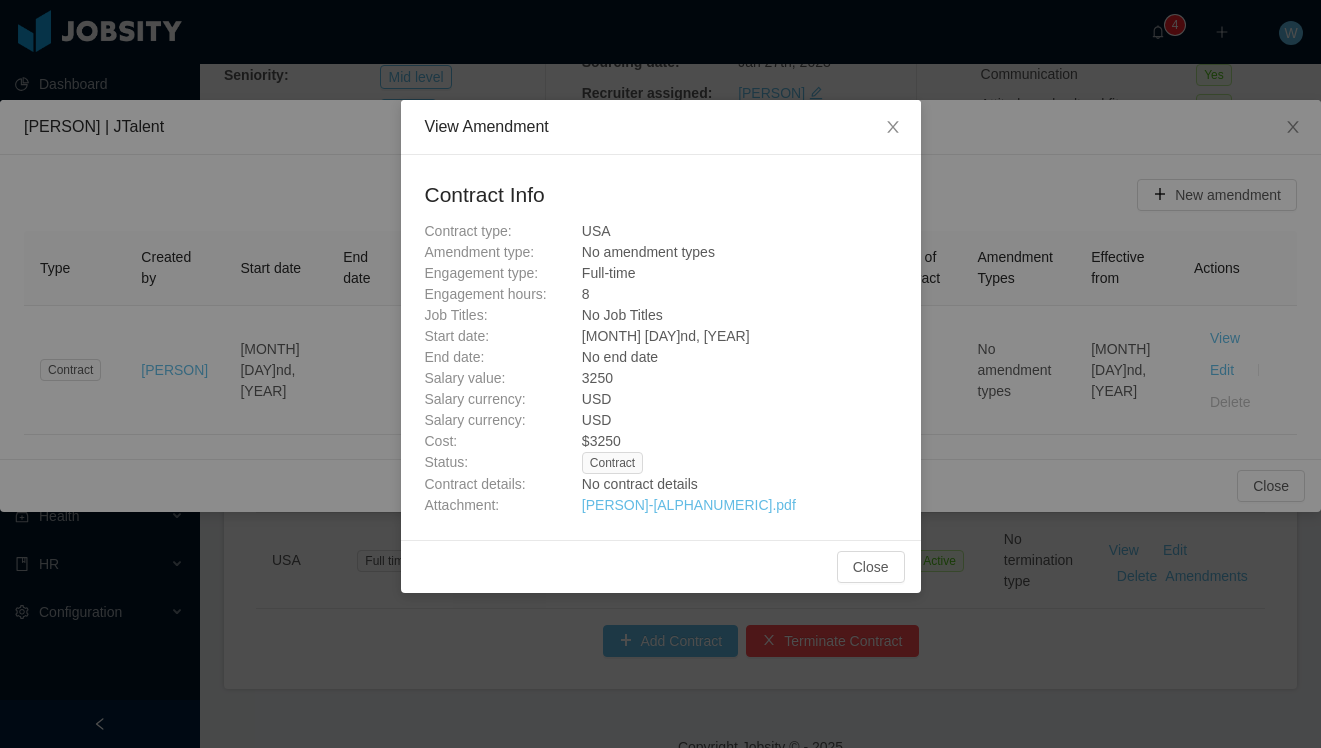 click on "View Amendment Contract Info Contract type: USA Amendment type:  No amendment types  Engagement type: Full-time Engagement hours: 8 Job Titles:  No Job Titles Start date: Jun 2nd, 2023 End date: No end date Salary value: 3250 Salary currency: USD Salary currency: USD Cost: $ 3250 Status: Contract Contract details: No contract details Attachment: luis-yepes-1_646d0e1358f90.pdf Close" at bounding box center [660, 374] 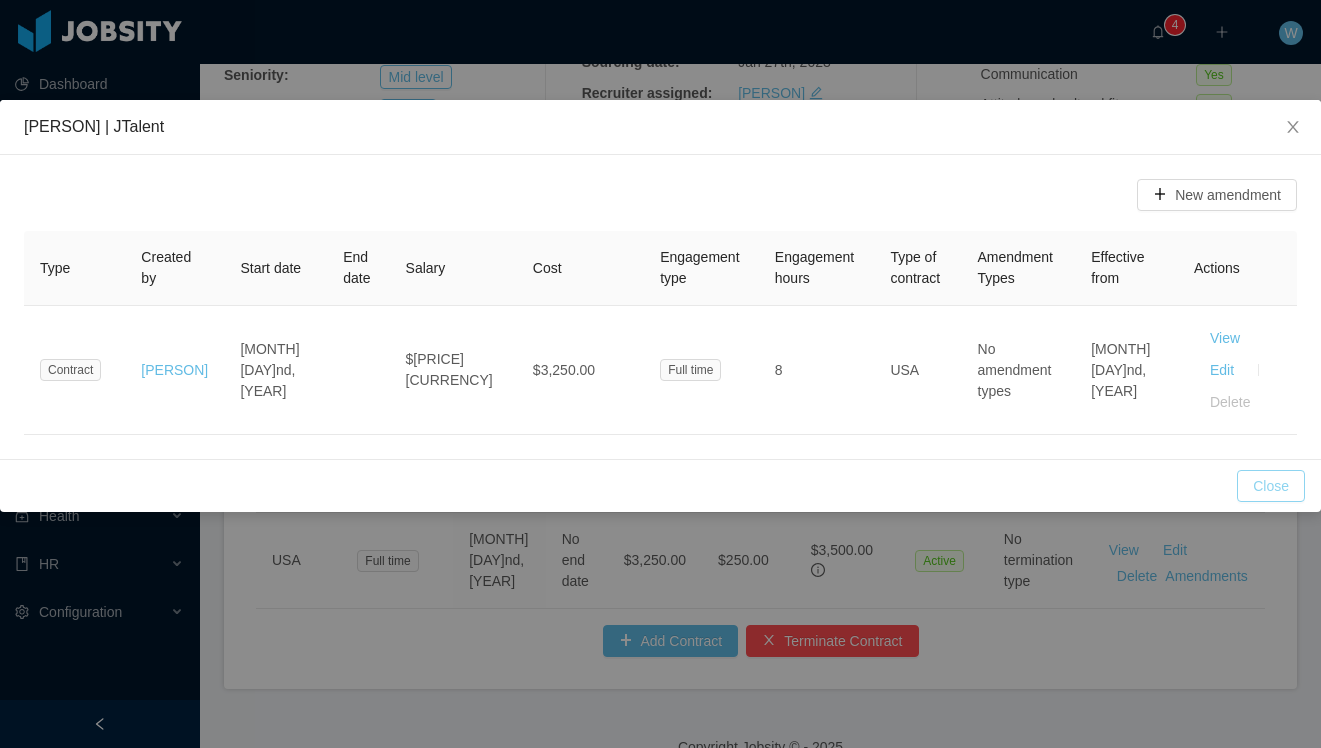 click on "Close" at bounding box center [1271, 486] 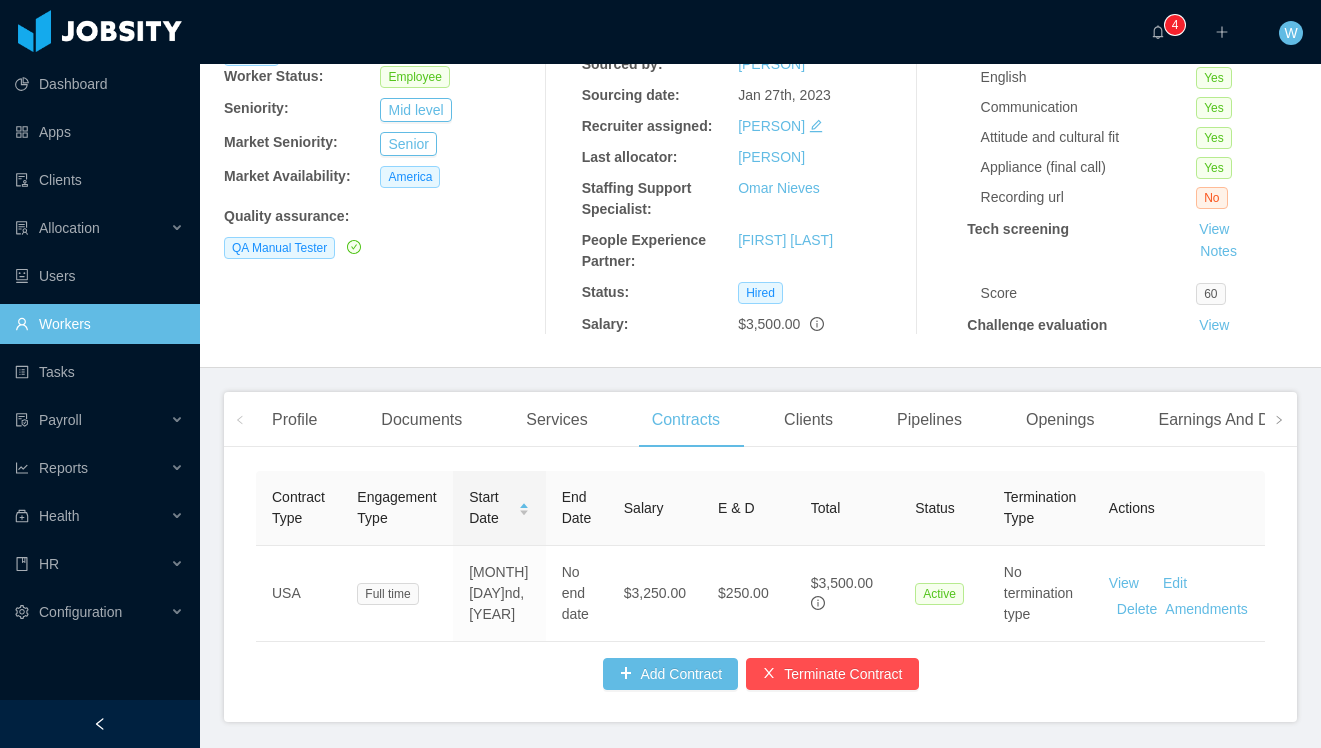 scroll, scrollTop: 233, scrollLeft: 0, axis: vertical 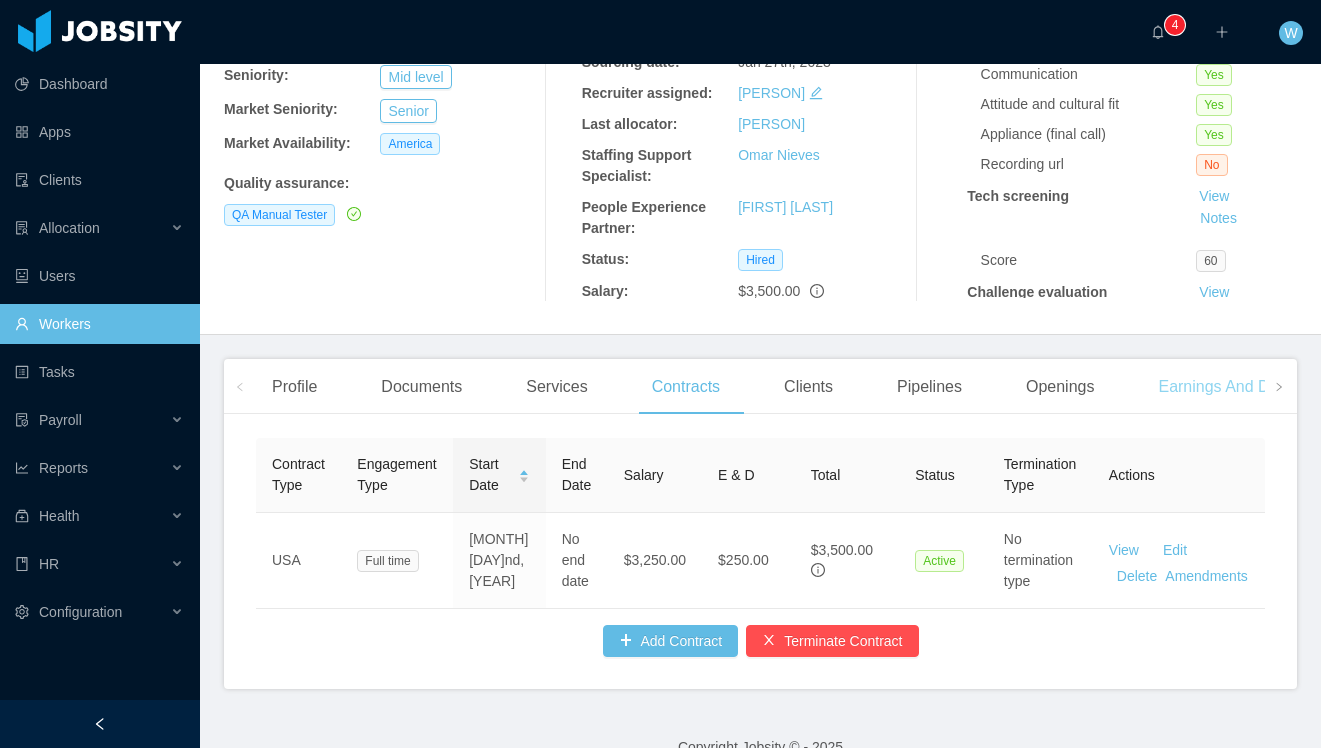 click on "Earnings And Discounts" at bounding box center [1243, 387] 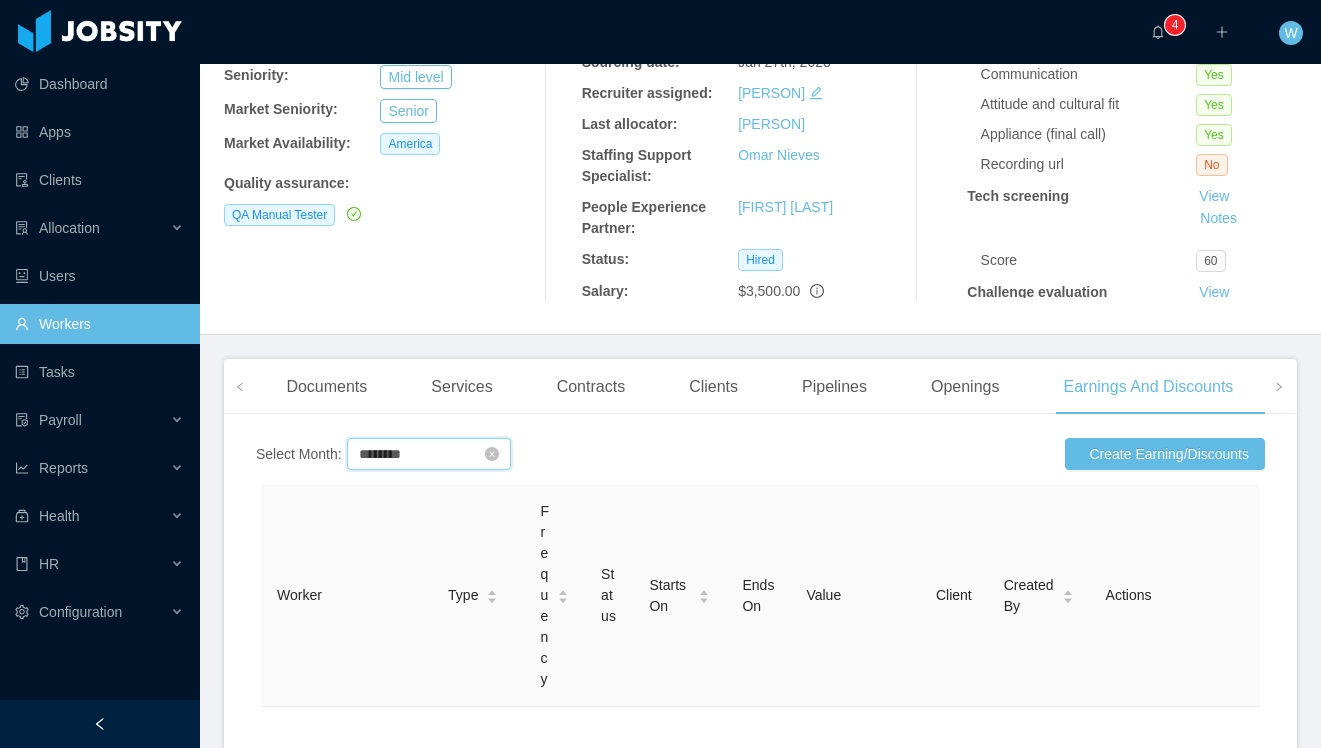 click on "********" at bounding box center (429, 454) 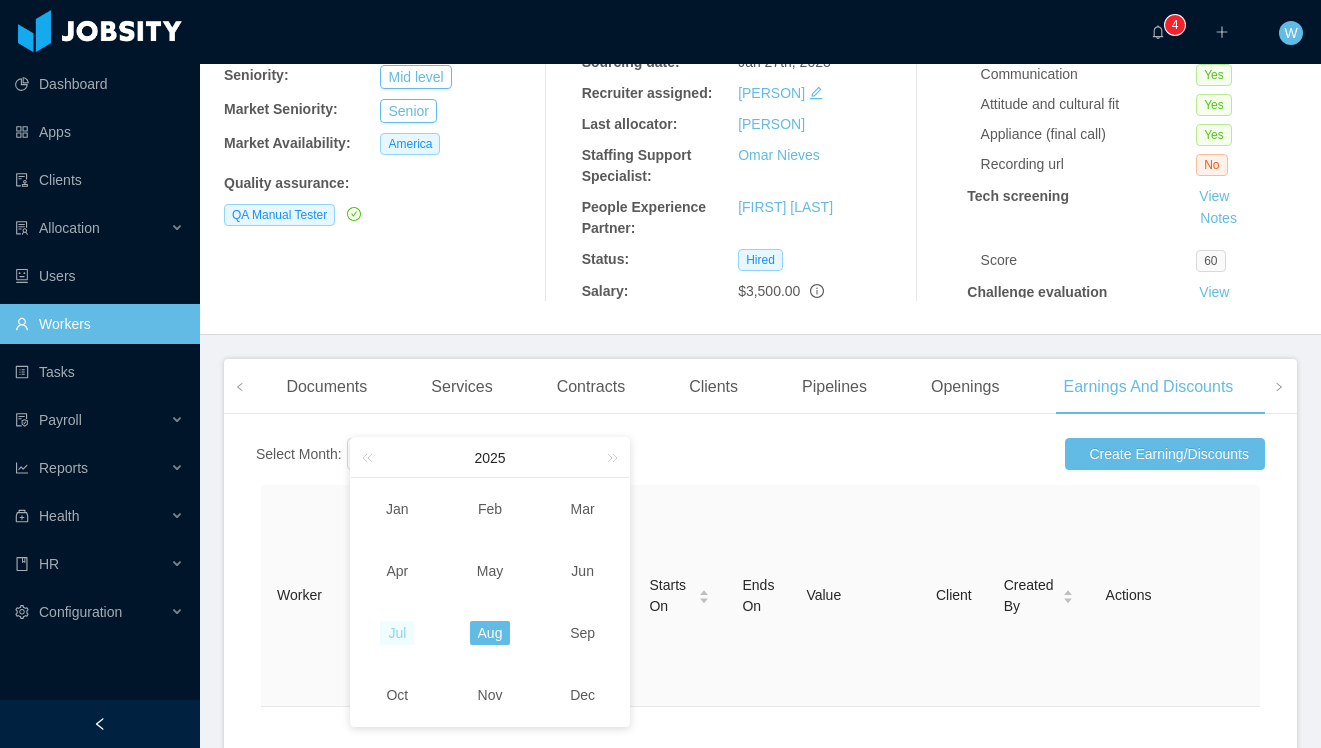 click on "Jul" at bounding box center (397, 633) 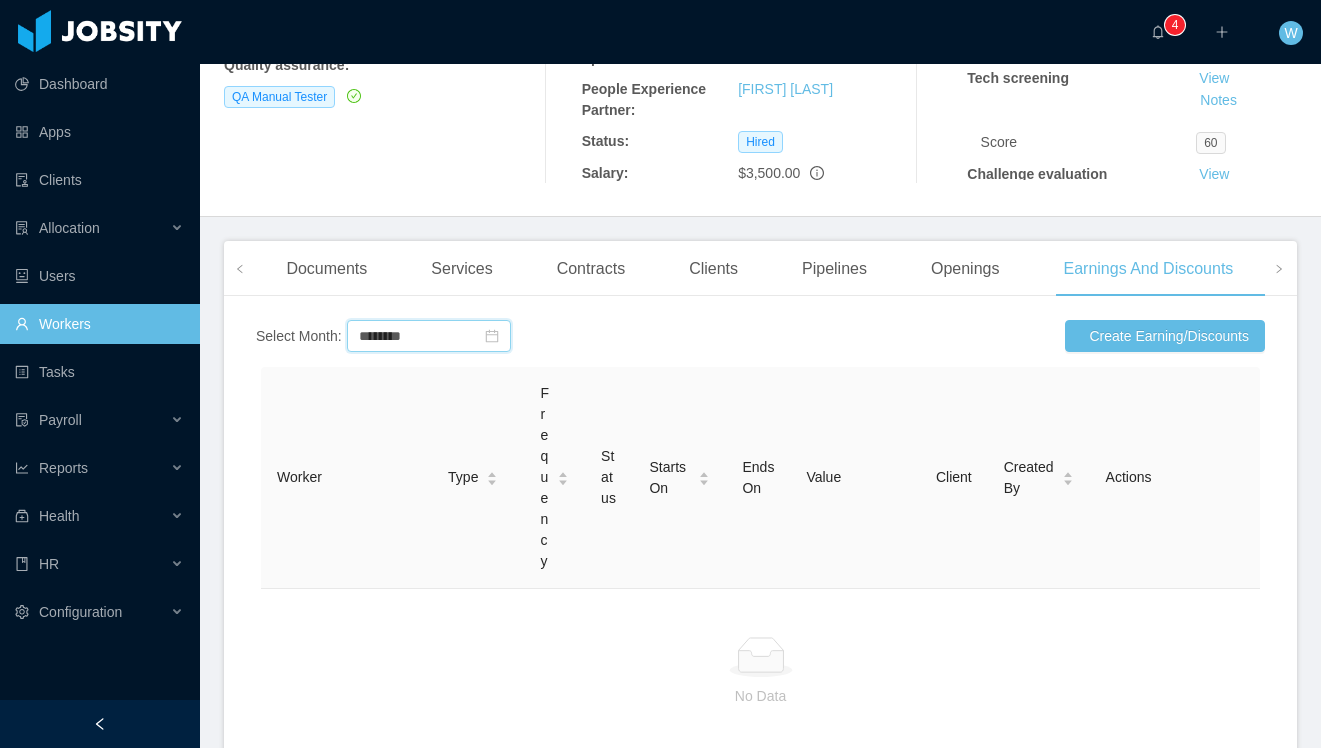 scroll, scrollTop: 491, scrollLeft: 0, axis: vertical 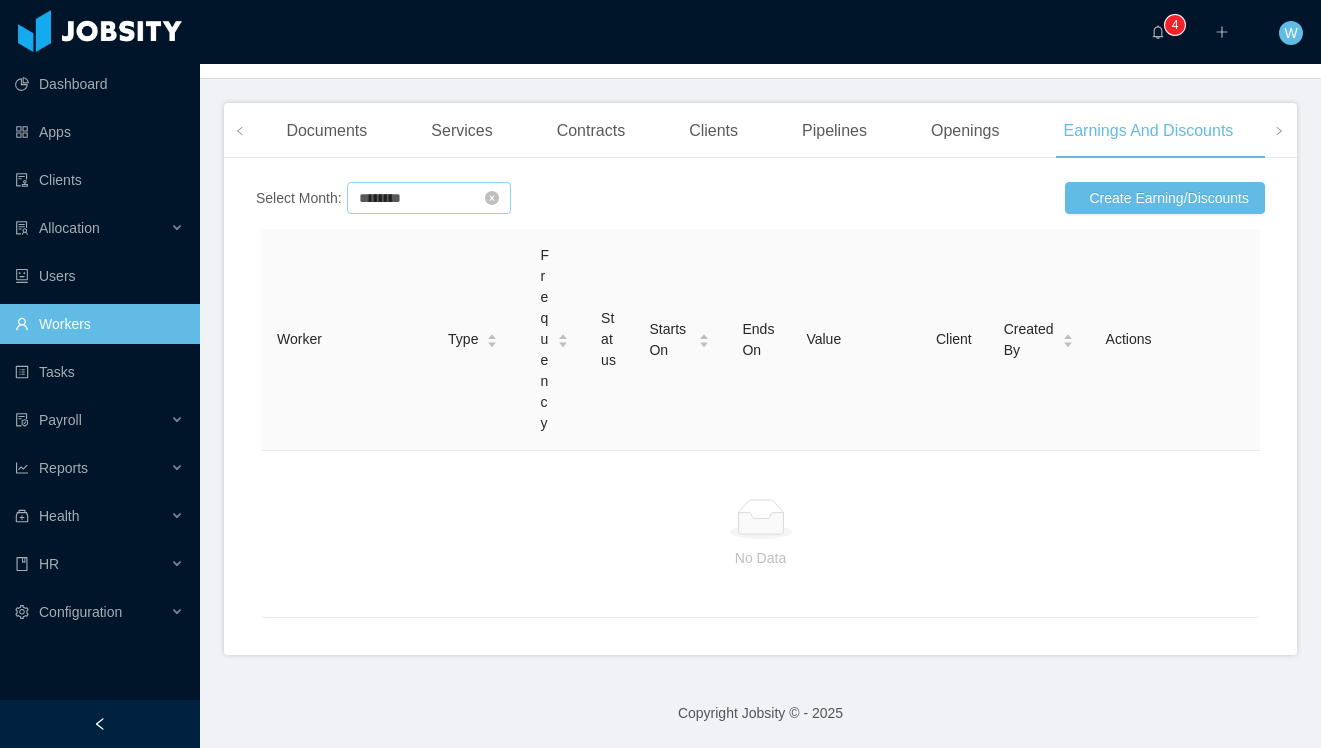 click on "Select Month: ******** Create Earning/Discounts Worker Type Frequency Status Starts On Ends On Value Client Created By Actions No Data" at bounding box center [760, 414] 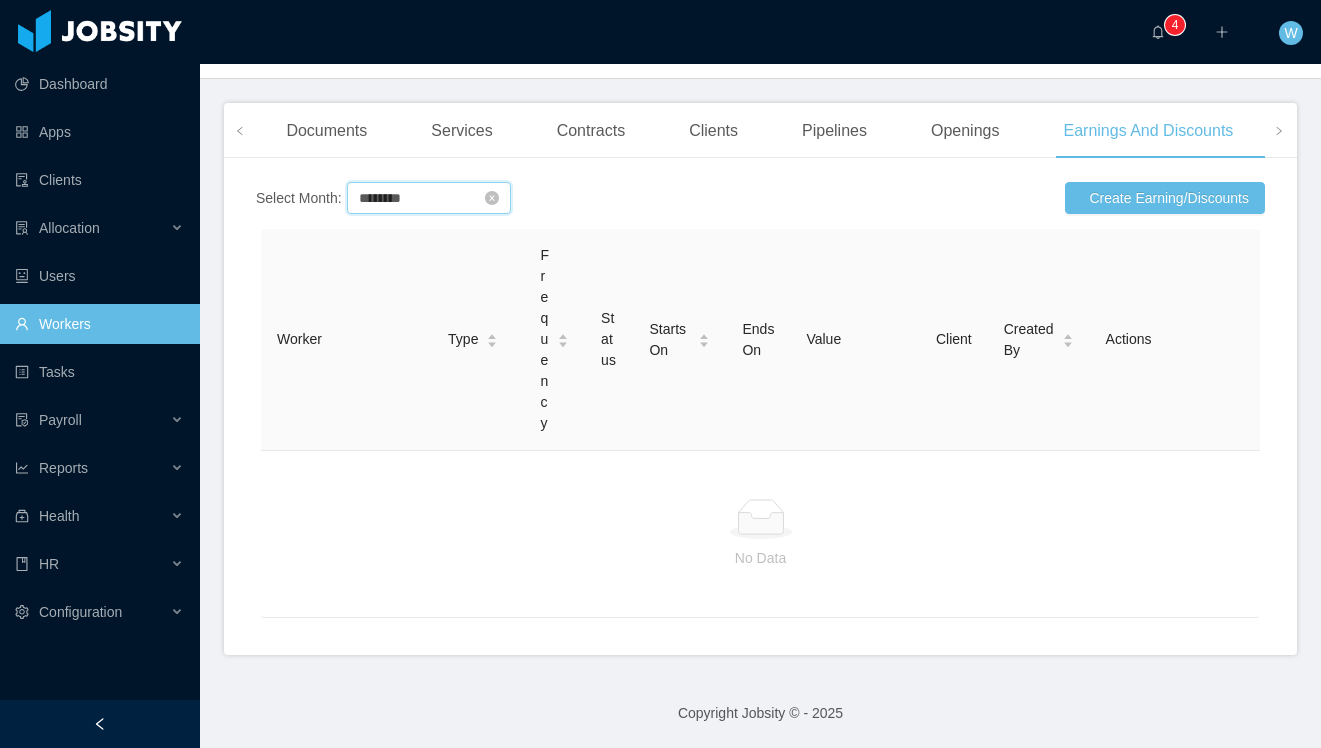 click on "********" at bounding box center (429, 198) 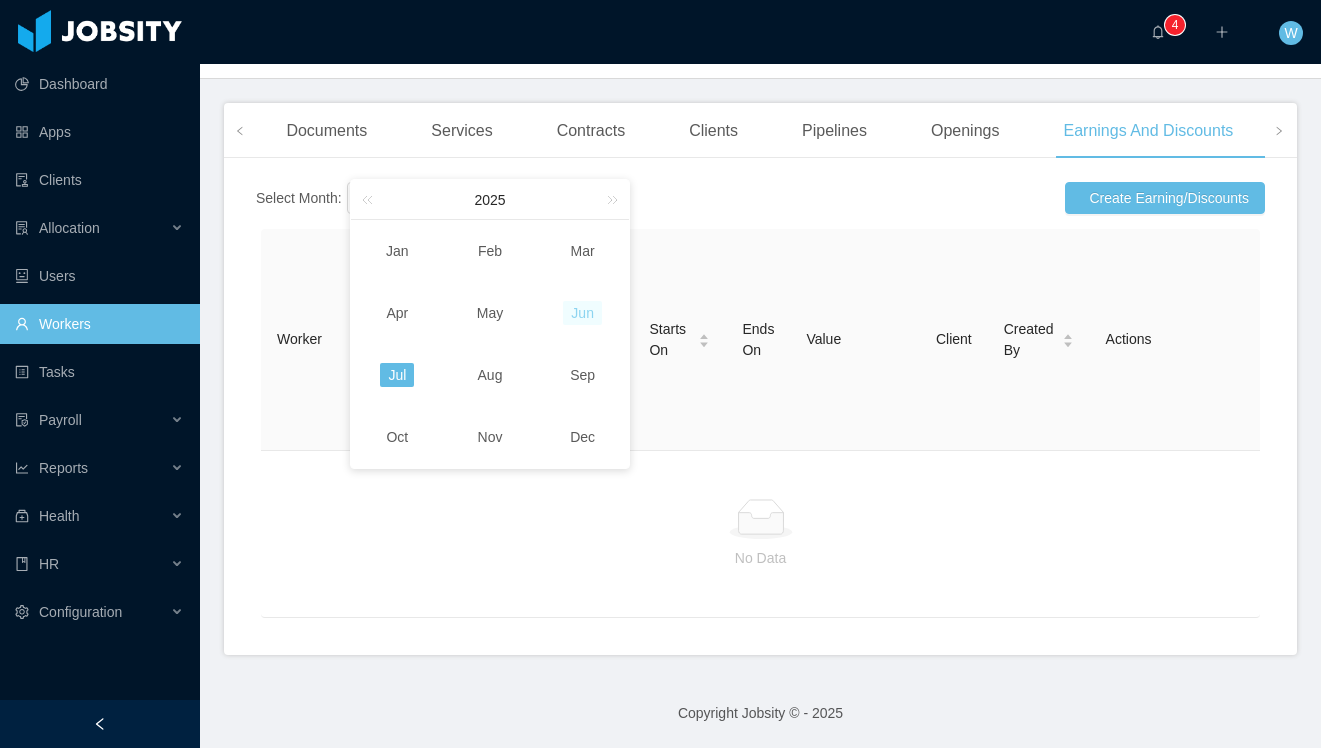 click on "Jun" at bounding box center [582, 313] 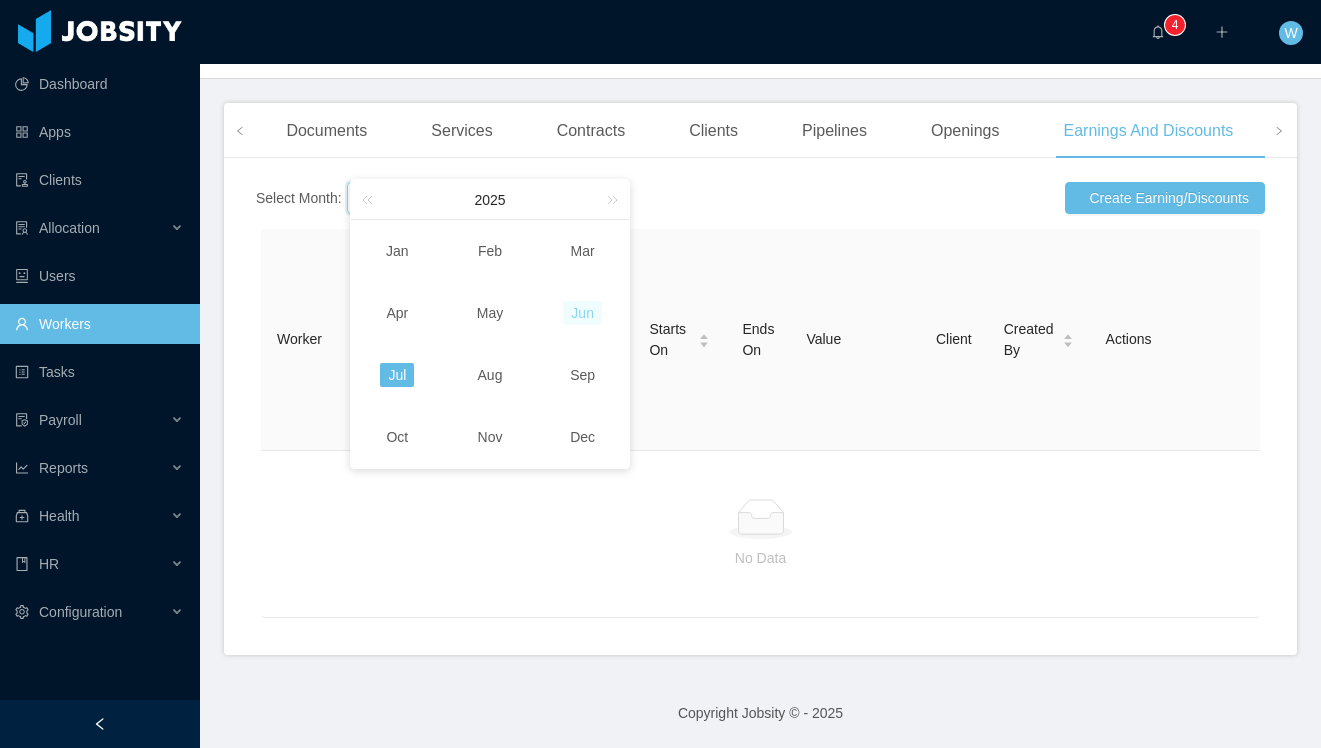 type on "********" 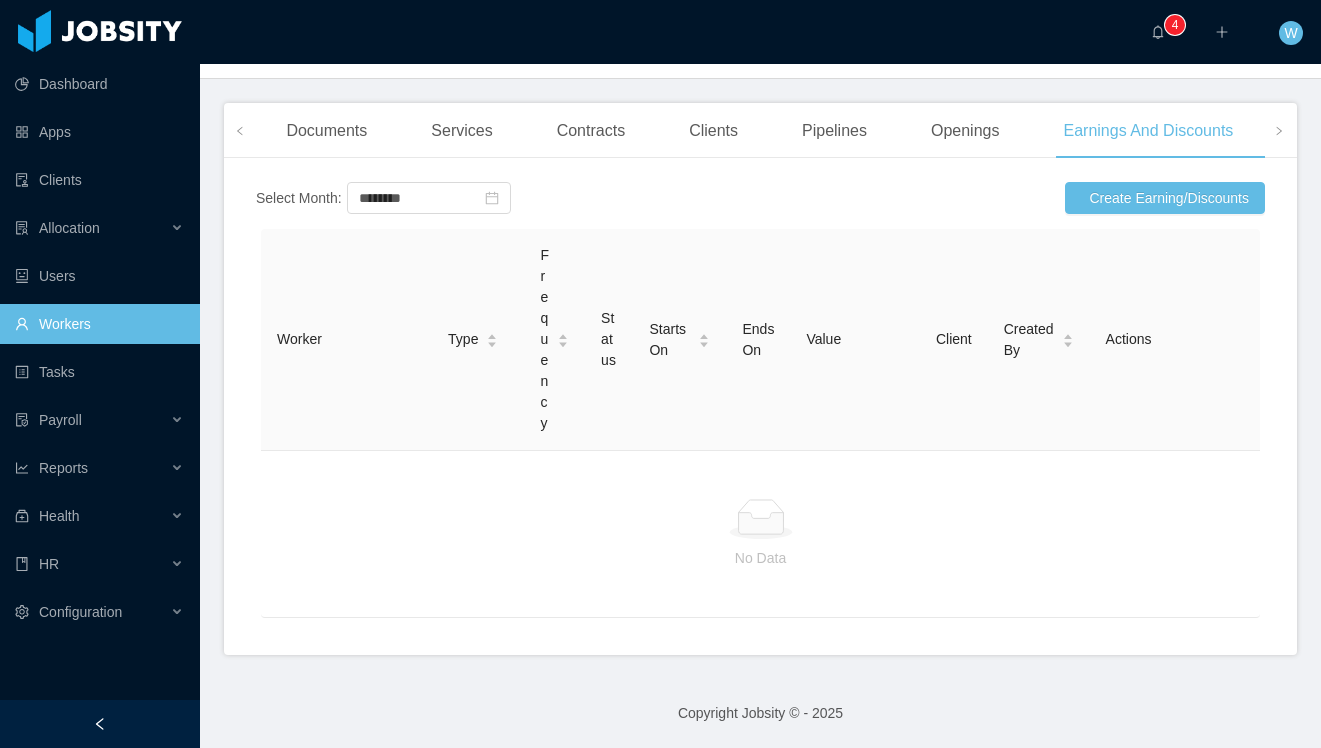 click on "No Data" at bounding box center [760, 534] 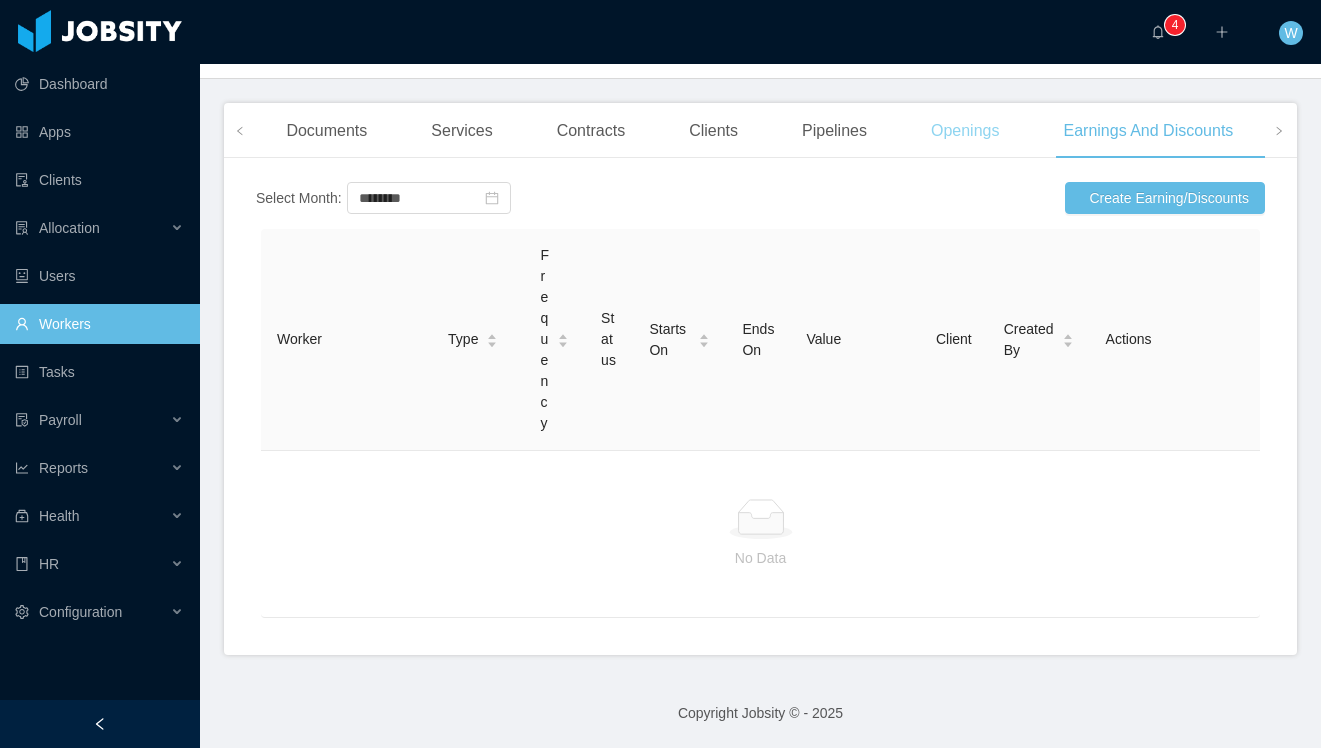 click on "Openings" at bounding box center (965, 131) 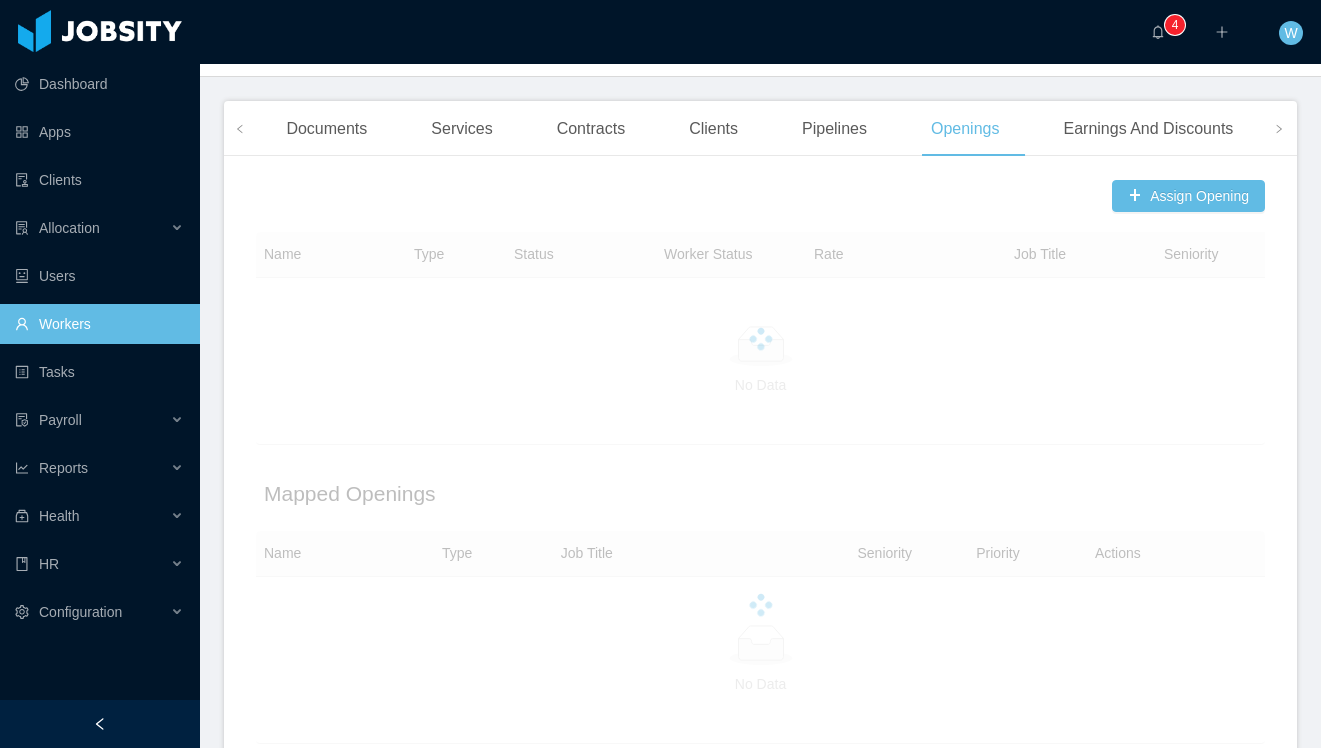 drag, startPoint x: 861, startPoint y: 138, endPoint x: 732, endPoint y: 140, distance: 129.0155 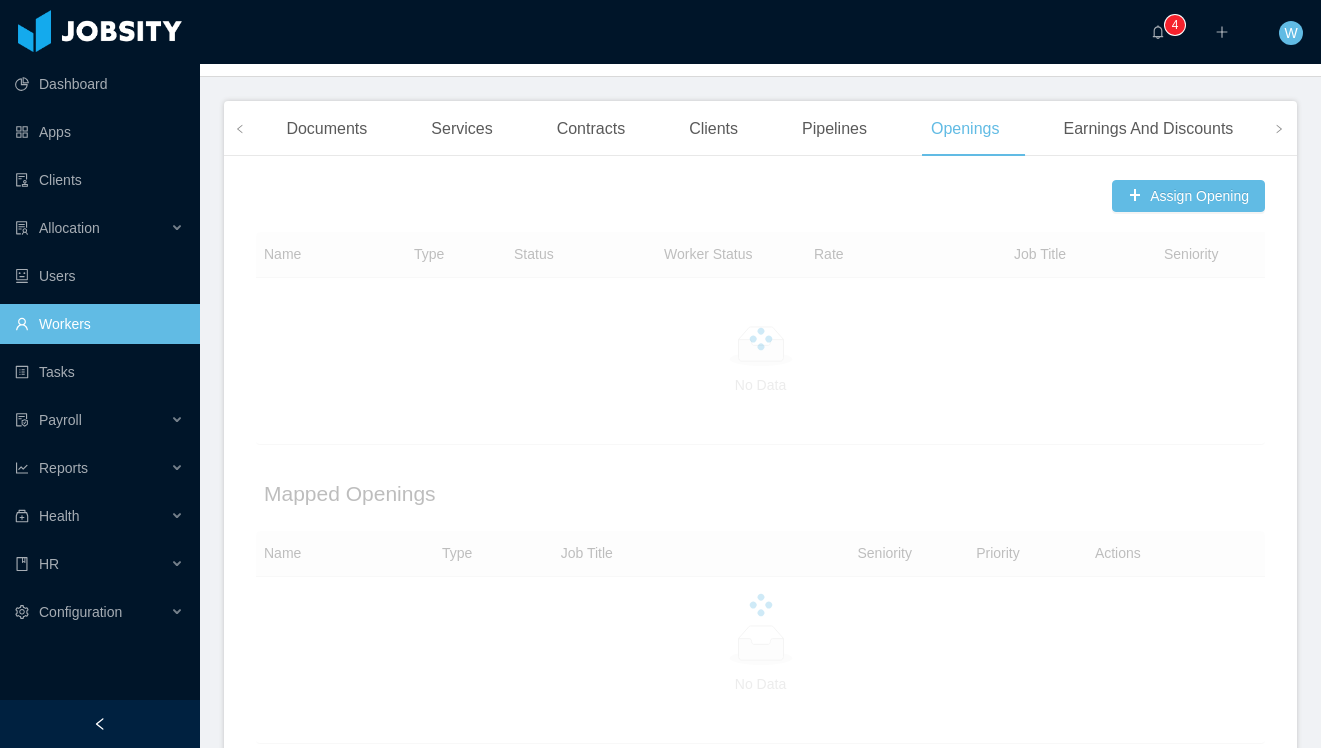 click on "Pipelines" at bounding box center [834, 129] 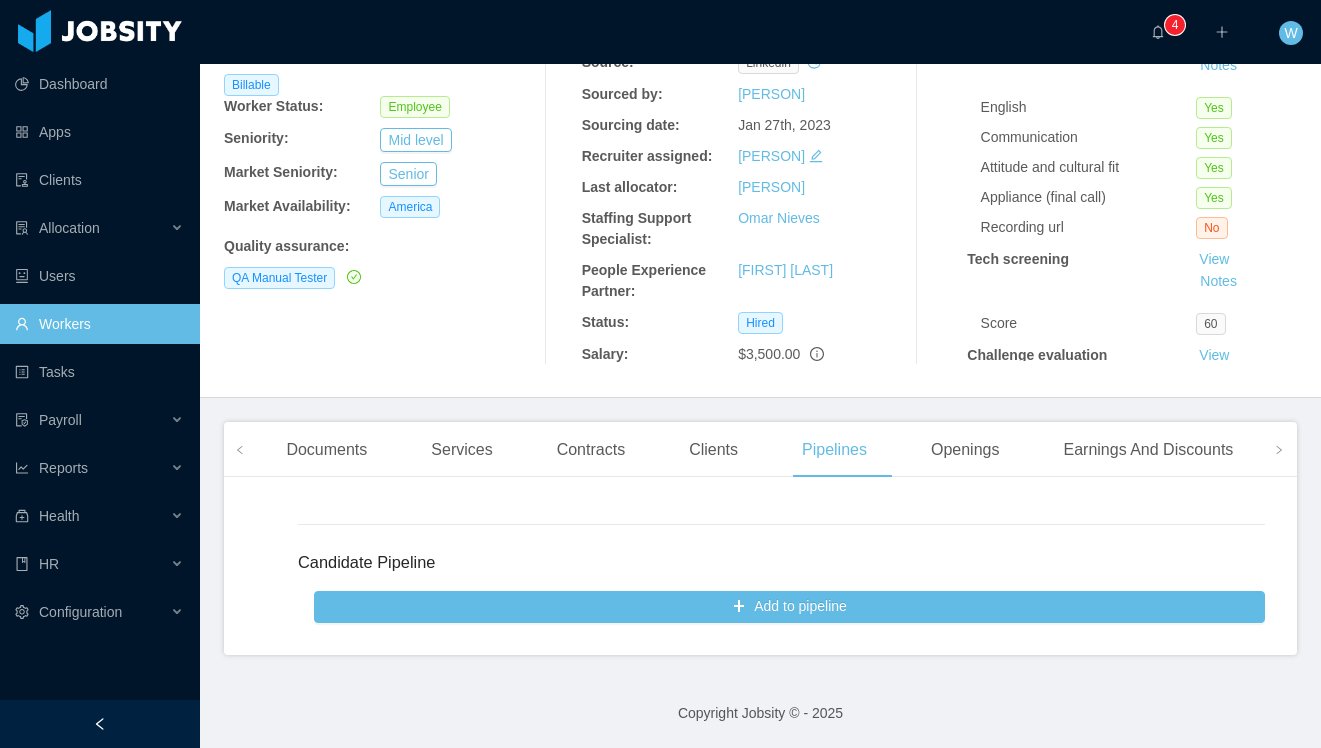 scroll, scrollTop: 172, scrollLeft: 0, axis: vertical 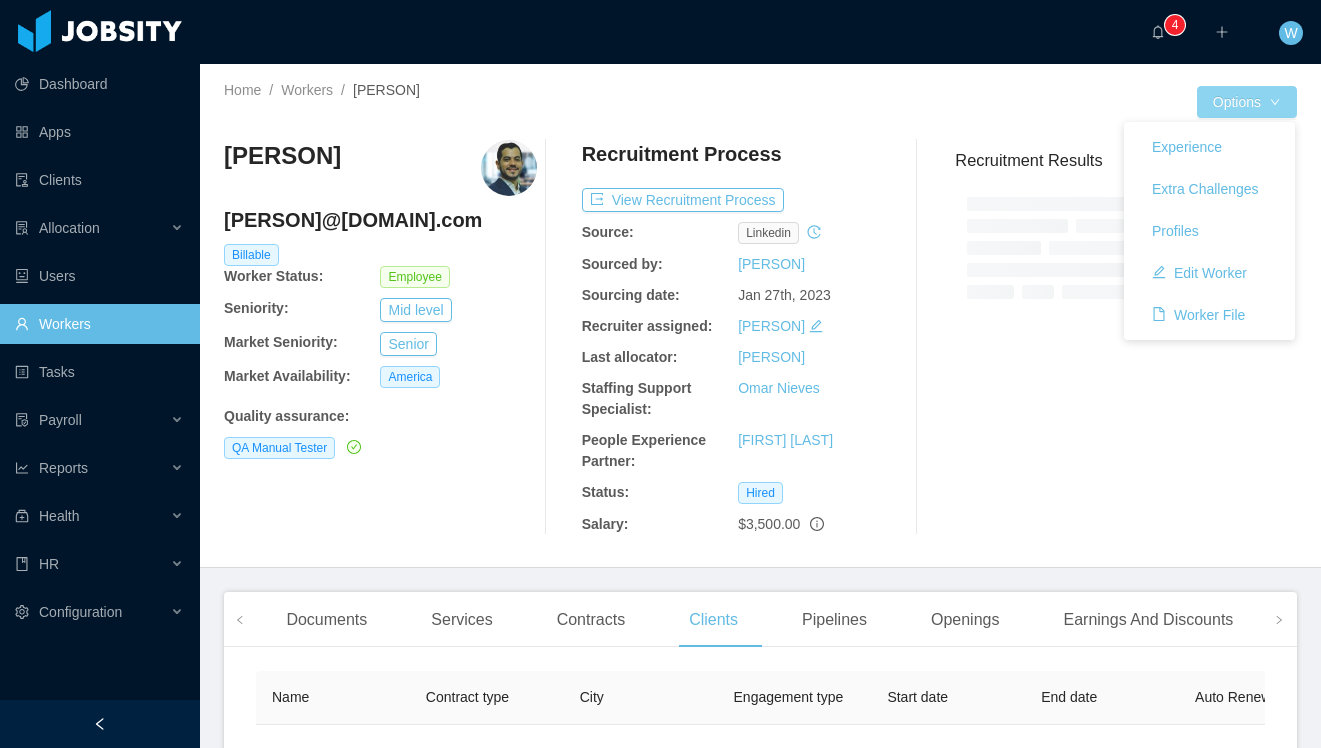 click on "Options" at bounding box center [1247, 102] 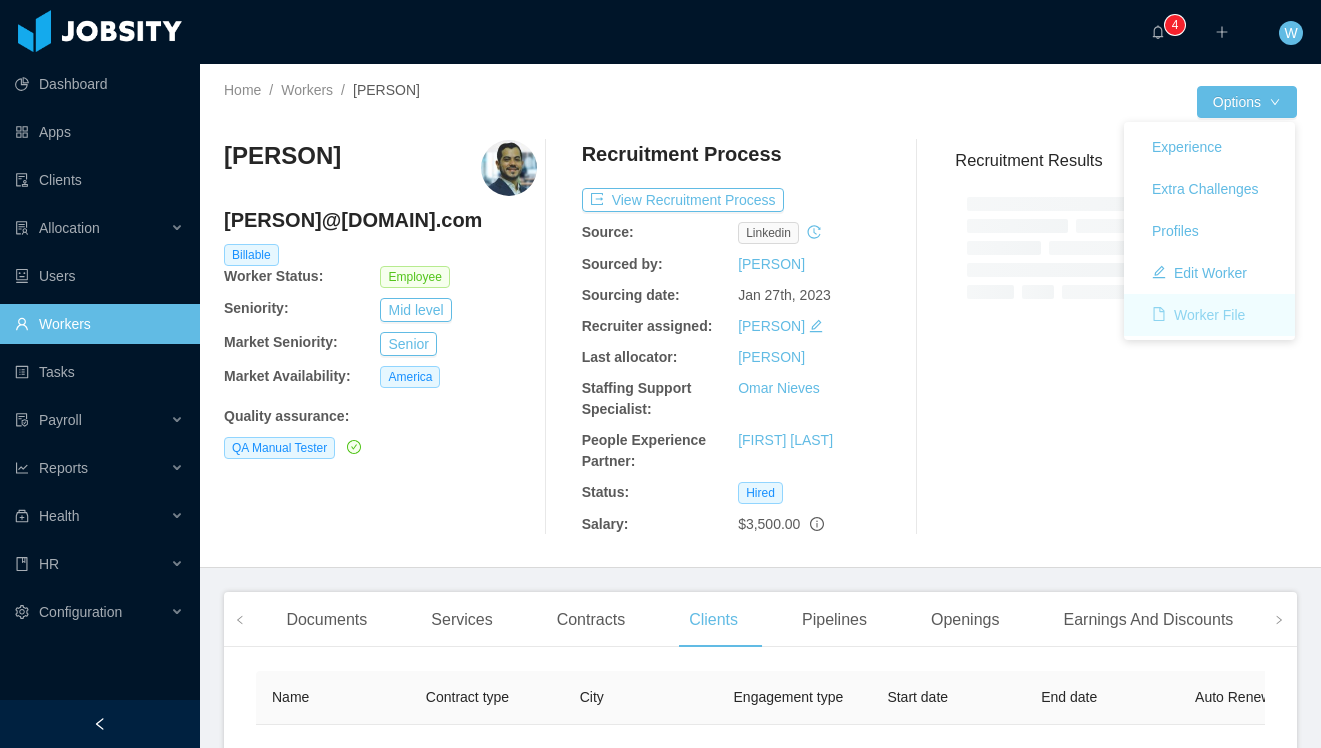 click on "Worker File" at bounding box center (1198, 315) 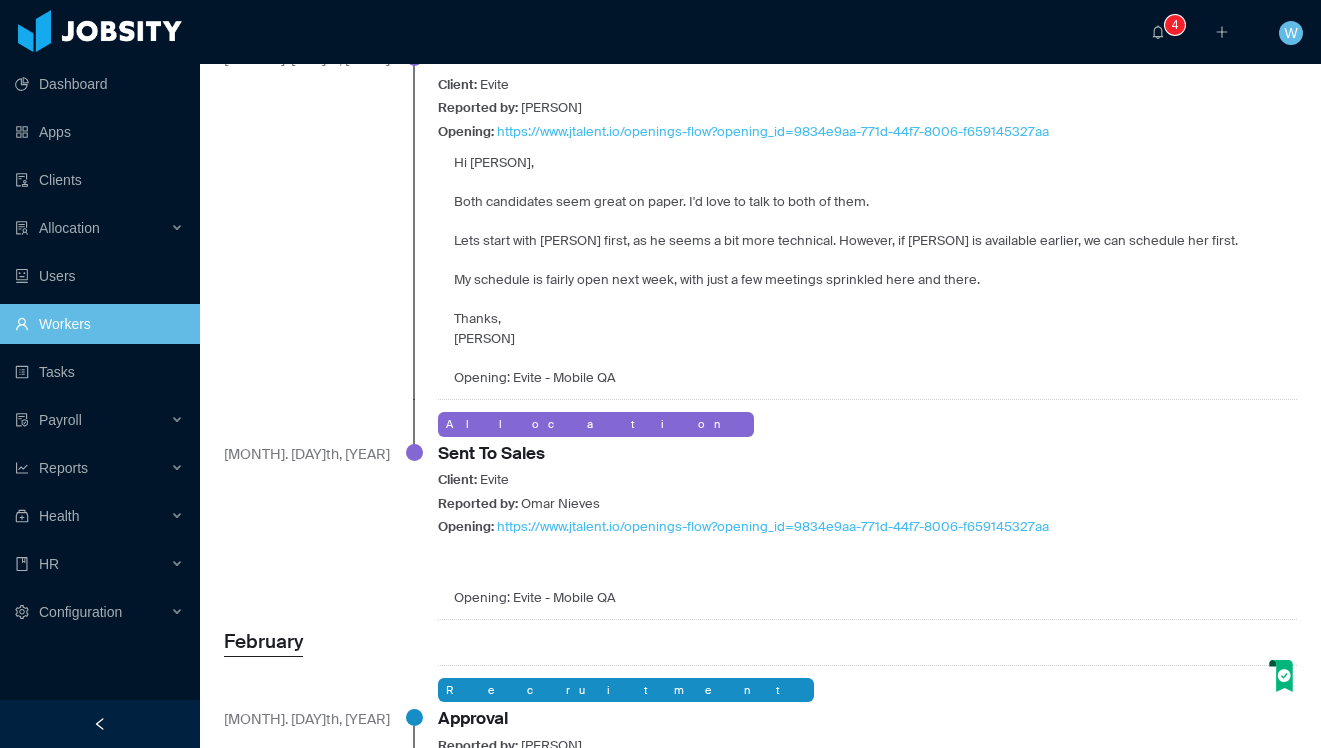 scroll, scrollTop: 2798, scrollLeft: 0, axis: vertical 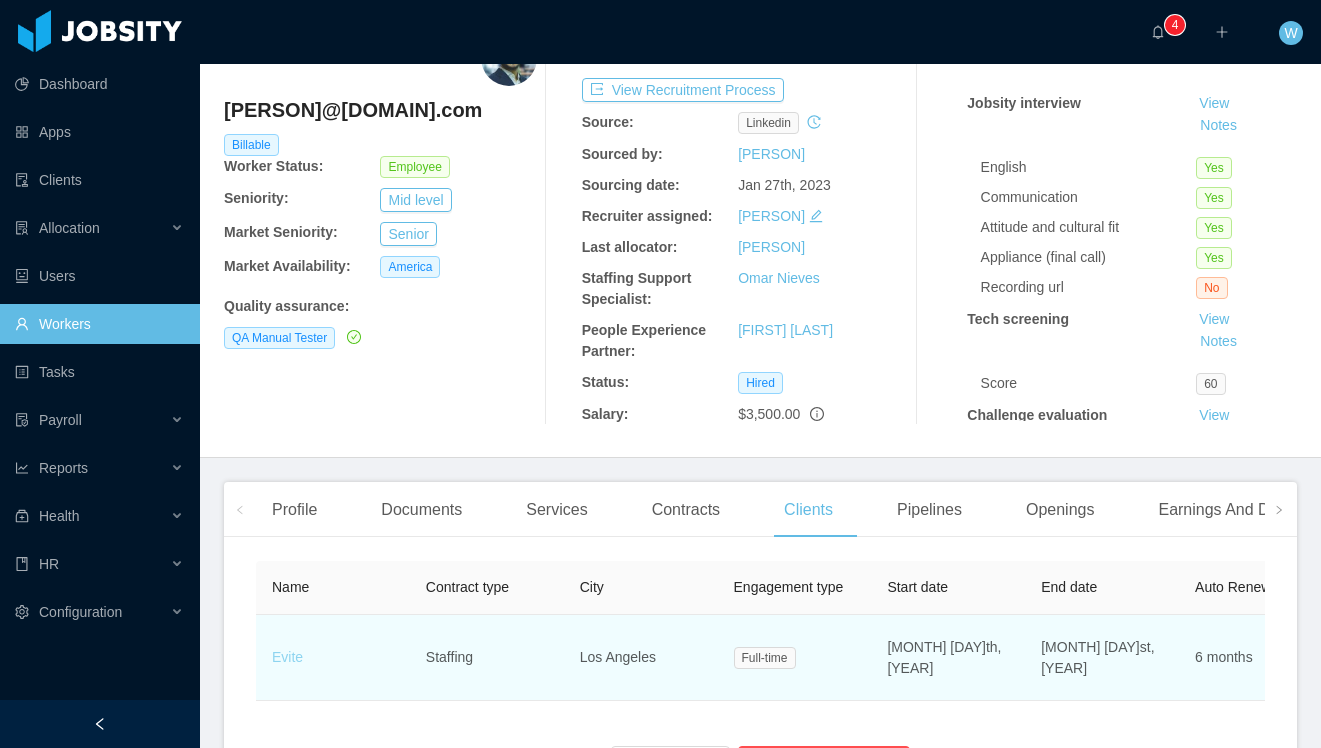 click on "Evite" at bounding box center [287, 657] 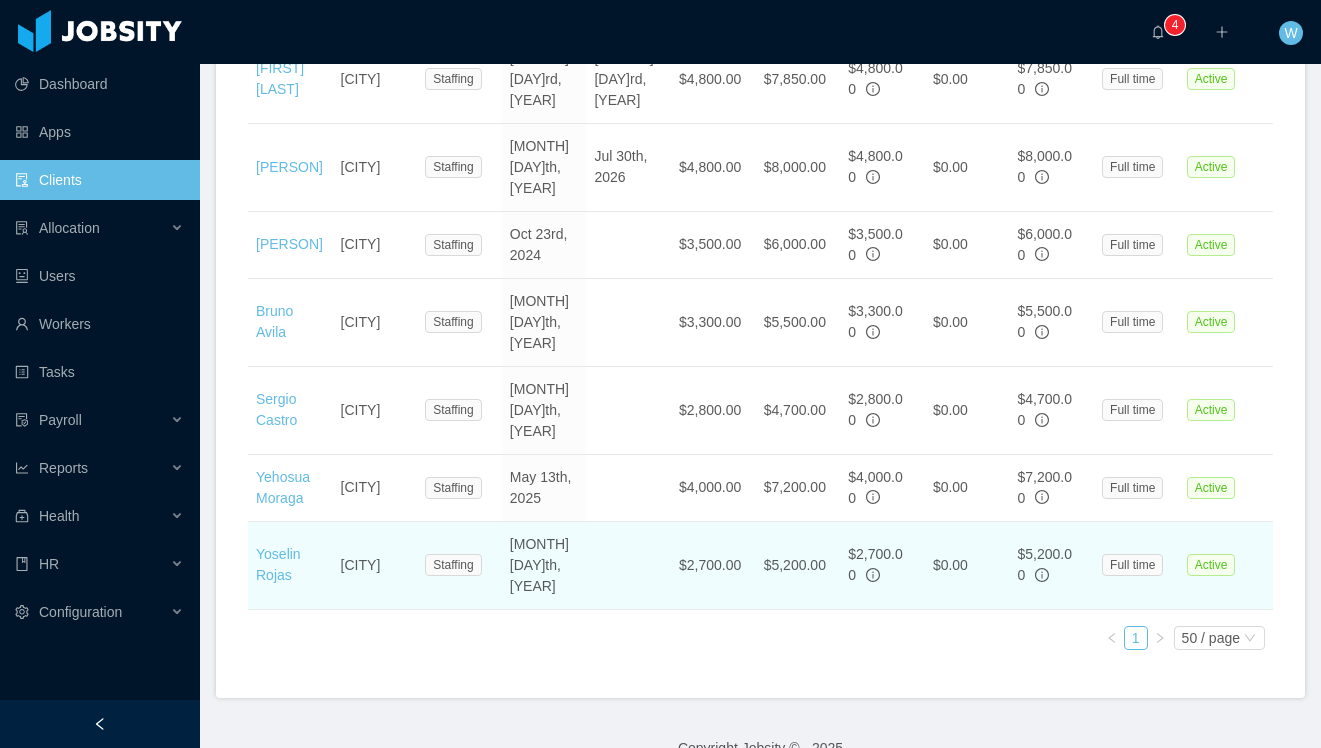 scroll, scrollTop: 1750, scrollLeft: 0, axis: vertical 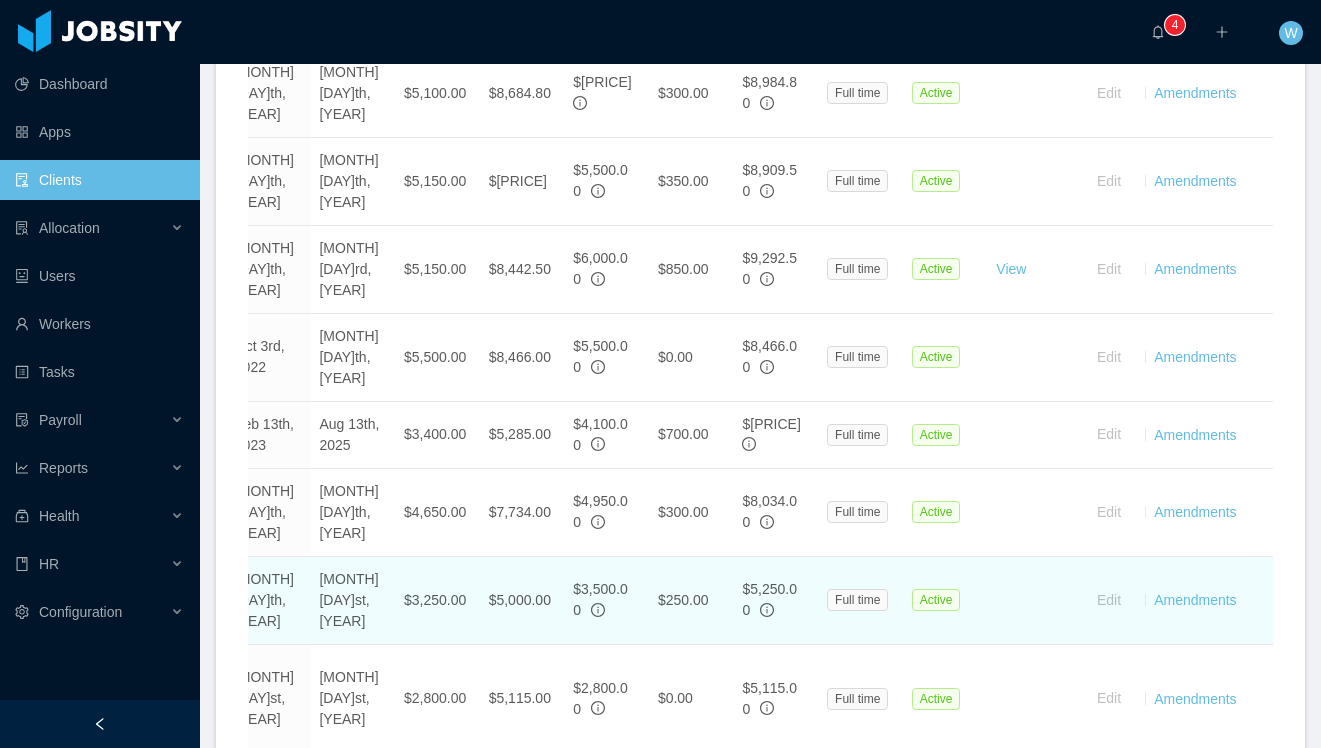 click on "Edit Amendments" at bounding box center [1173, 601] 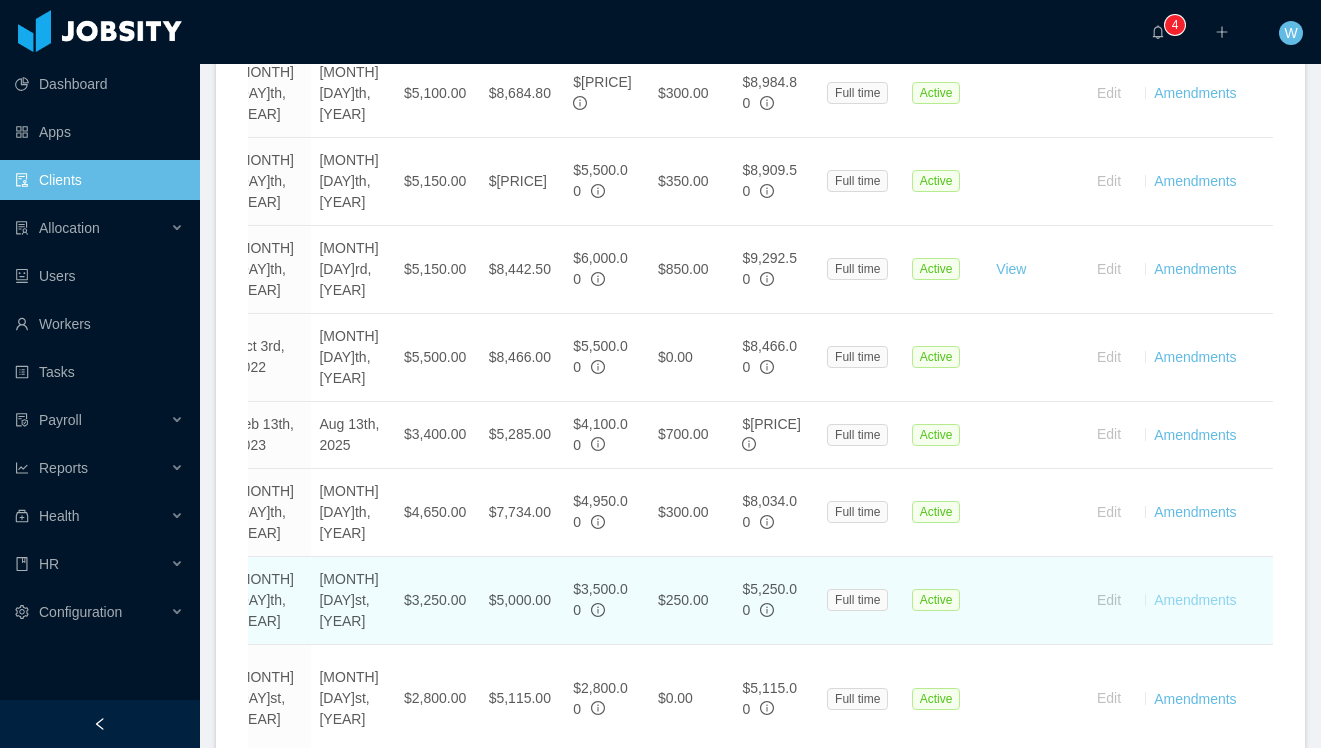 click on "Amendments" at bounding box center (1195, 600) 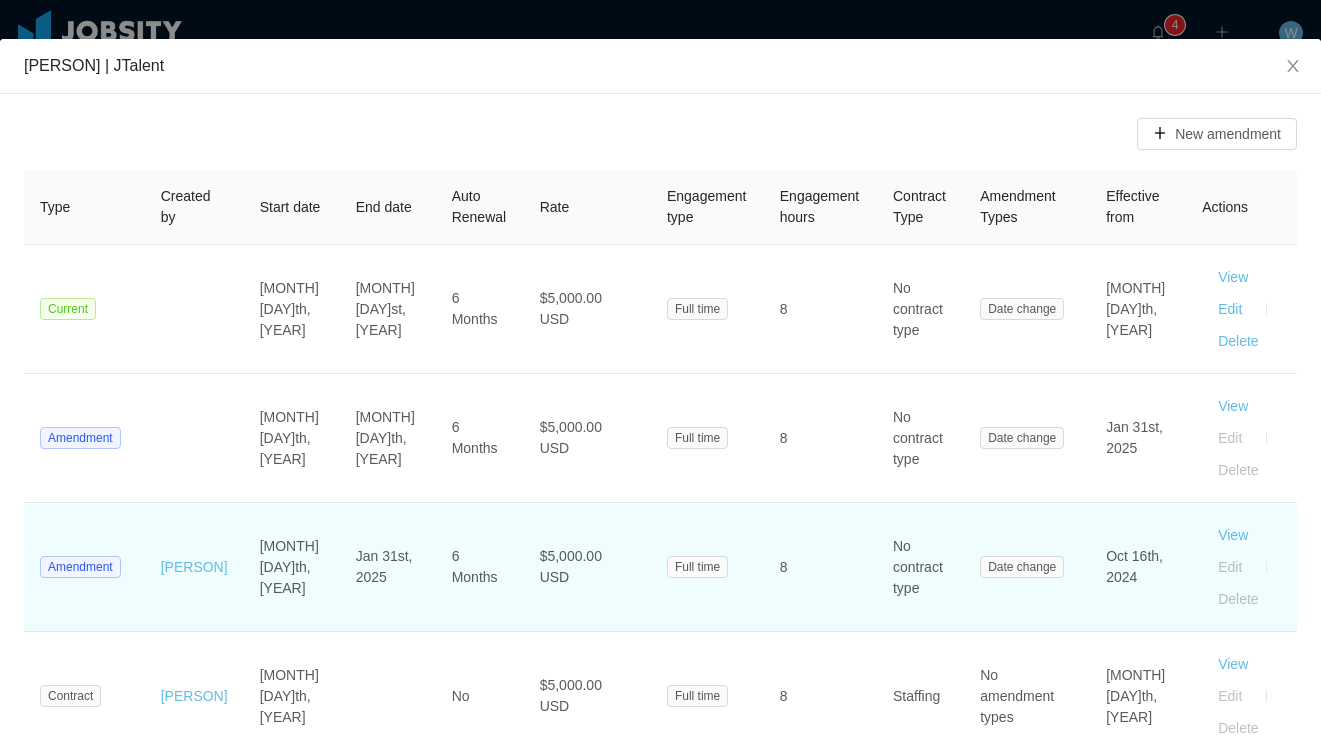 scroll, scrollTop: 60, scrollLeft: 0, axis: vertical 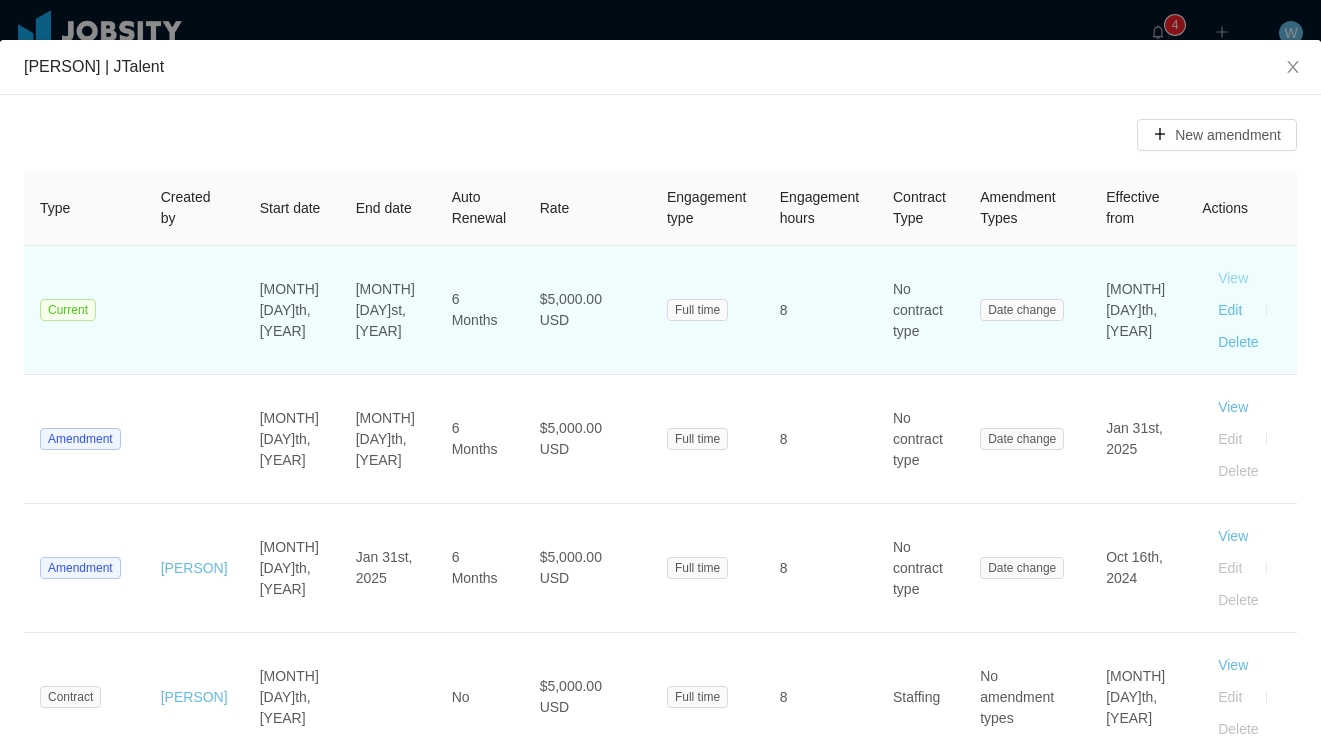 click on "View" at bounding box center [1233, 278] 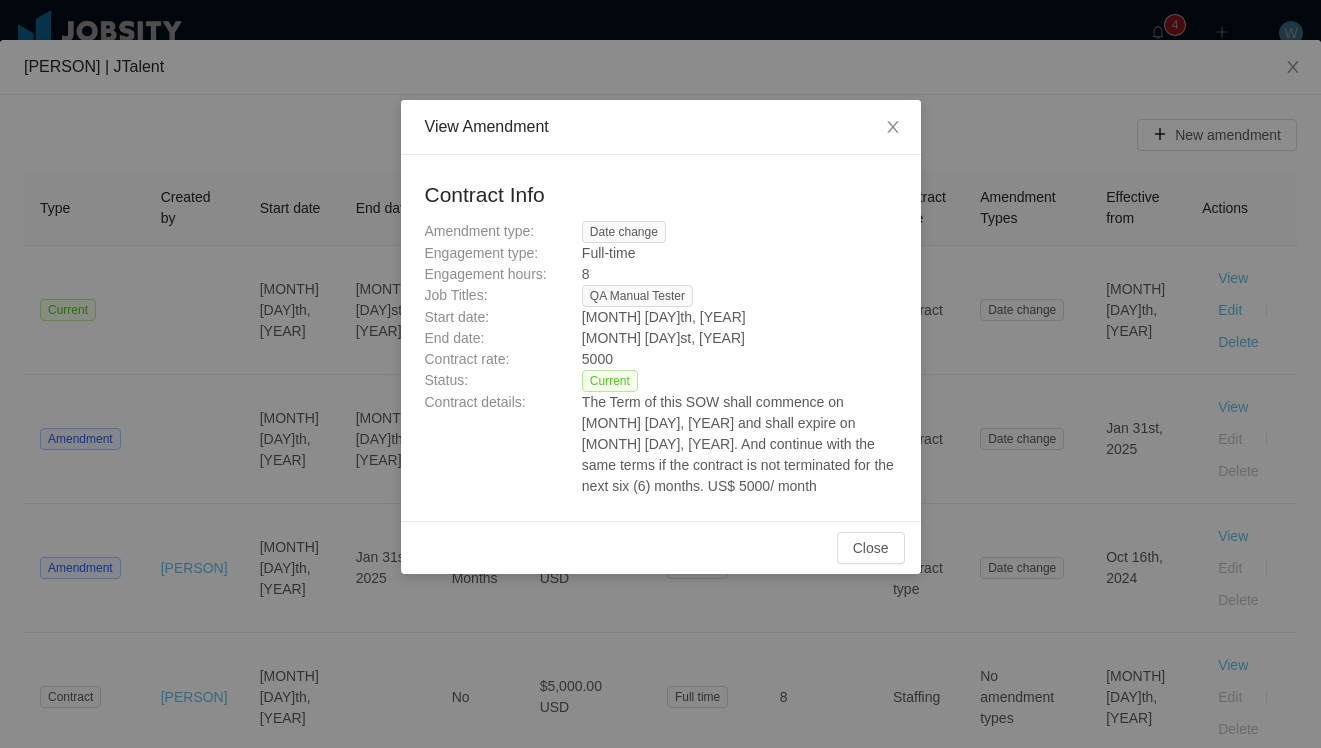 click on "View Amendment Contract Info Amendment type: Date change Engagement type: Full-time Engagement hours: 8 Job Titles: QA Manual Tester Start date: Jun 5th, 2023 End date: Jan 31st, 2026 Contract rate: 5000 Status: Current Contract details: The Term of this SOW shall commence on June 5th, 2023 and shall expire on December 5th,
2023. And continue with the same terms if the contract is not terminated for the next six (6)
months.
US$ 5000/ month Close" at bounding box center (660, 374) 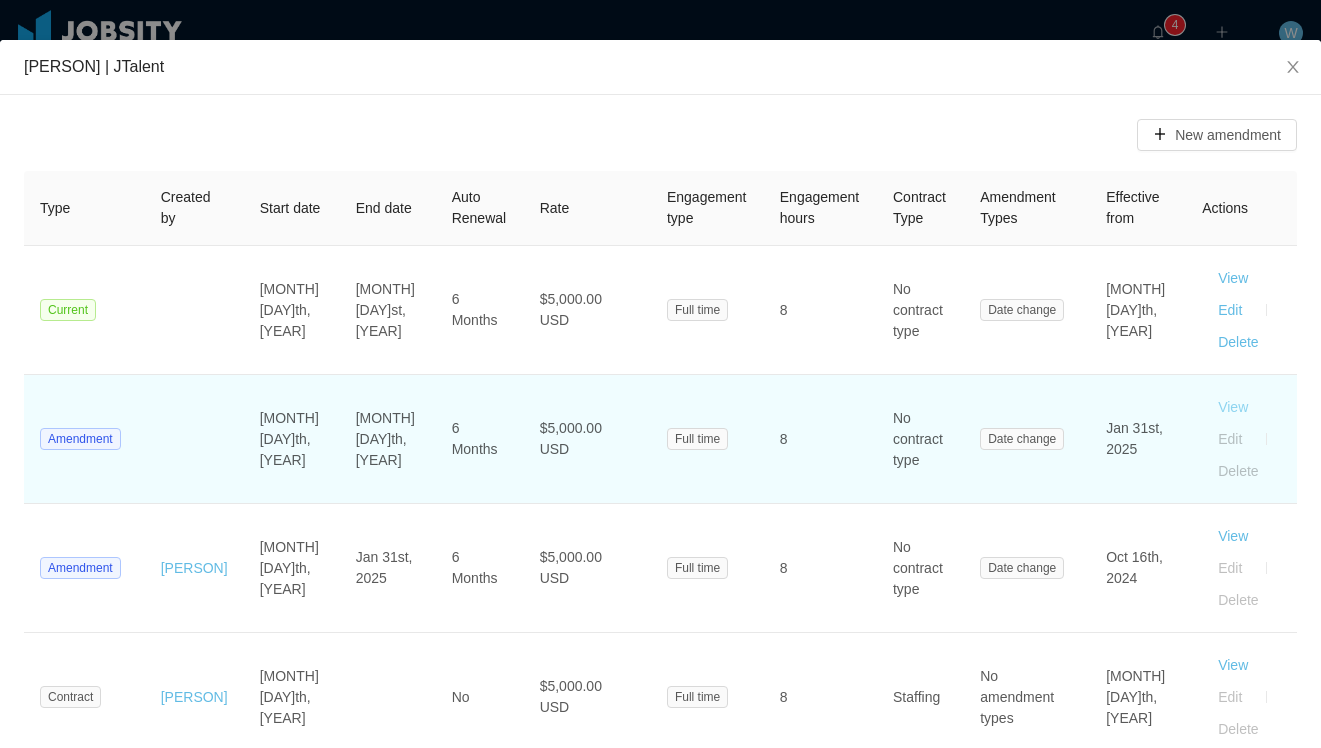 click on "View" at bounding box center (1233, 407) 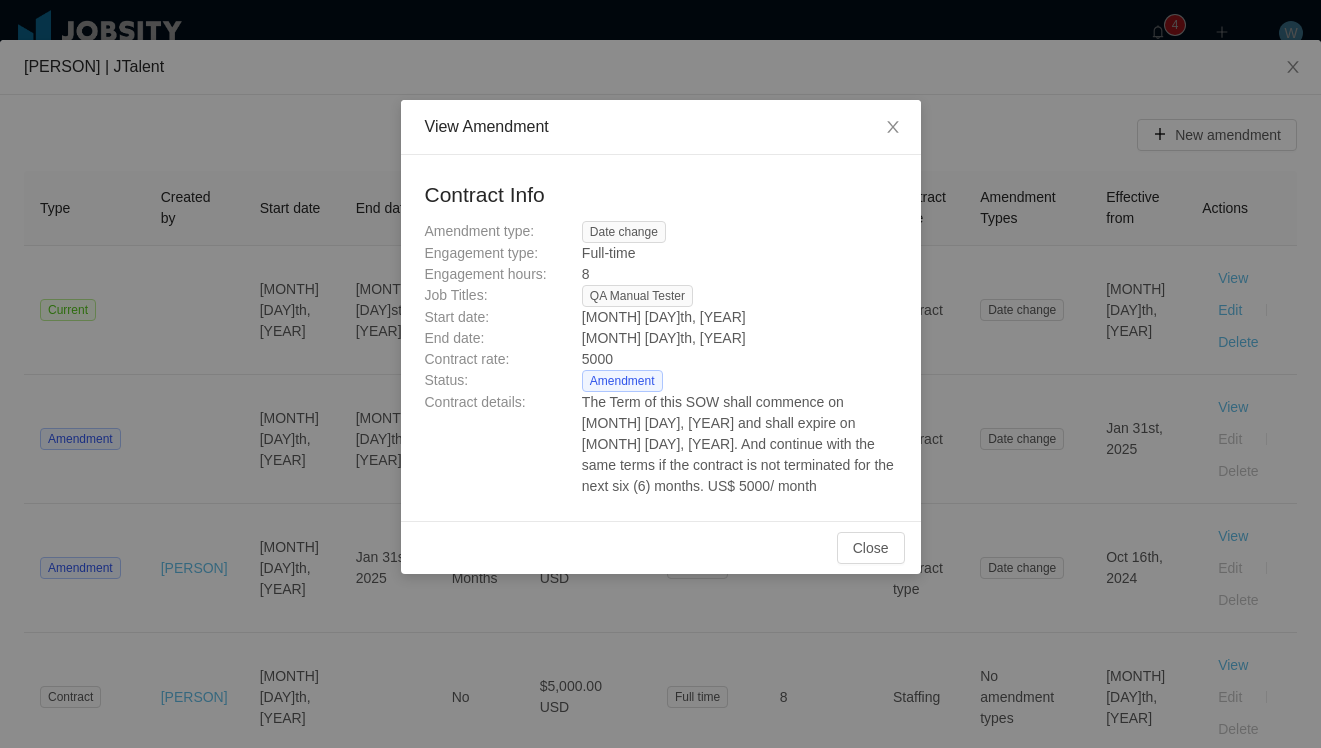click on "View Amendment Contract Info Amendment type: Date change Engagement type: Full-time Engagement hours: 8 Job Titles: QA Manual Tester Start date: Jun 5th, 2023 End date: Jul 31st, 2025 Contract rate: 5000 Status: Amendment Contract details: The Term of this SOW shall commence on June 5th, 2023 and shall expire on December 5th,
2023. And continue with the same terms if the contract is not terminated for the next six (6)
months.
US$ 5000/ month Close" at bounding box center (660, 374) 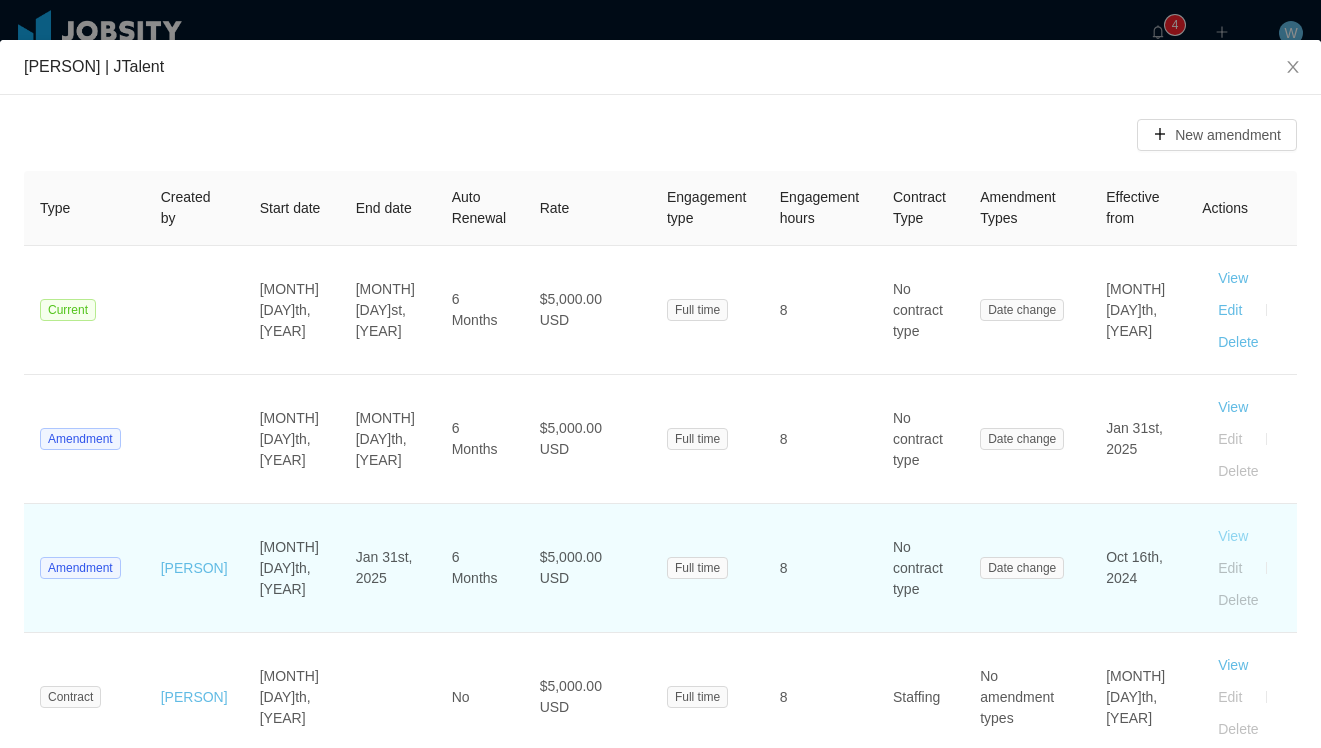 click on "View" at bounding box center [1233, 536] 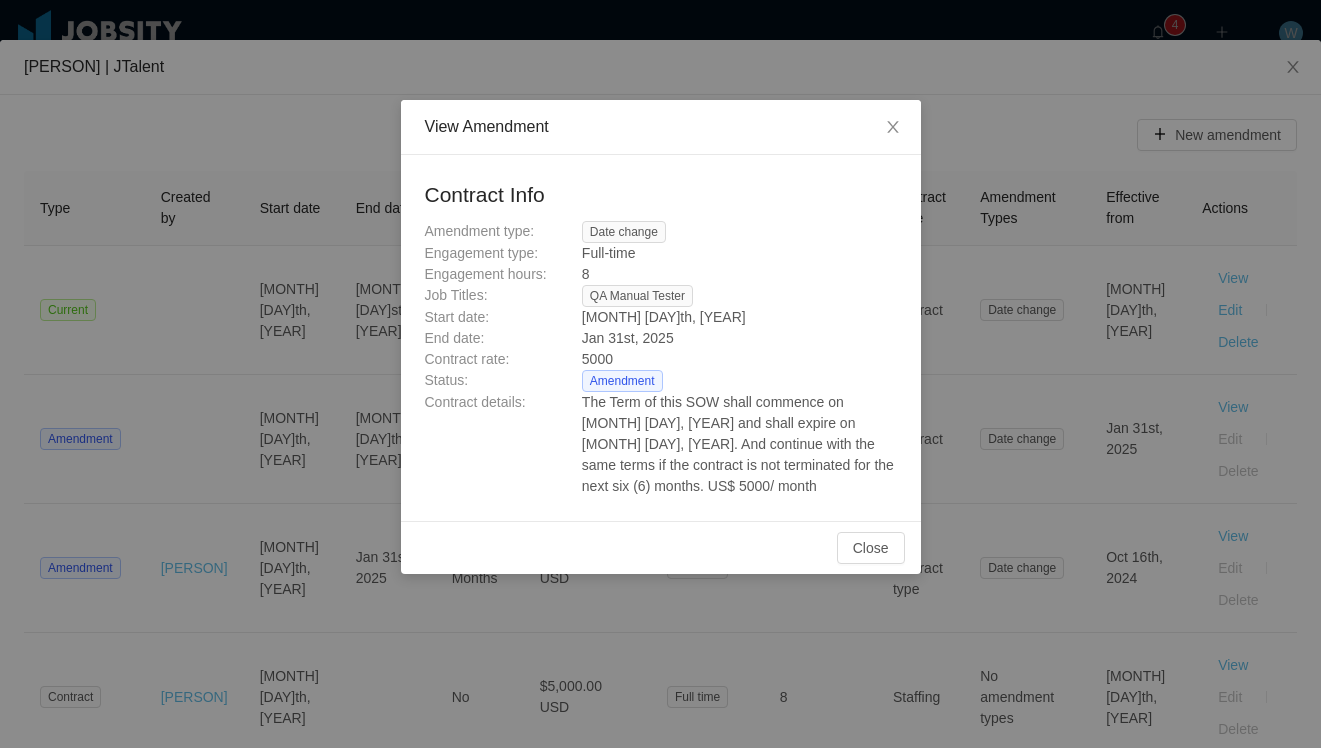 click on "View Amendment Contract Info Amendment type: Date change Engagement type: Full-time Engagement hours: 8 Job Titles: QA Manual Tester Start date: Jun 5th, 2023 End date: Jan 31st, 2025 Contract rate: 5000 Status: Amendment Contract details: The Term of this SOW shall commence on June 5th, 2023 and shall expire on December 5th,
2023. And continue with the same terms if the contract is not terminated for the next six (6)
months.
US$ 5000/ month Close" at bounding box center [660, 374] 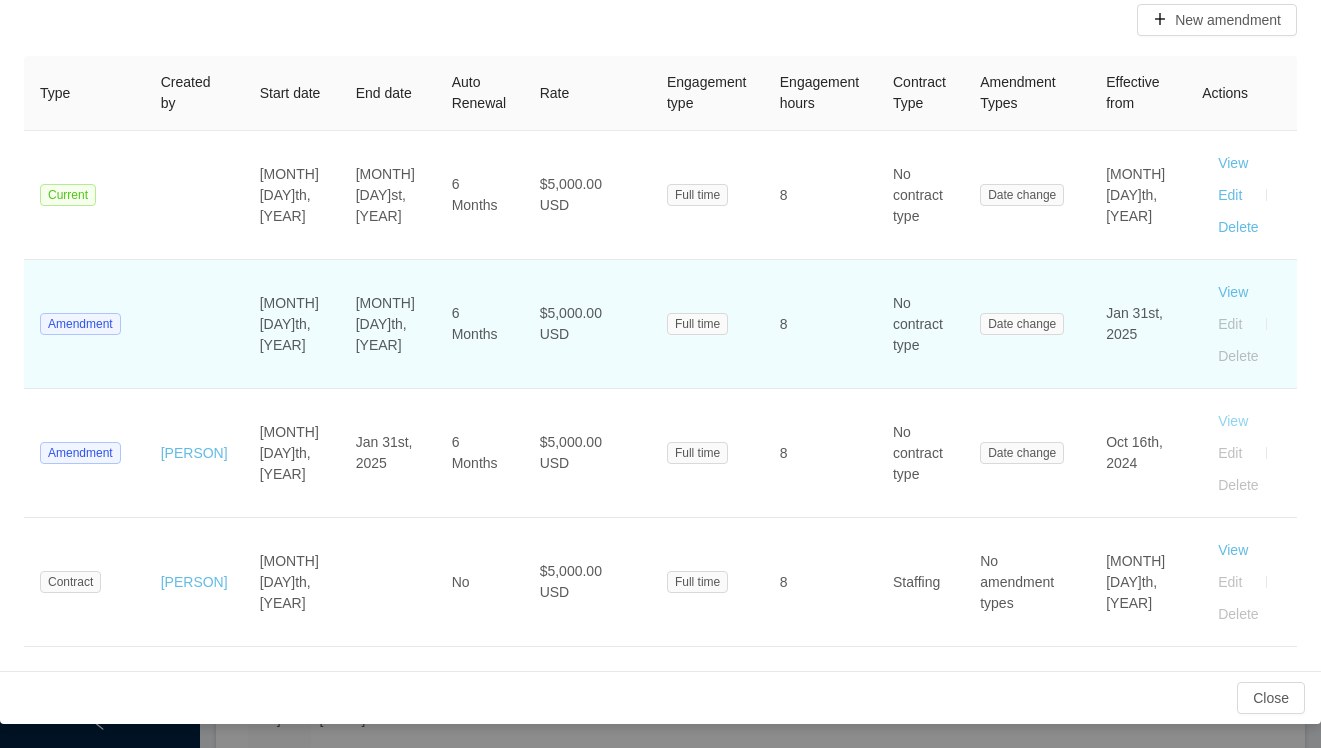 scroll, scrollTop: 0, scrollLeft: 0, axis: both 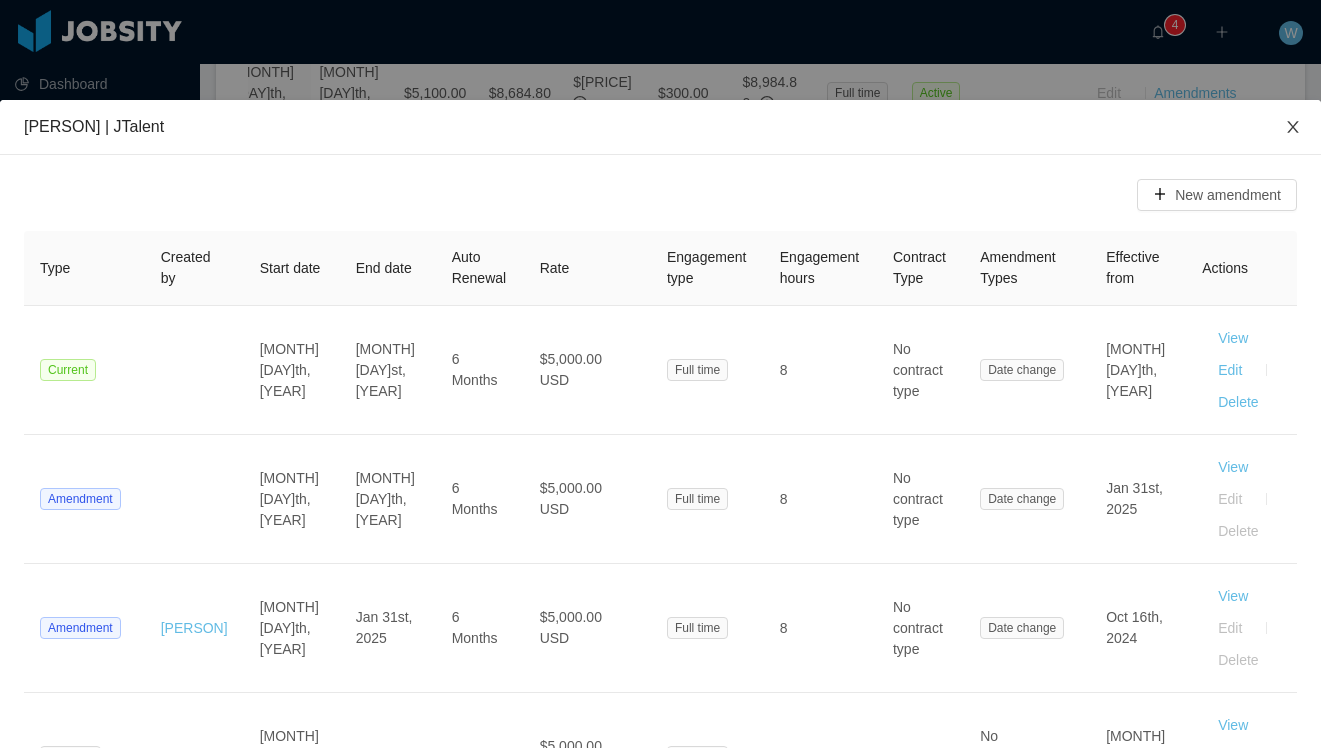 click at bounding box center (1293, 128) 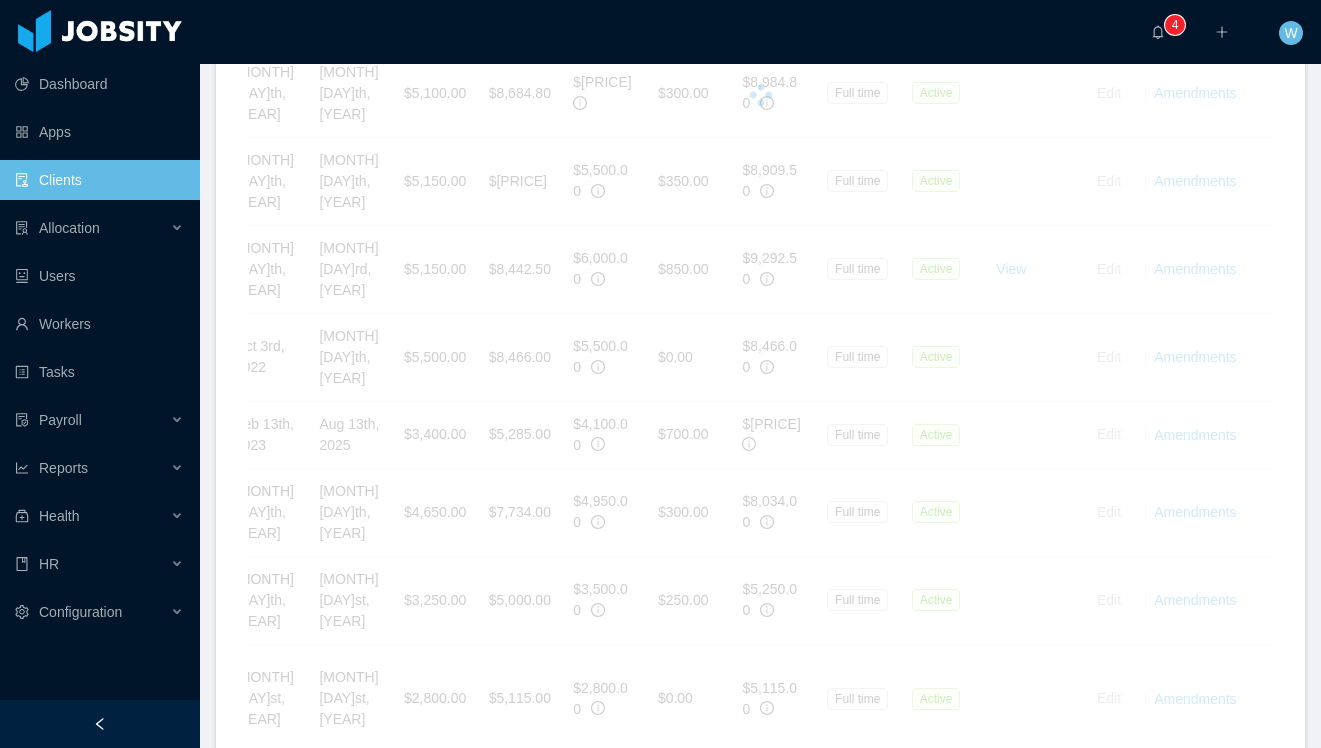 click on "Add a worker Active All Name City Contract Type Start Date End Date Salary Rate Total Salary E&D Total Rate Engagement Type Status SOW Actions Jonatan Dellagostin Porto Alegre Staffing Feb 1st, 2022 Feb 1st, 2026 $8,240.00 $9,270.00 $8,240.00 $0.00 $9,270.00 Full time Active Edit Amendments Ytallo Layon João Pessoa Staffing Mar 29th, 2022 Sep 29th, 2025 $5,100.00 $8,684.80 $5,400.00 $300.00 $8,984.80 Full time Active Edit Amendments Davi Coutinho Rio de Janeiro Staffing Sep 6th, 2022 Sep 6th, 2025 $5,150.00 $8,559.50 $5,500.00 $350.00 $8,909.50 Full time Active Edit Amendments Levy Anjos Fortaleza Staffing Aug 29th, 2022 Sep 3rd, 2025 $5,150.00 $8,442.50 $6,000.00 $850.00 $9,292.50 Full time Active View Edit Amendments Marcelo Aleixo da Silva João Pessoa Staffing Oct 3rd, 2022 Oct 3rd, 2025 $5,500.00 $8,466.00 $5,500.00 $0.00 $8,466.00 Full time Active Edit Amendments Jessica Machado Campo Bom Staffing Feb 13th, 2023 Aug 13th, 2025 $3,400.00 $5,285.00 $4,100.00 $700.00 $5,985.00 Full time Active Edit Active" at bounding box center (760, 693) 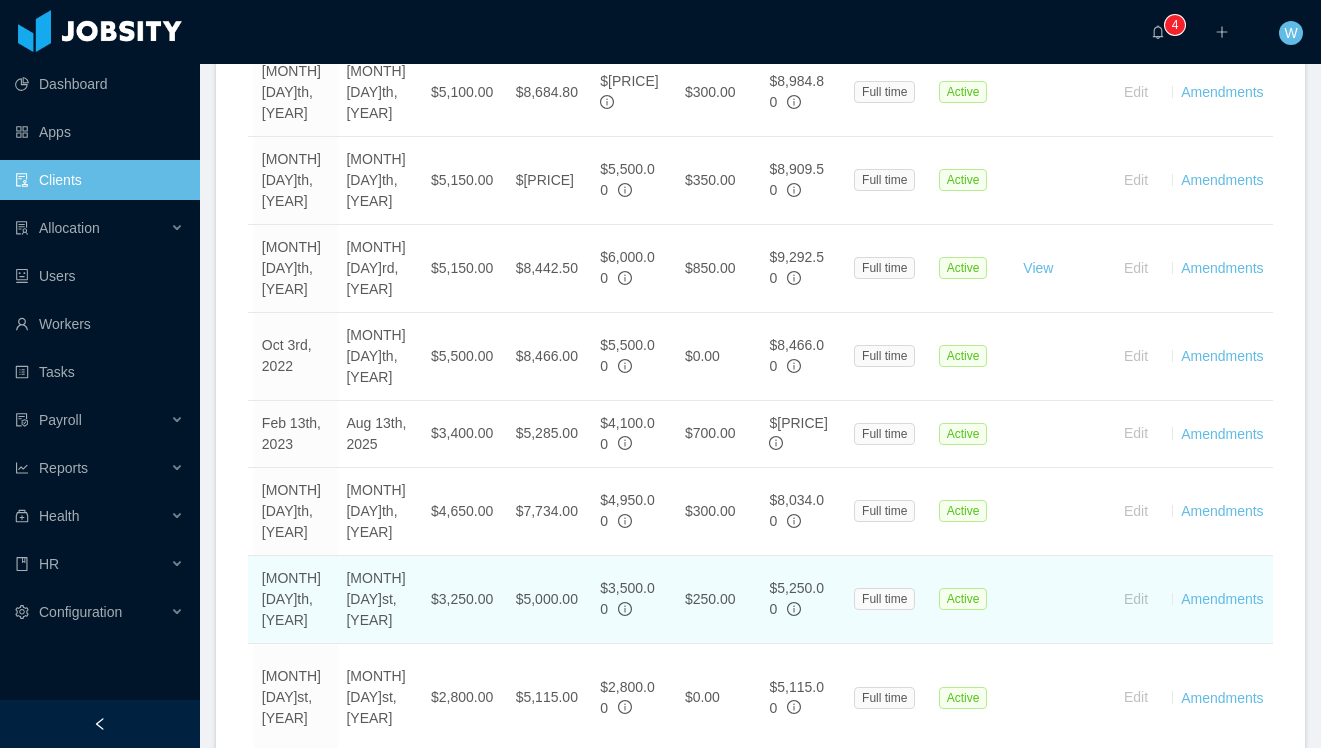 scroll, scrollTop: 0, scrollLeft: 275, axis: horizontal 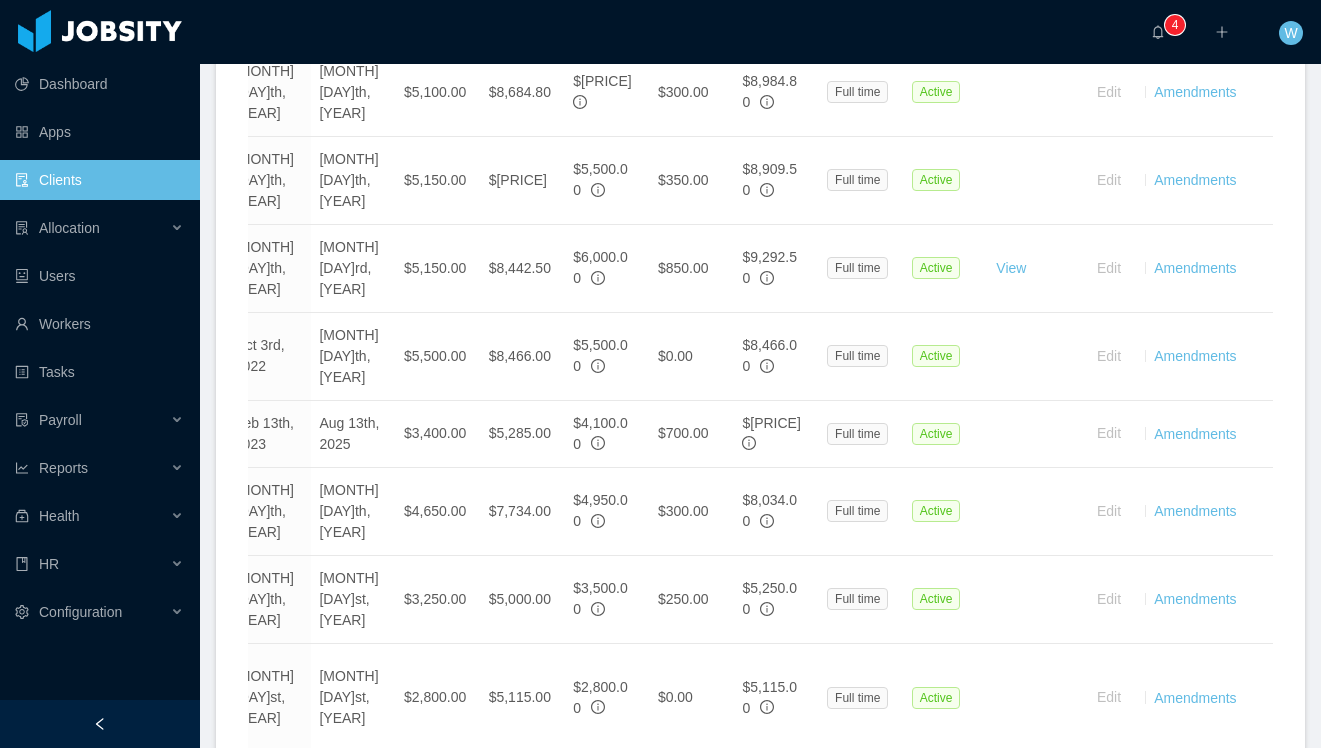 click on "Amendments" at bounding box center [1195, 599] 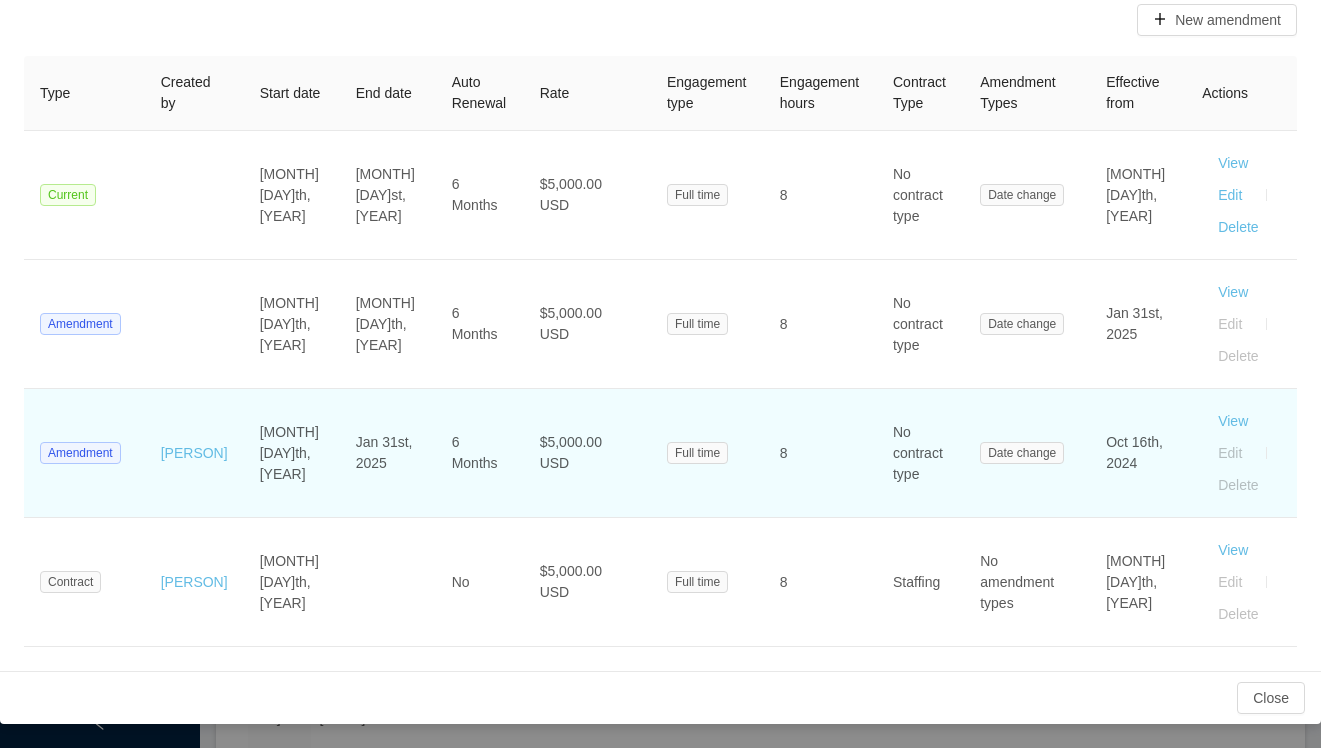 scroll, scrollTop: 0, scrollLeft: 0, axis: both 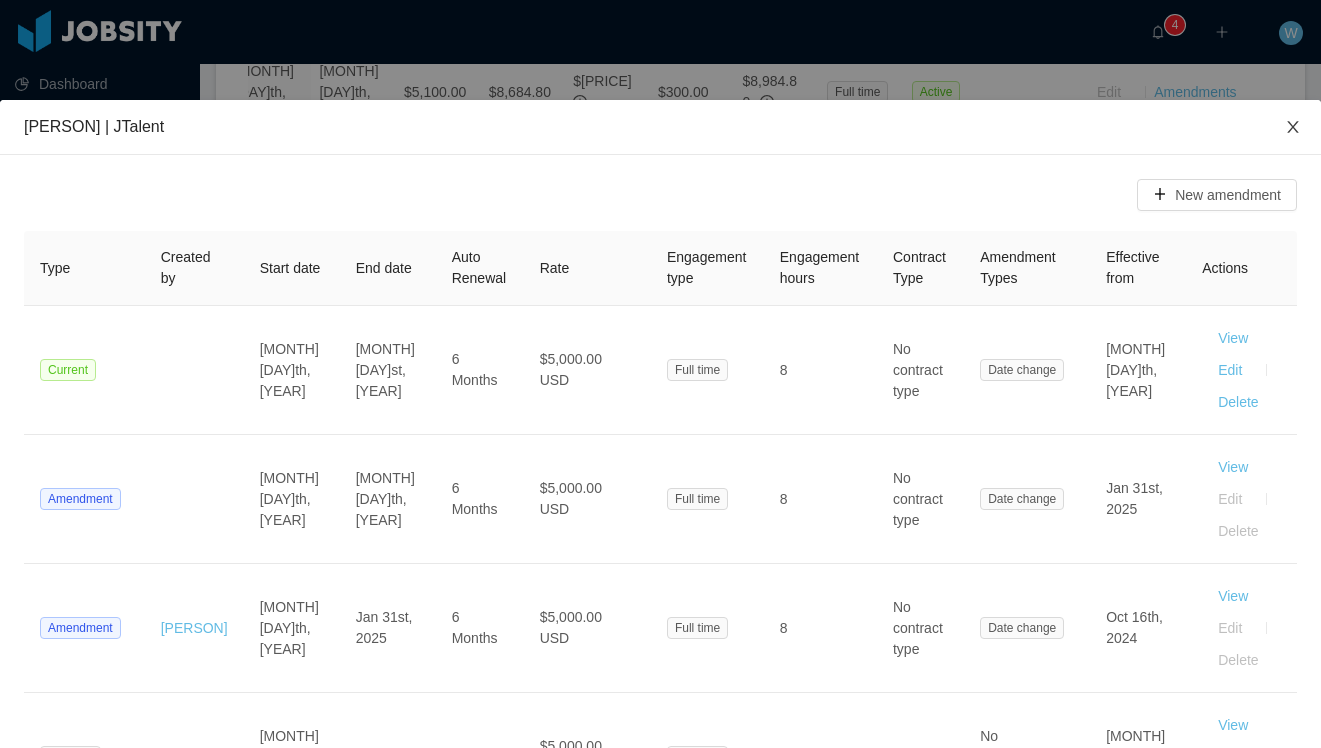 click 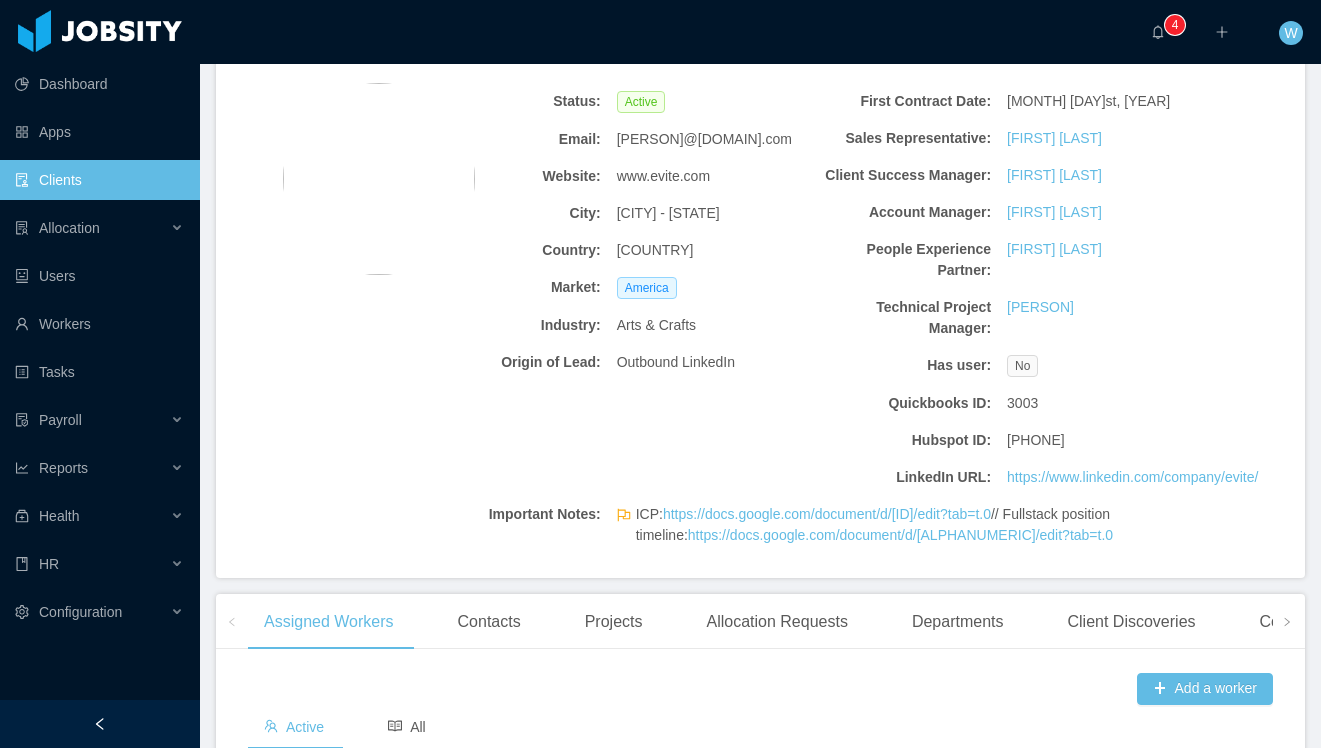 scroll, scrollTop: 263, scrollLeft: 0, axis: vertical 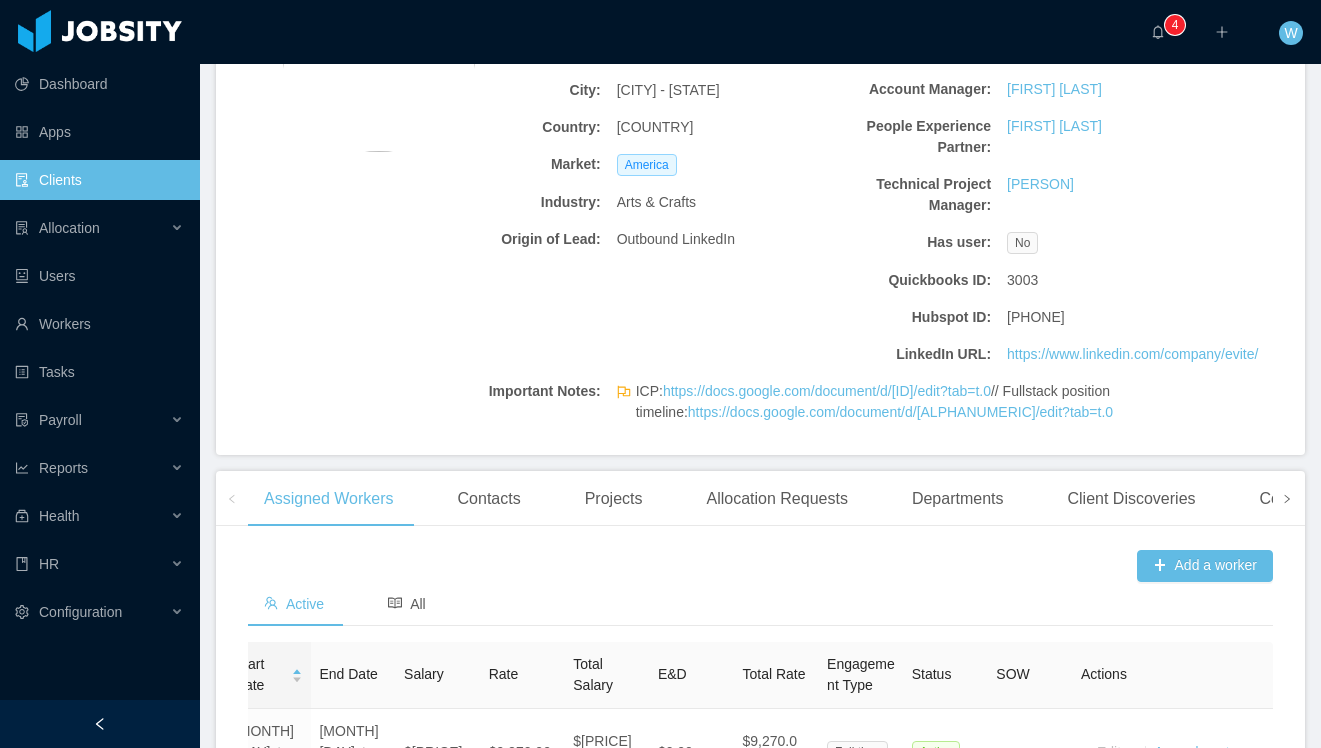 click 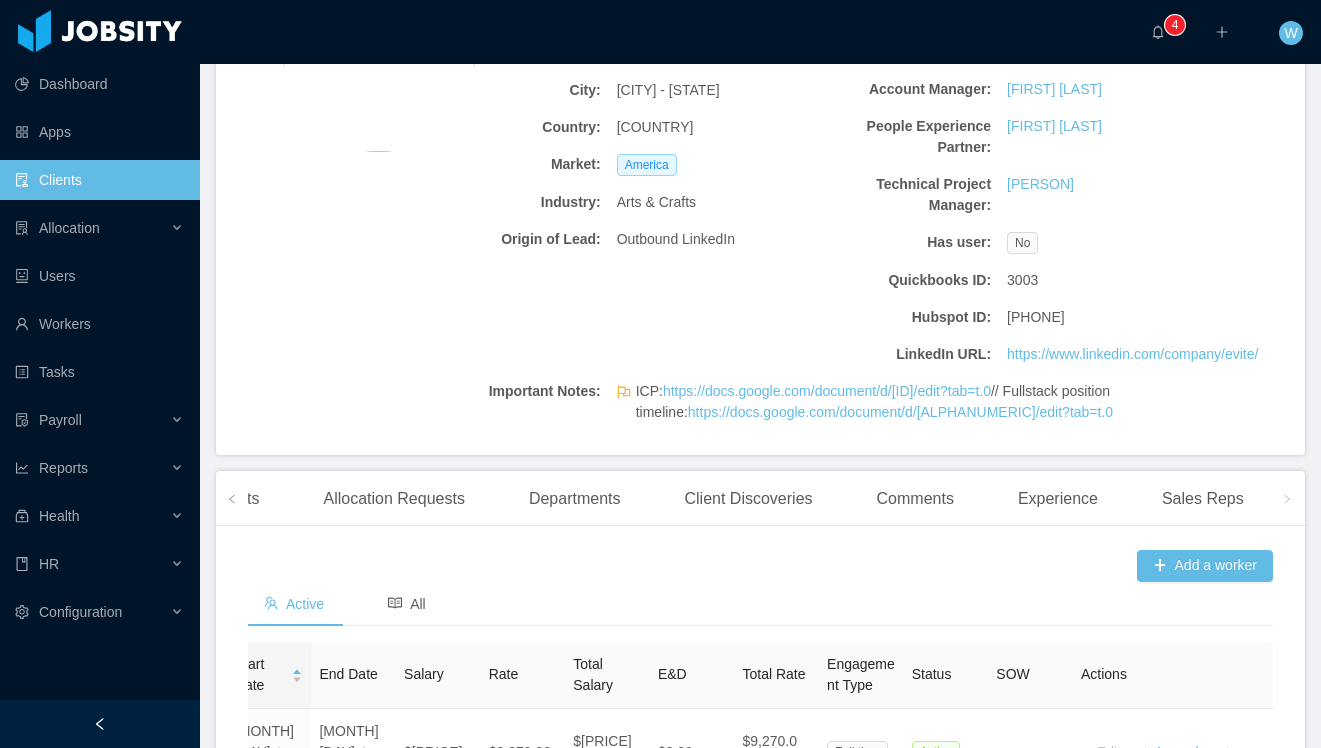 click 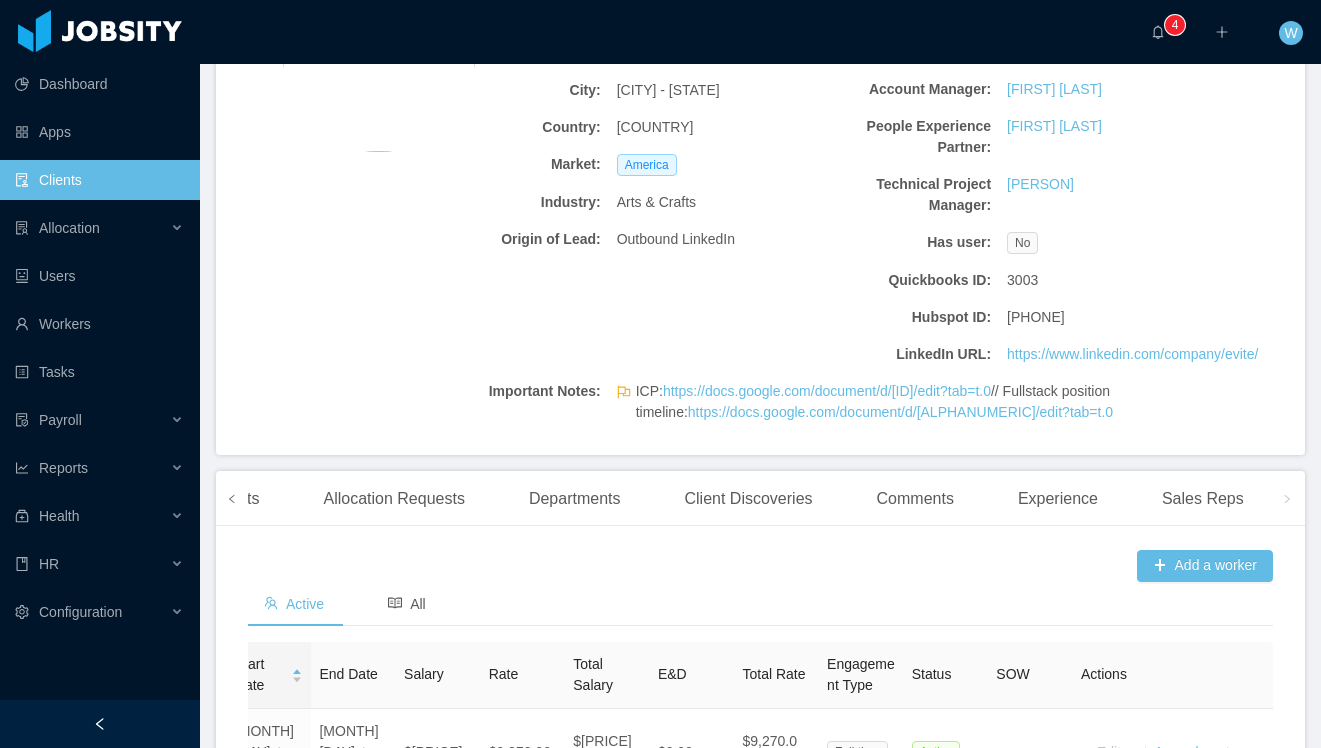 click 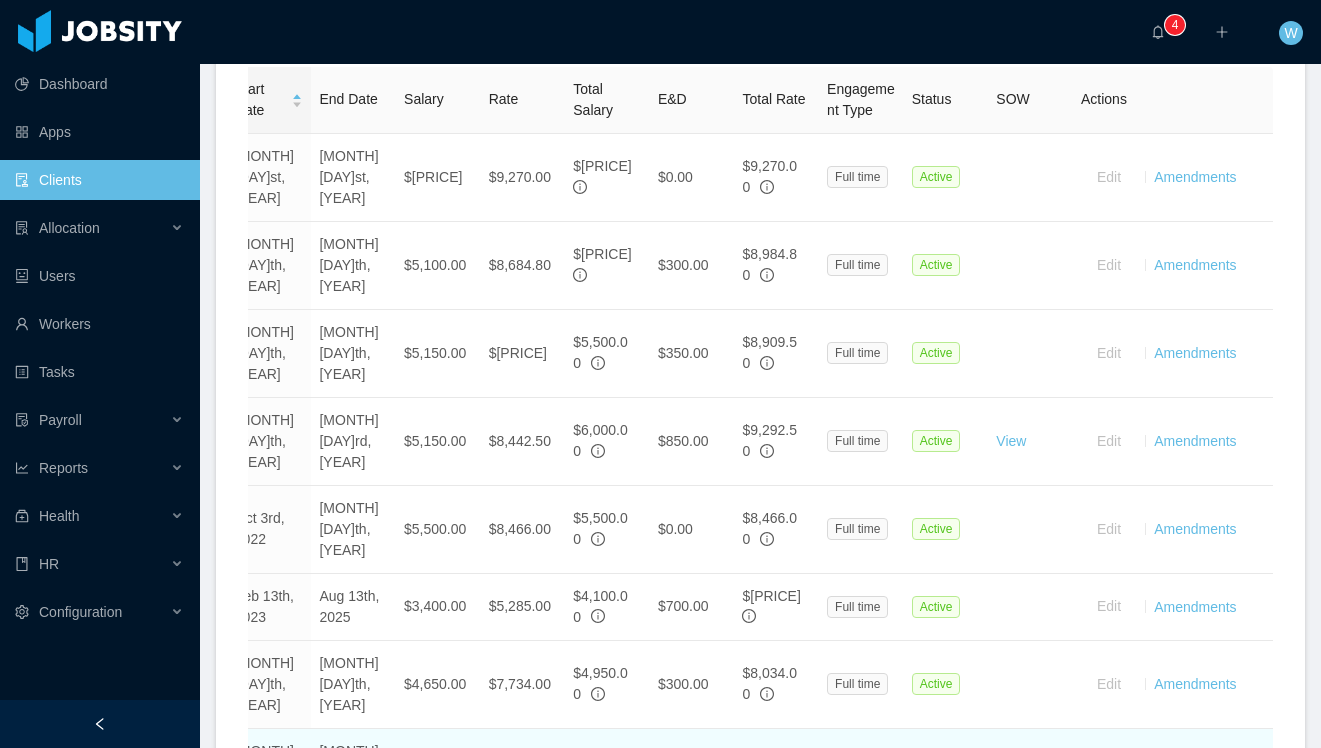 scroll, scrollTop: 926, scrollLeft: 0, axis: vertical 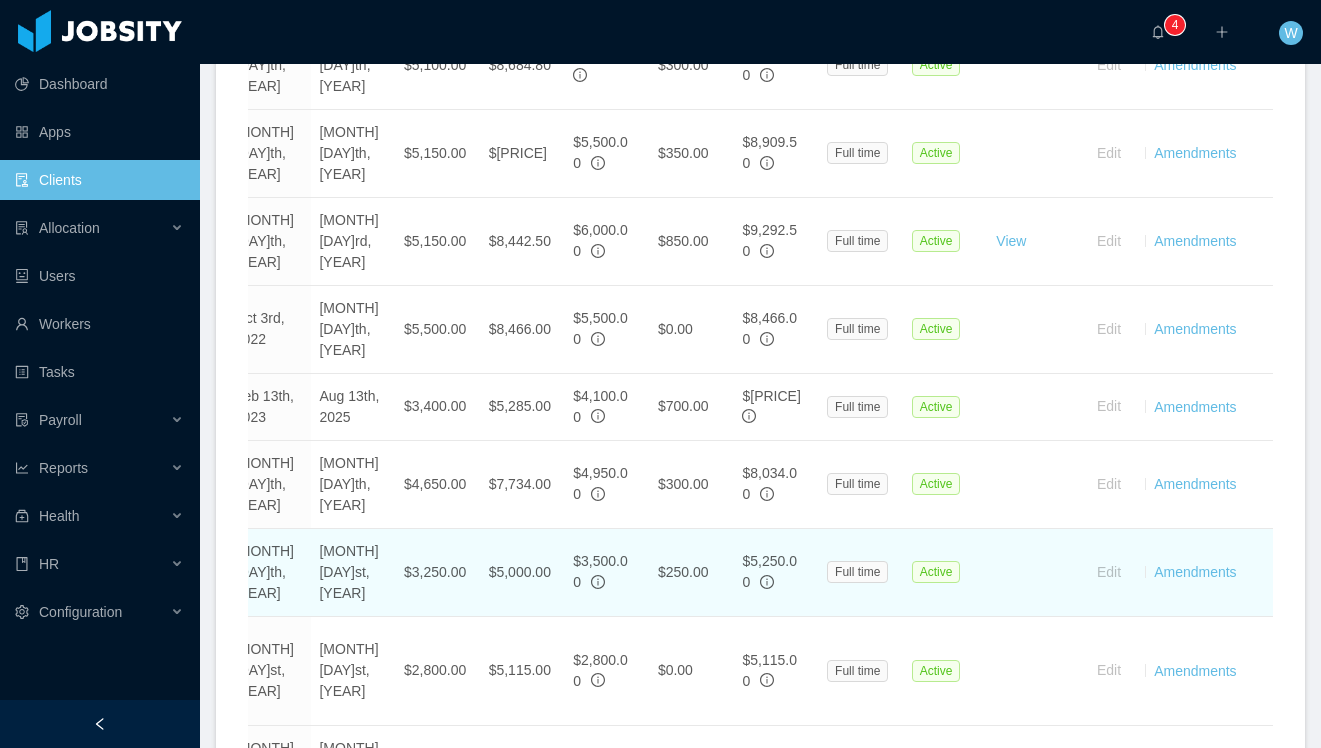click on "Edit Amendments" at bounding box center (1173, 573) 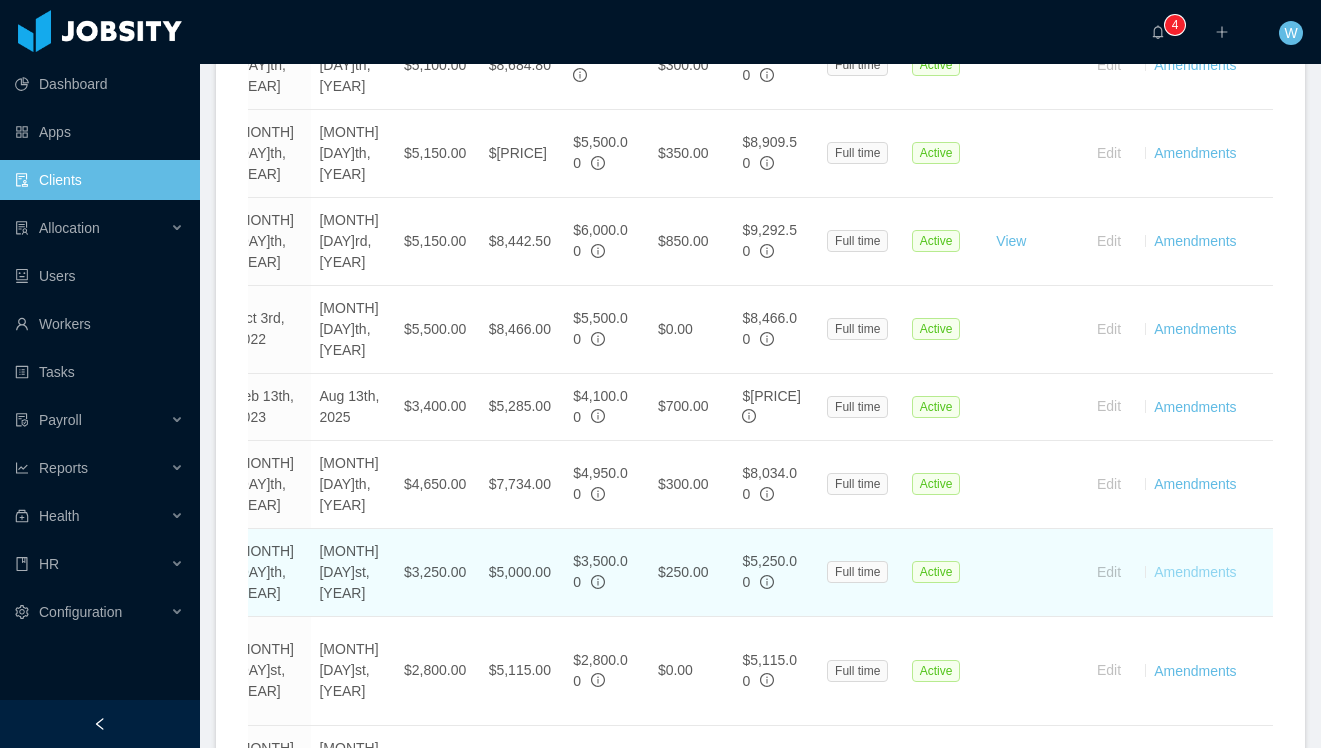 click on "Amendments" at bounding box center [1195, 572] 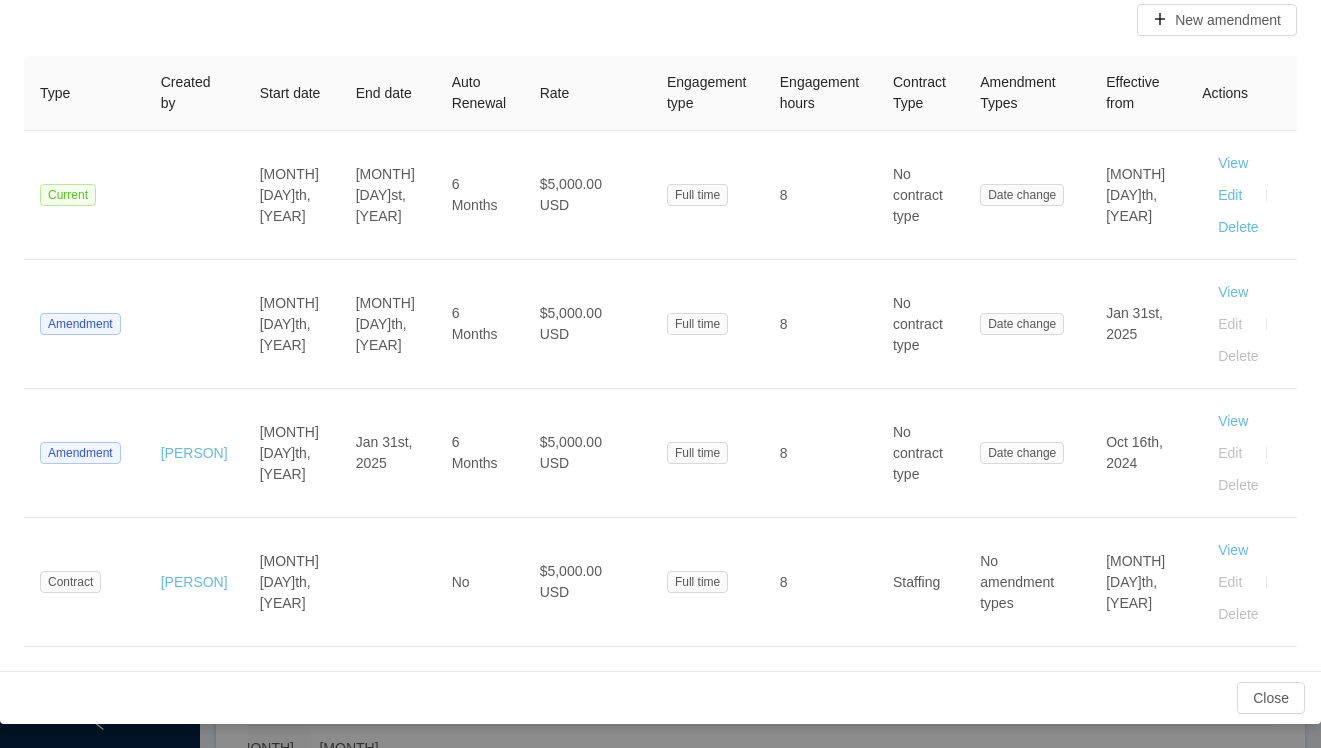 scroll, scrollTop: 0, scrollLeft: 0, axis: both 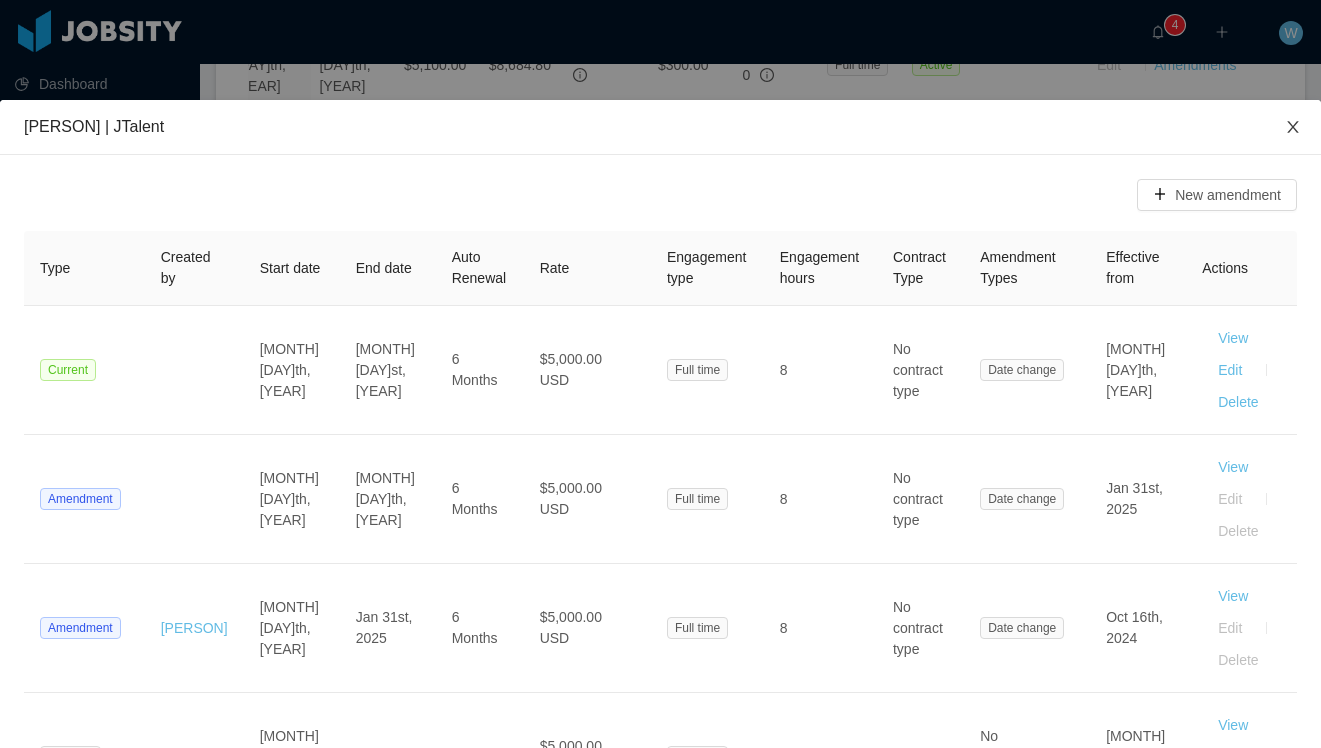 click 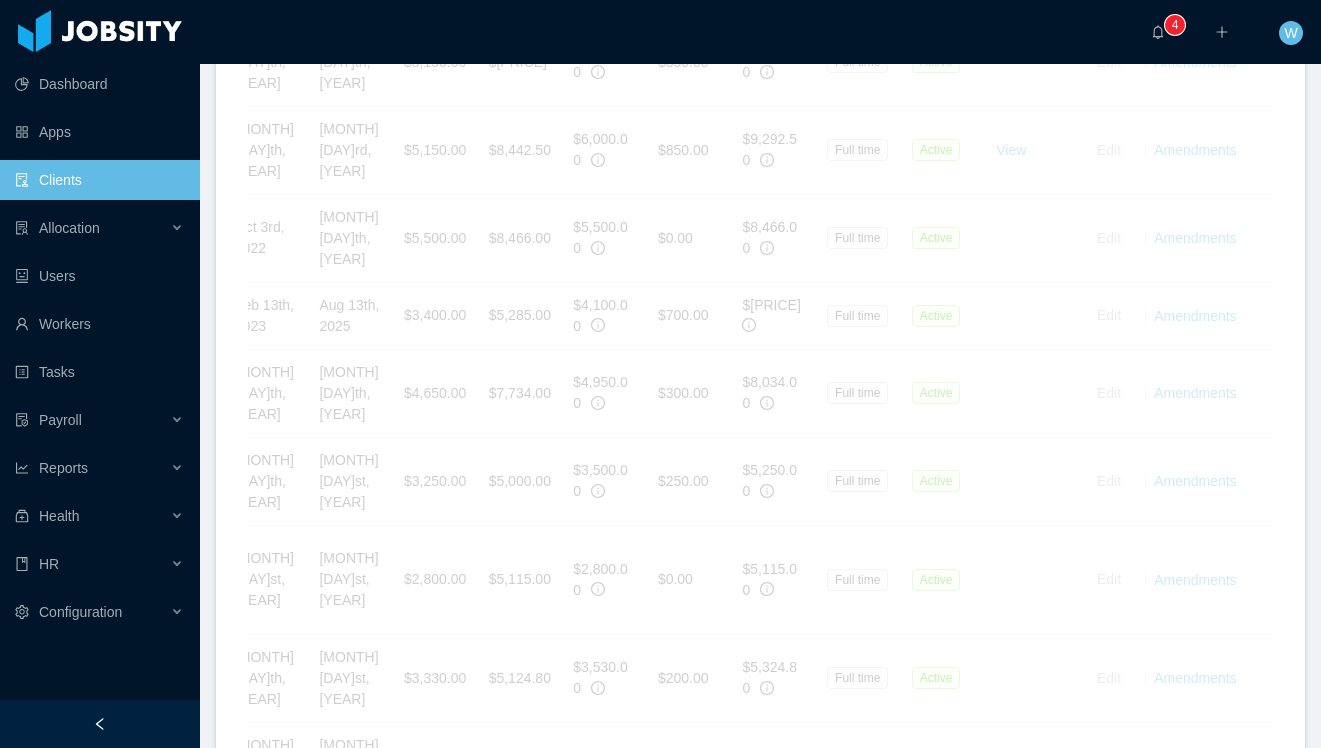 scroll, scrollTop: 1128, scrollLeft: 0, axis: vertical 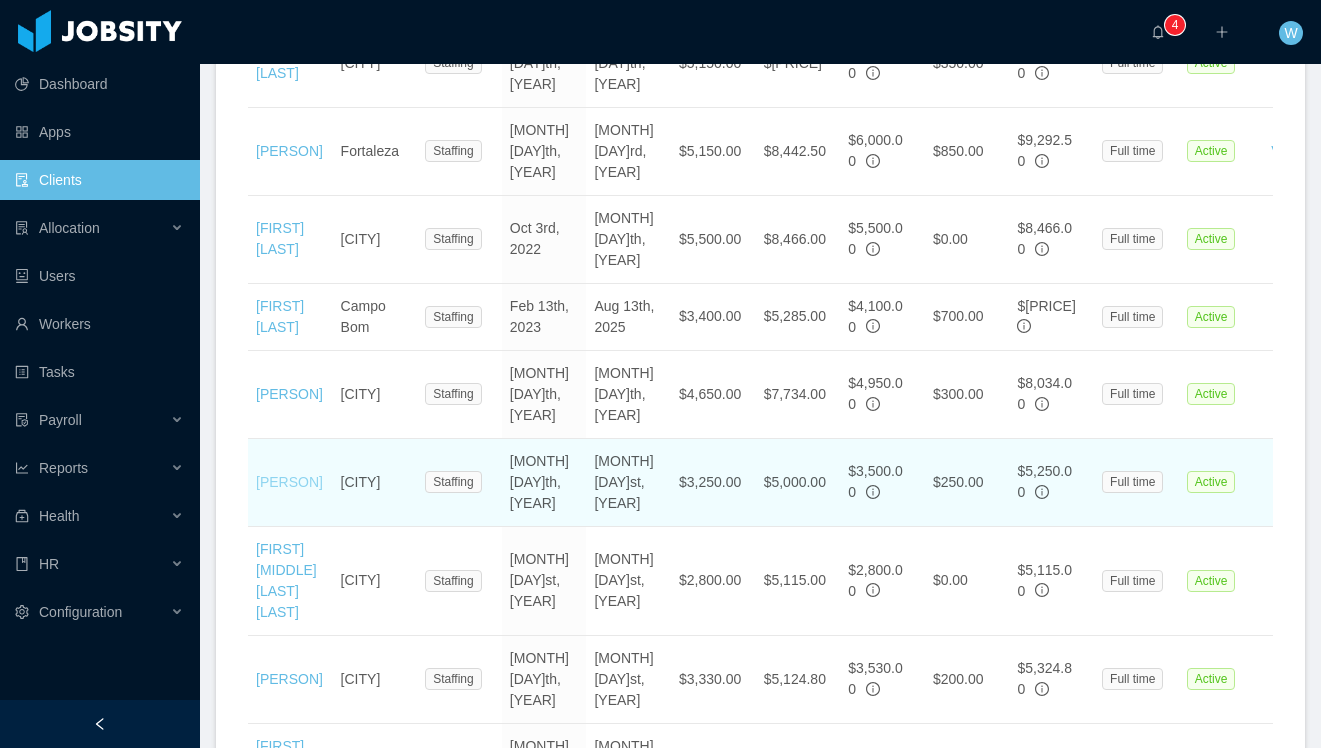 click on "[FIRST] [LAST]" at bounding box center (289, 482) 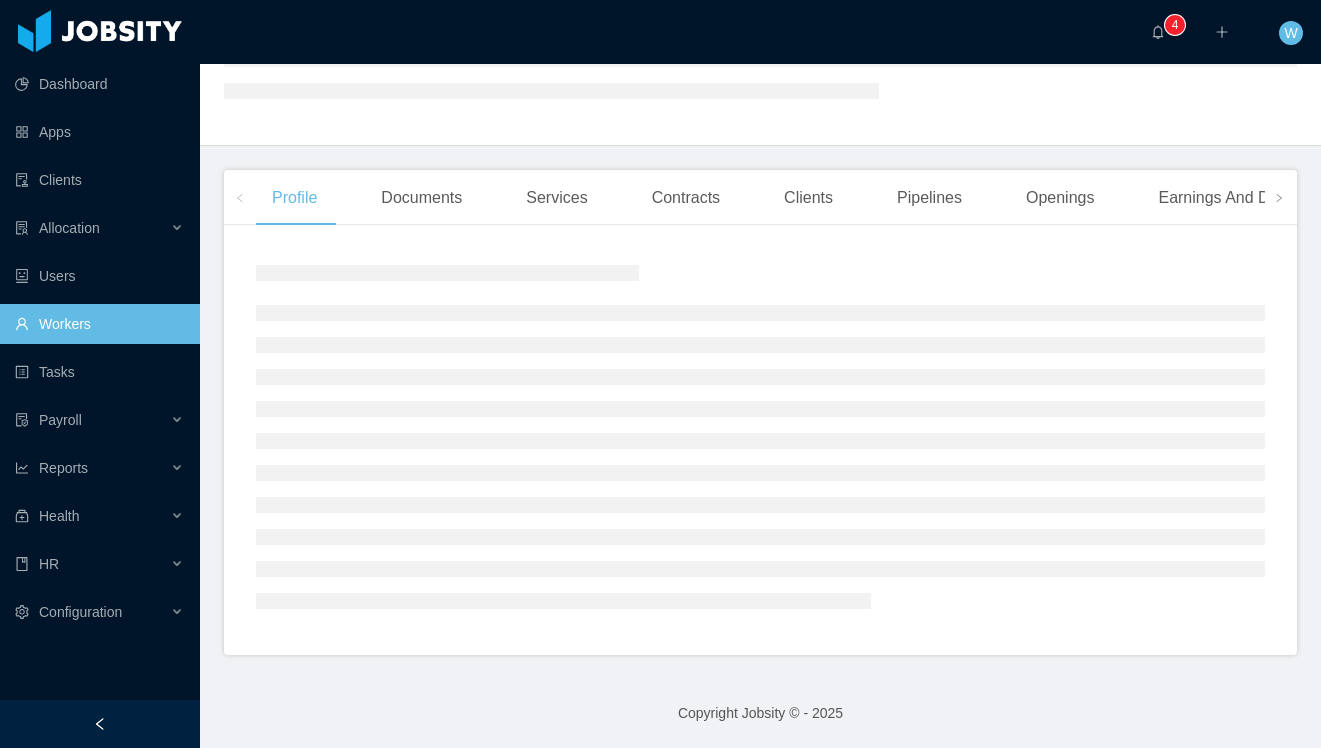 scroll, scrollTop: 273, scrollLeft: 0, axis: vertical 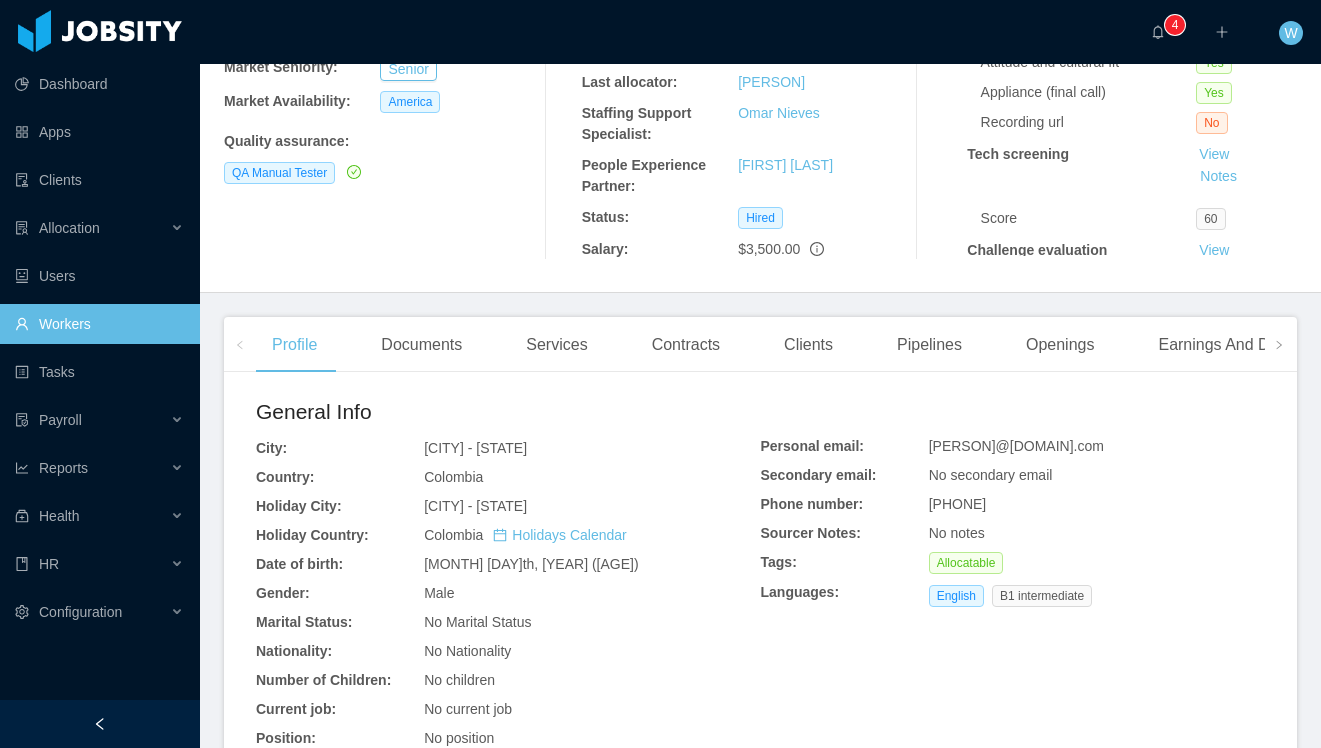 click on "Contracts" at bounding box center (686, 345) 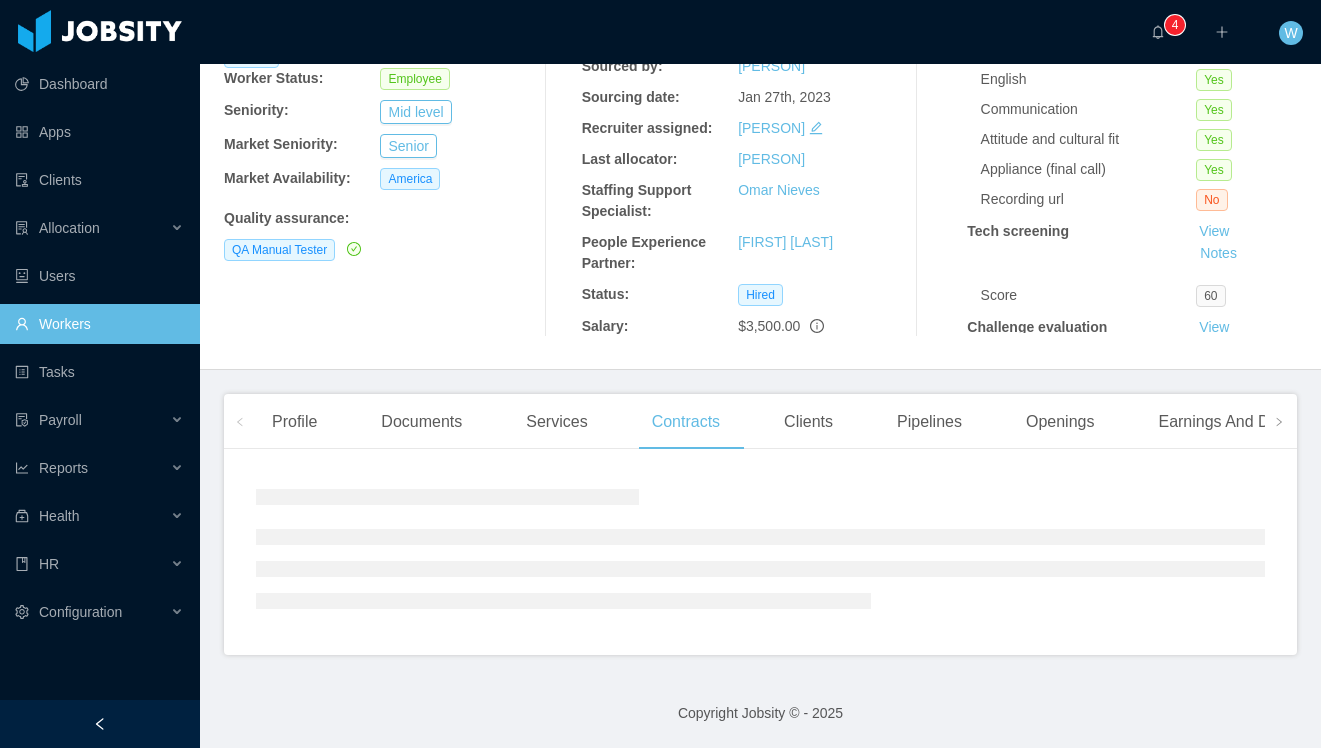 scroll, scrollTop: 269, scrollLeft: 0, axis: vertical 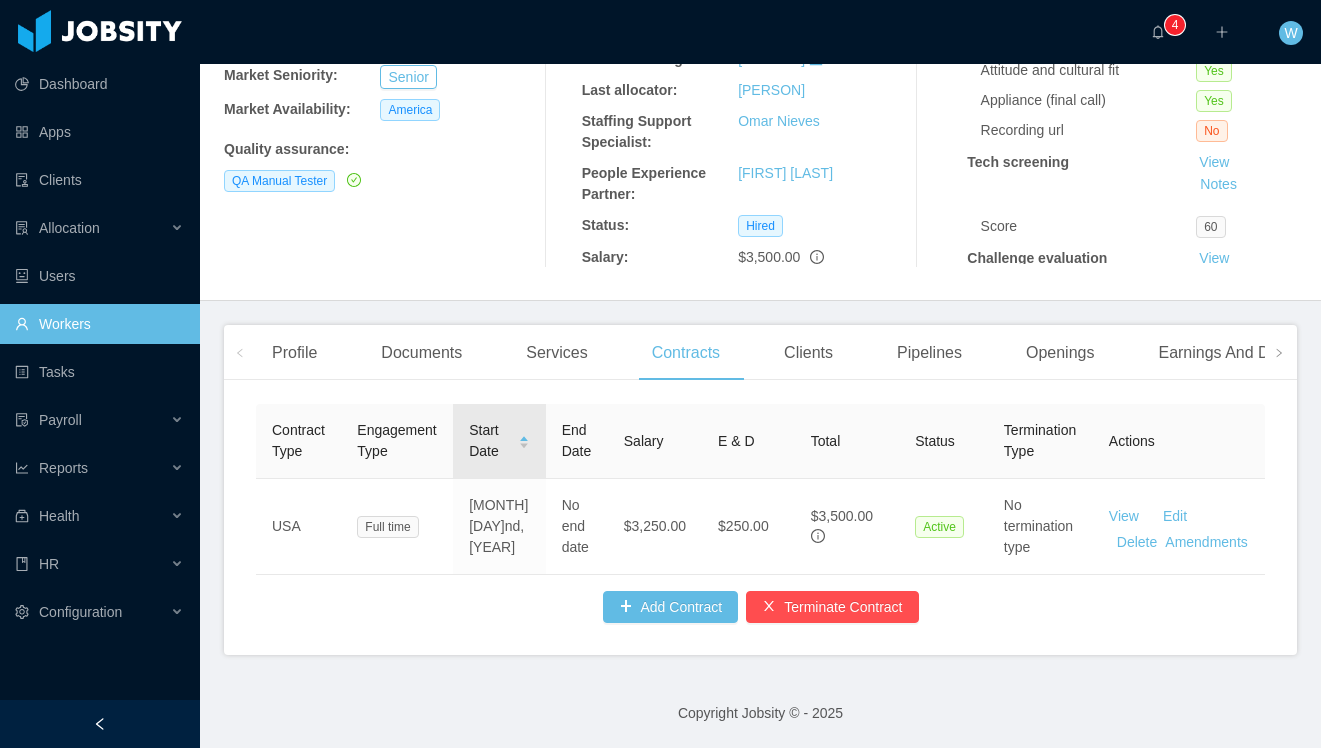 click on "Start Date" at bounding box center [499, 441] 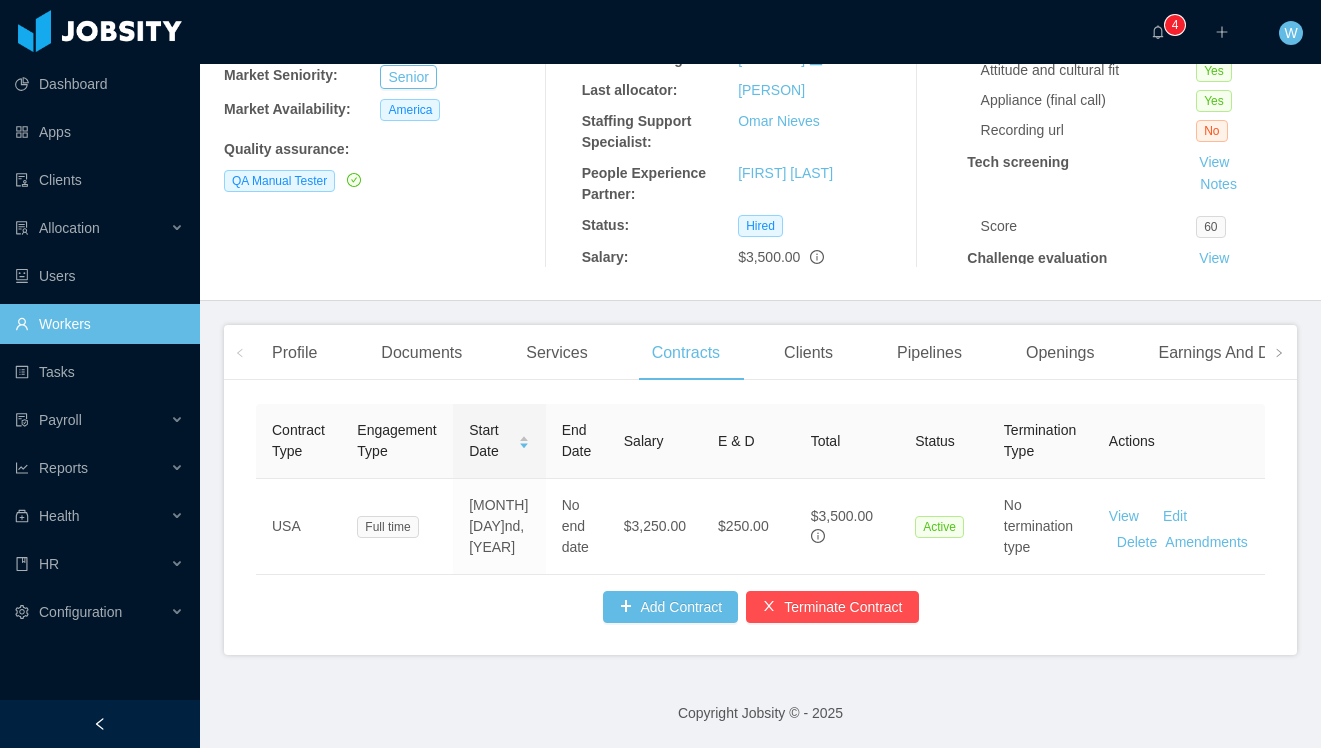 scroll, scrollTop: 0, scrollLeft: 29, axis: horizontal 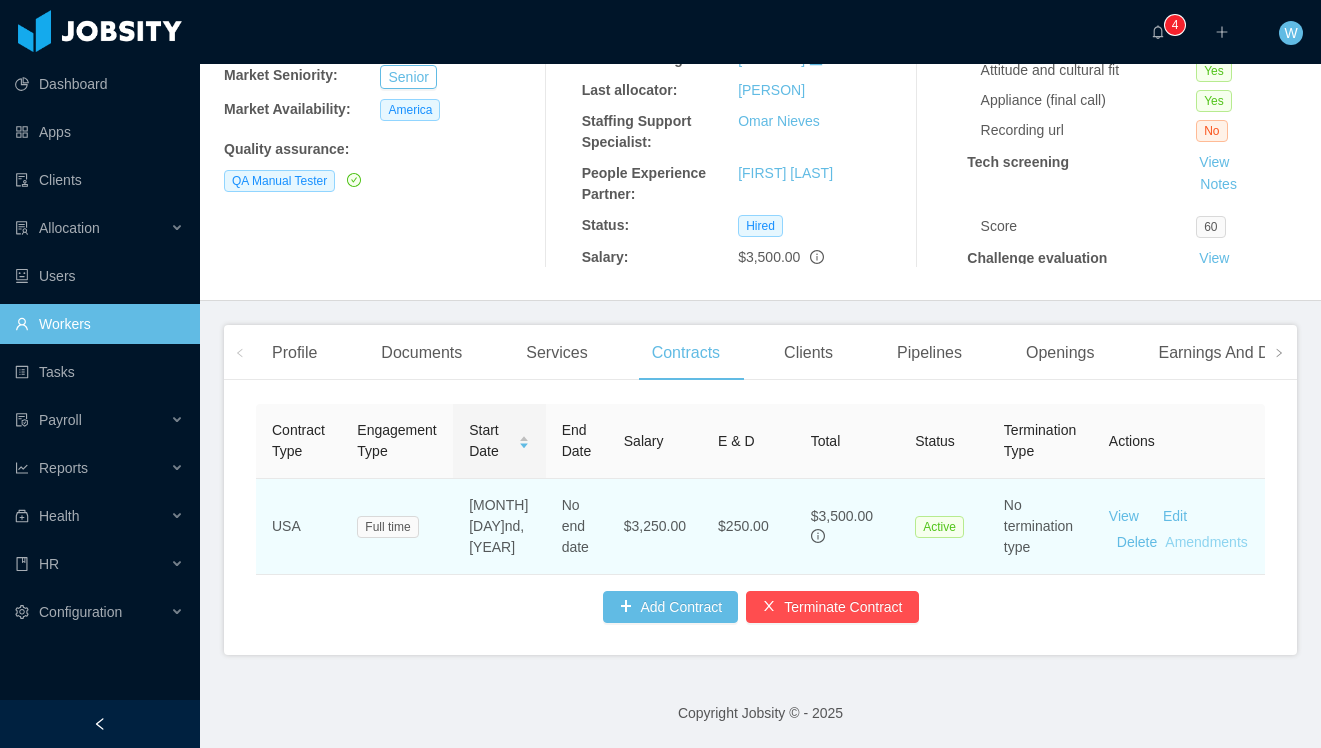 click on "Amendments" at bounding box center (1206, 542) 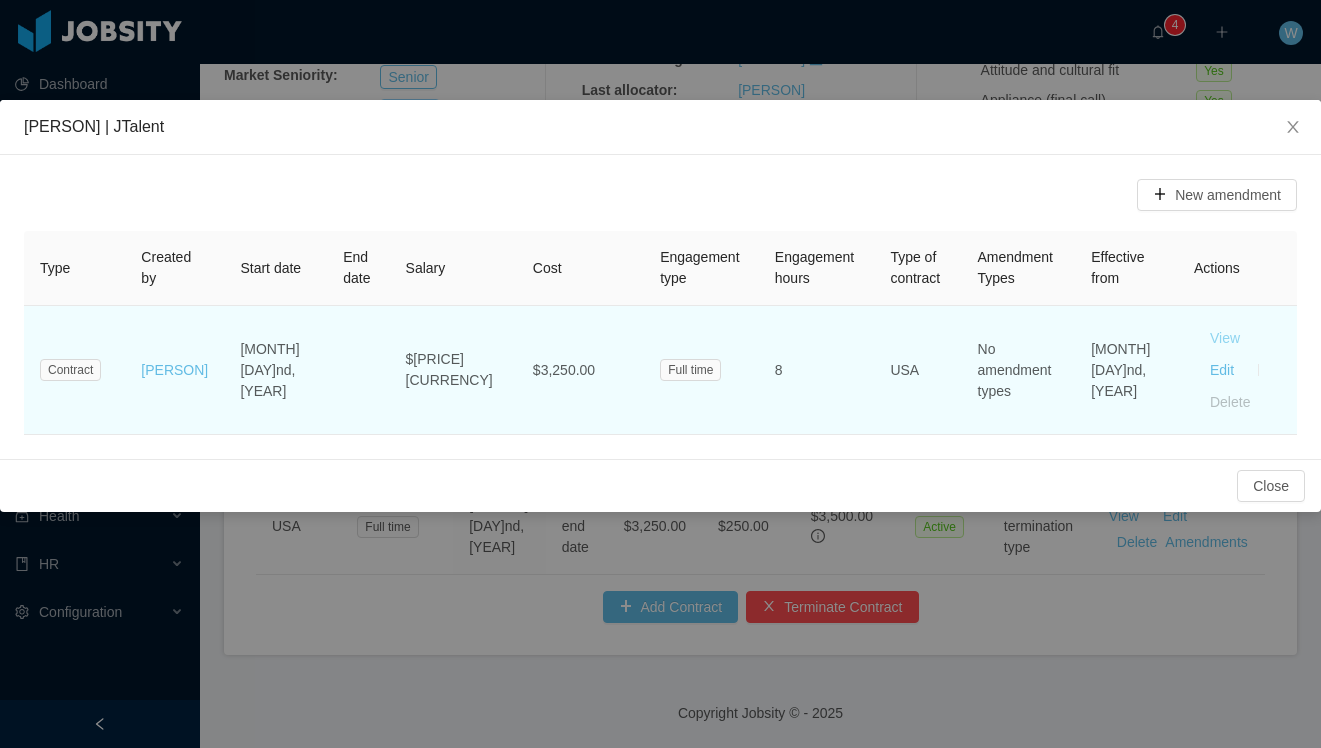 click on "View" at bounding box center (1225, 338) 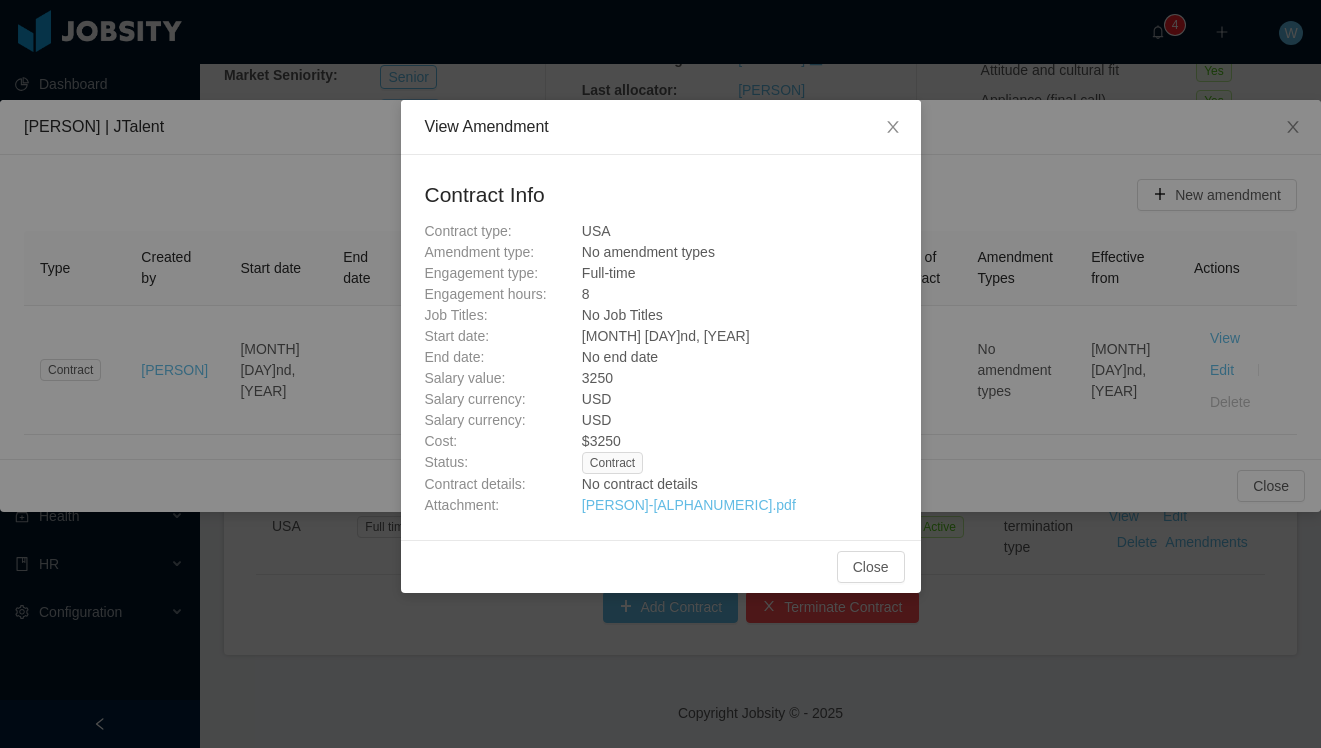 click on "View Amendment Contract Info Contract type: USA Amendment type:  No amendment types  Engagement type: Full-time Engagement hours: 8 Job Titles:  No Job Titles Start date: Jun 2nd, 2023 End date: No end date Salary value: 3250 Salary currency: USD Salary currency: USD Cost: $ 3250 Status: Contract Contract details: No contract details Attachment: luis-yepes-1_646d0e1358f90.pdf Close" at bounding box center [660, 374] 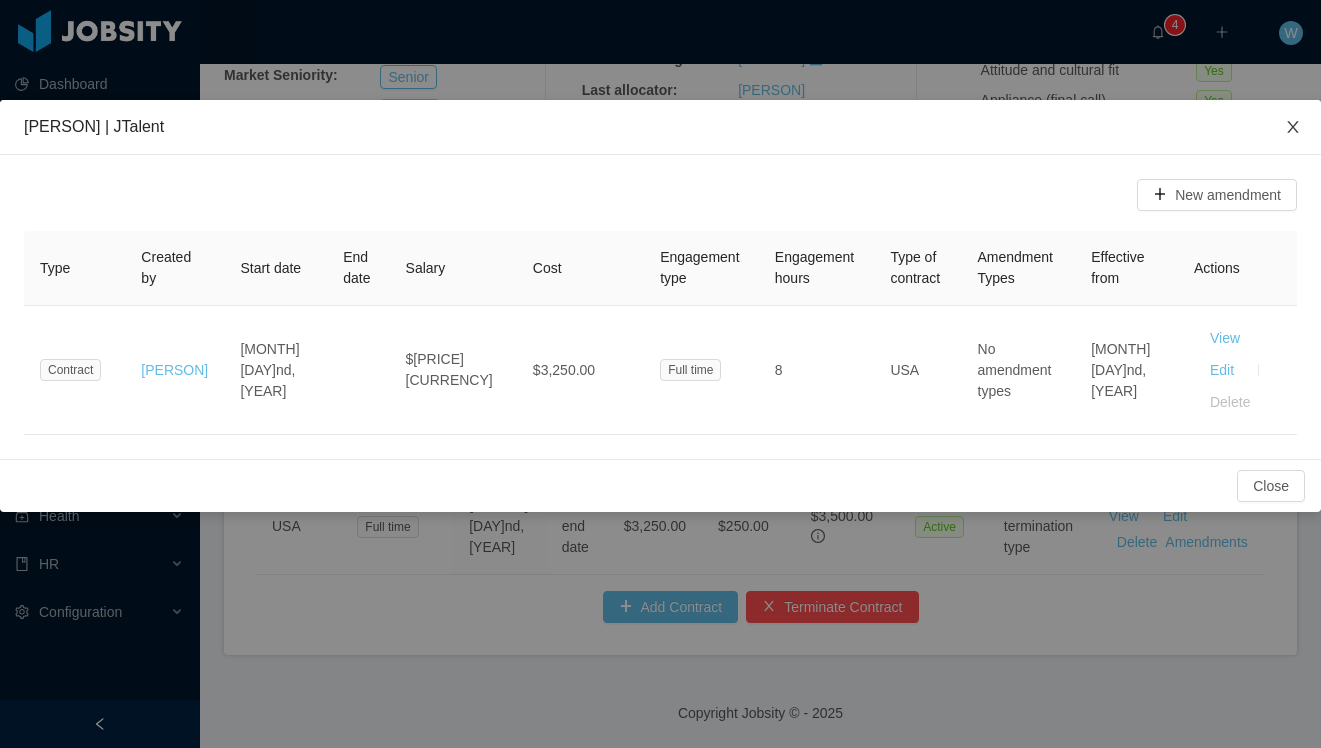 click 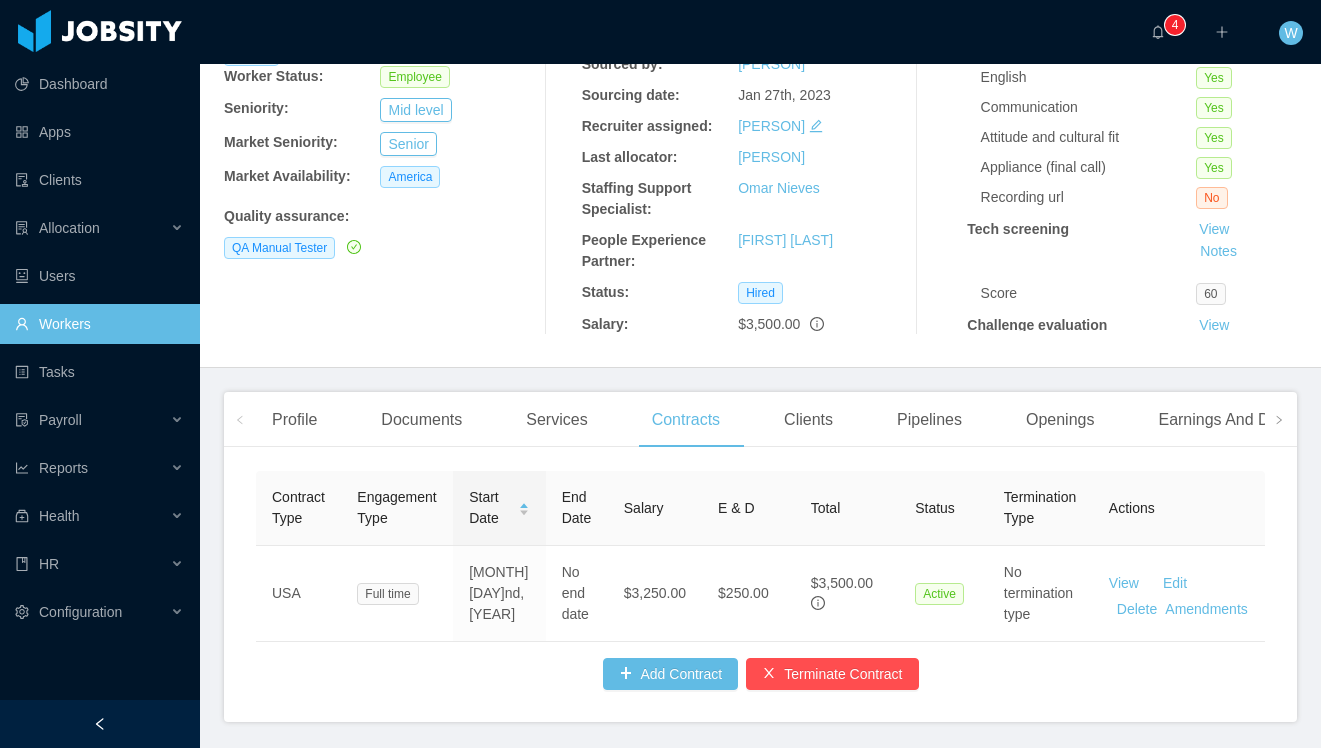 scroll, scrollTop: 269, scrollLeft: 0, axis: vertical 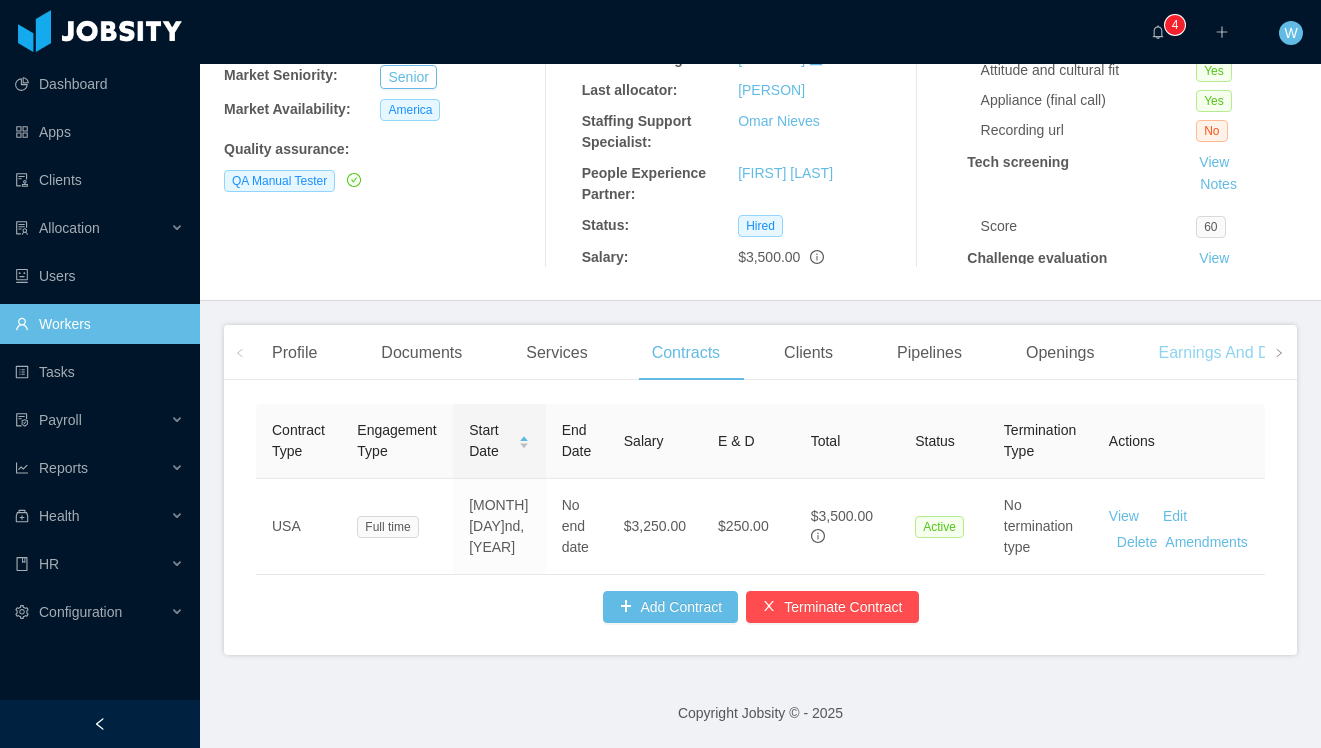 click on "Earnings And Discounts" at bounding box center (1243, 353) 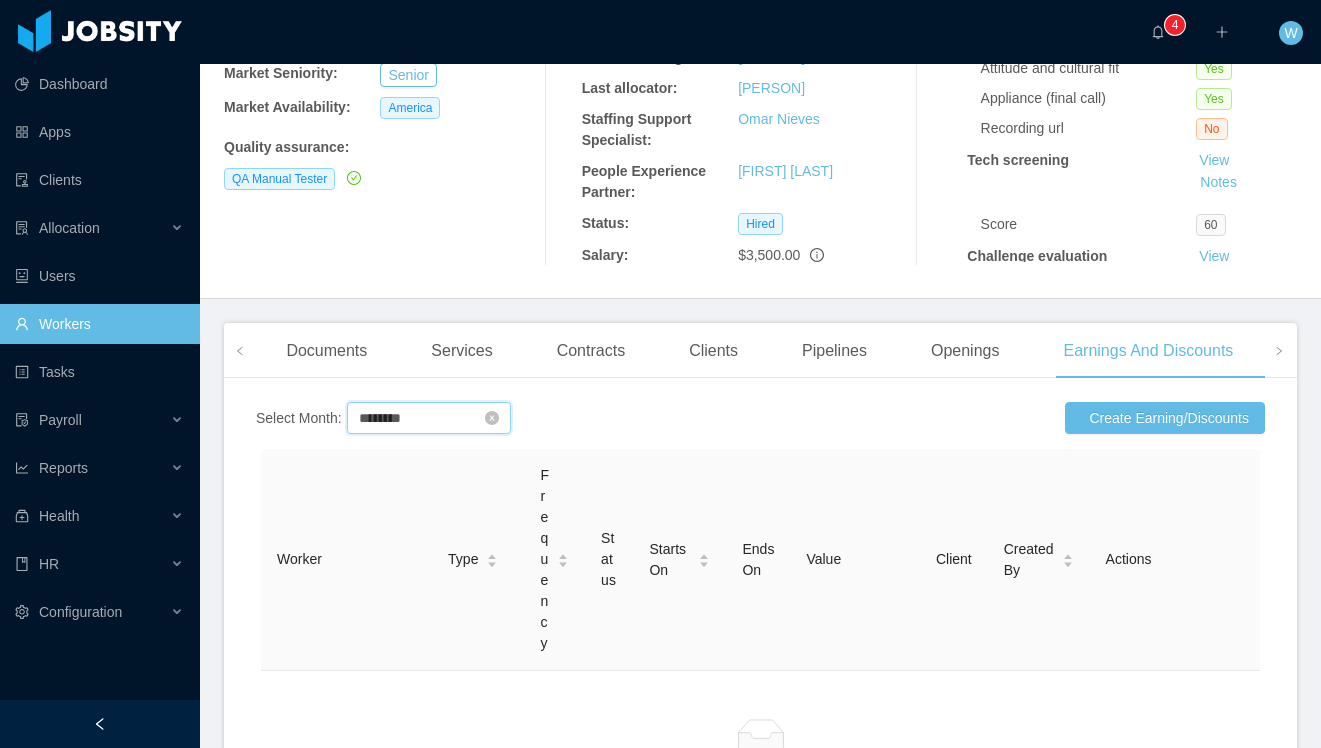 click on "********" at bounding box center [429, 418] 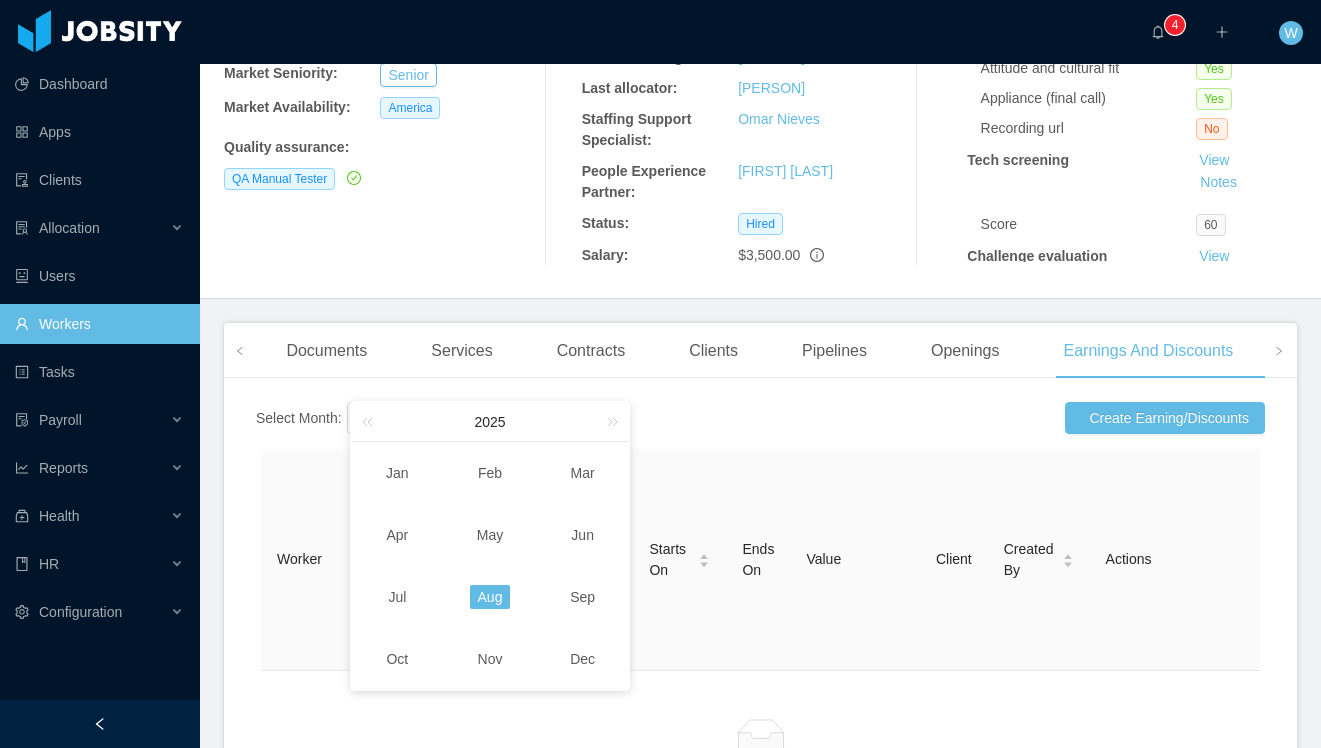 click on "Select Month: ******** Create Earning/Discounts" at bounding box center (760, 418) 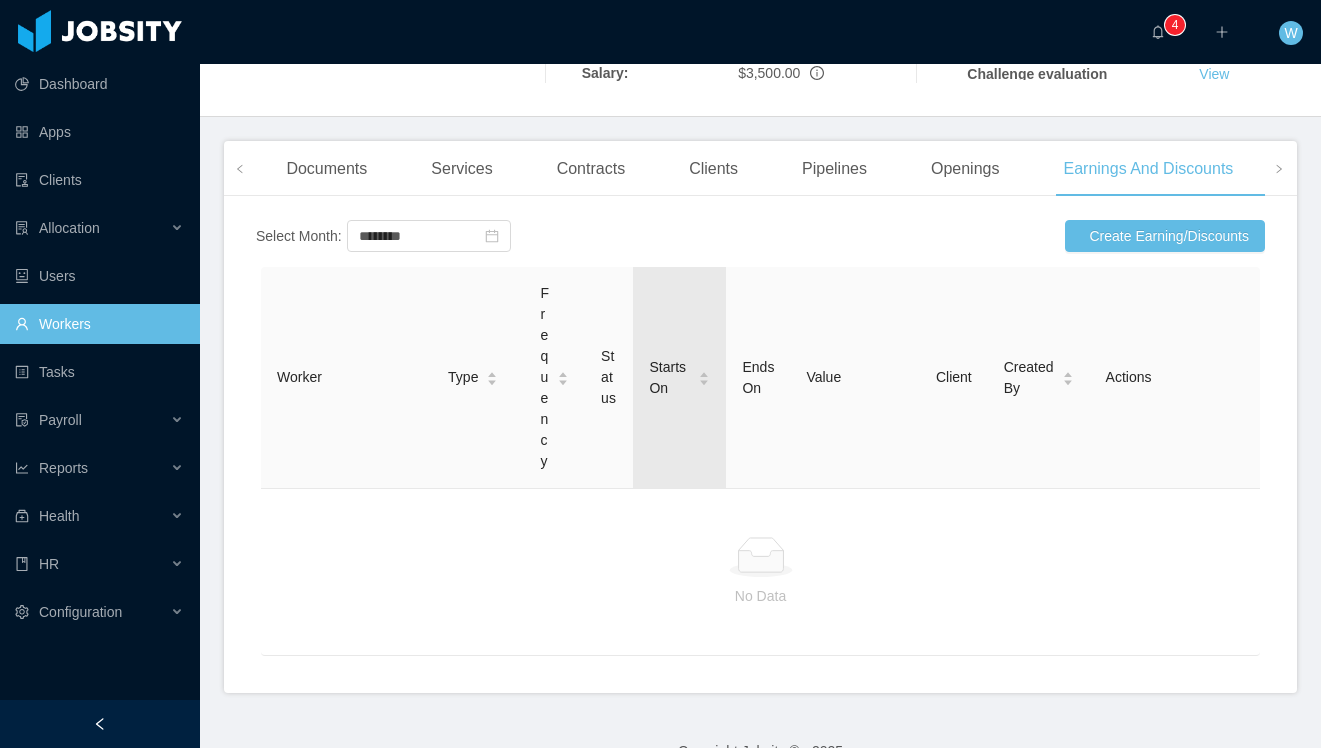 scroll, scrollTop: 491, scrollLeft: 0, axis: vertical 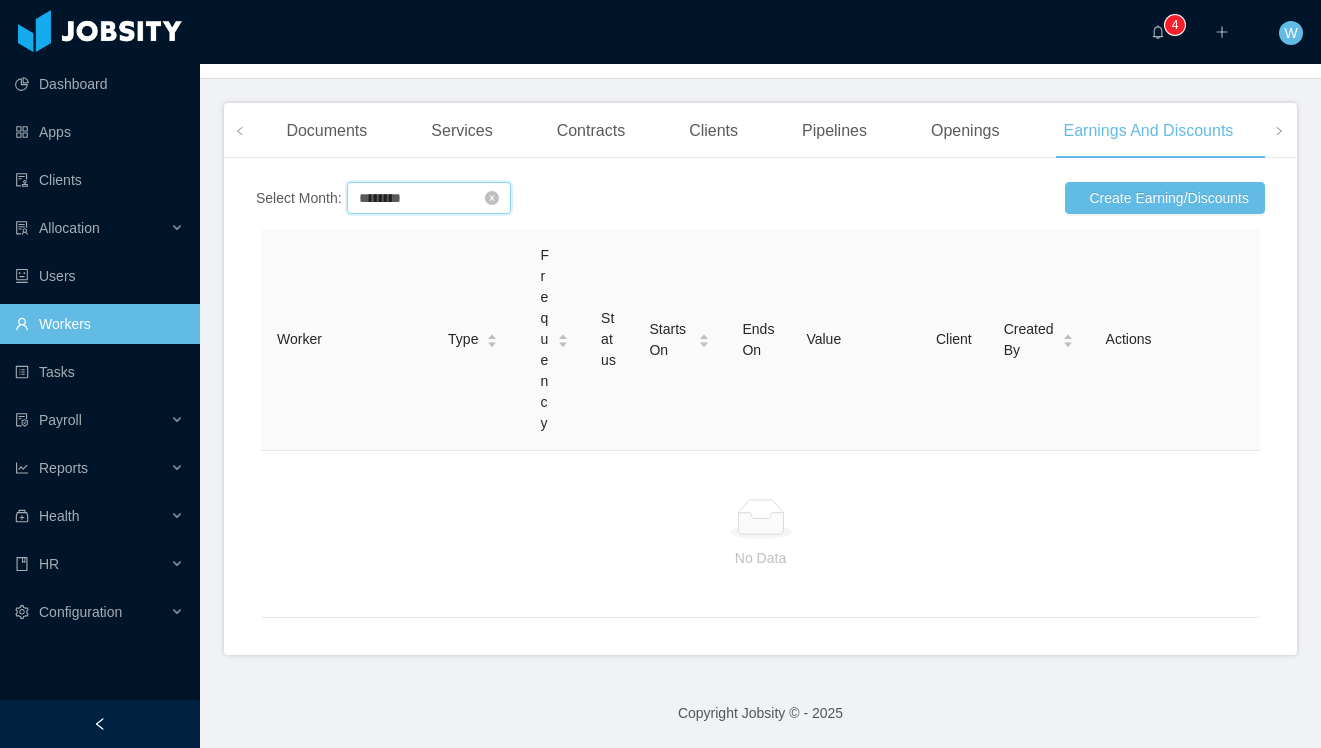 click on "********" at bounding box center (429, 198) 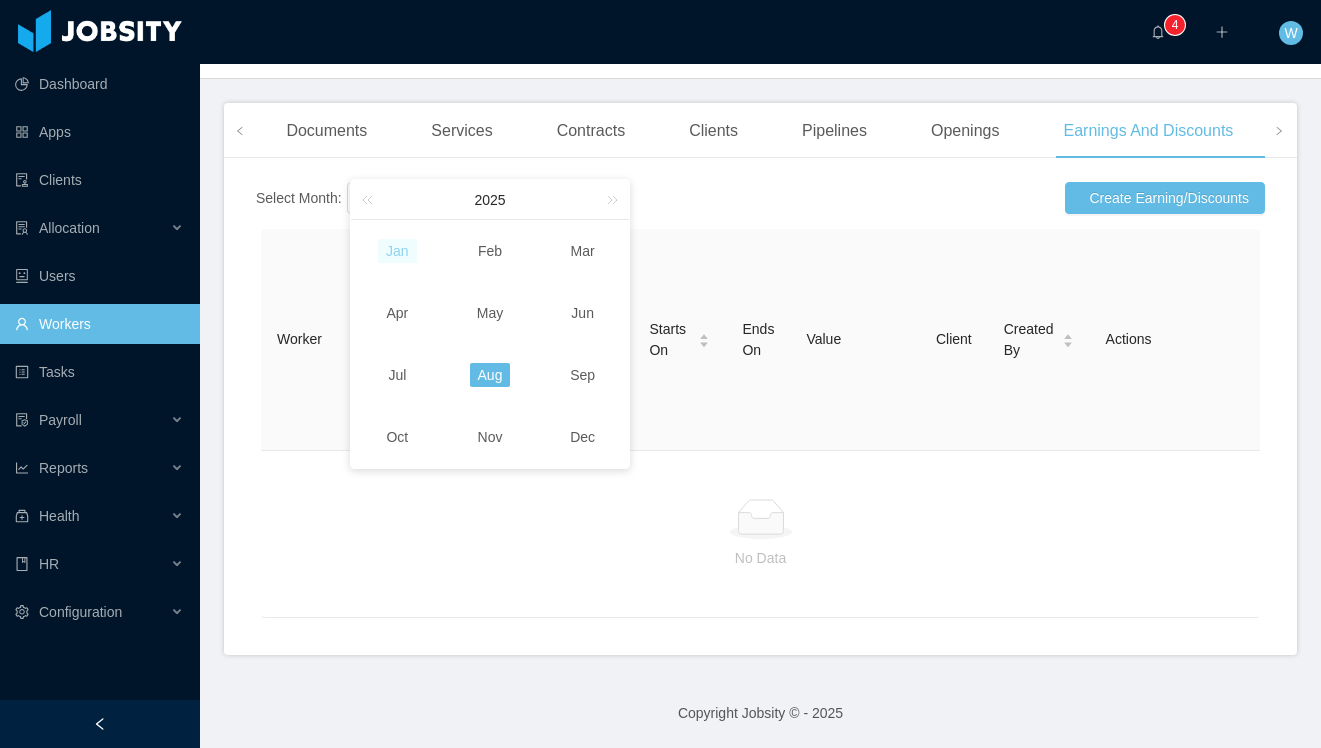 click on "Jan" at bounding box center (397, 251) 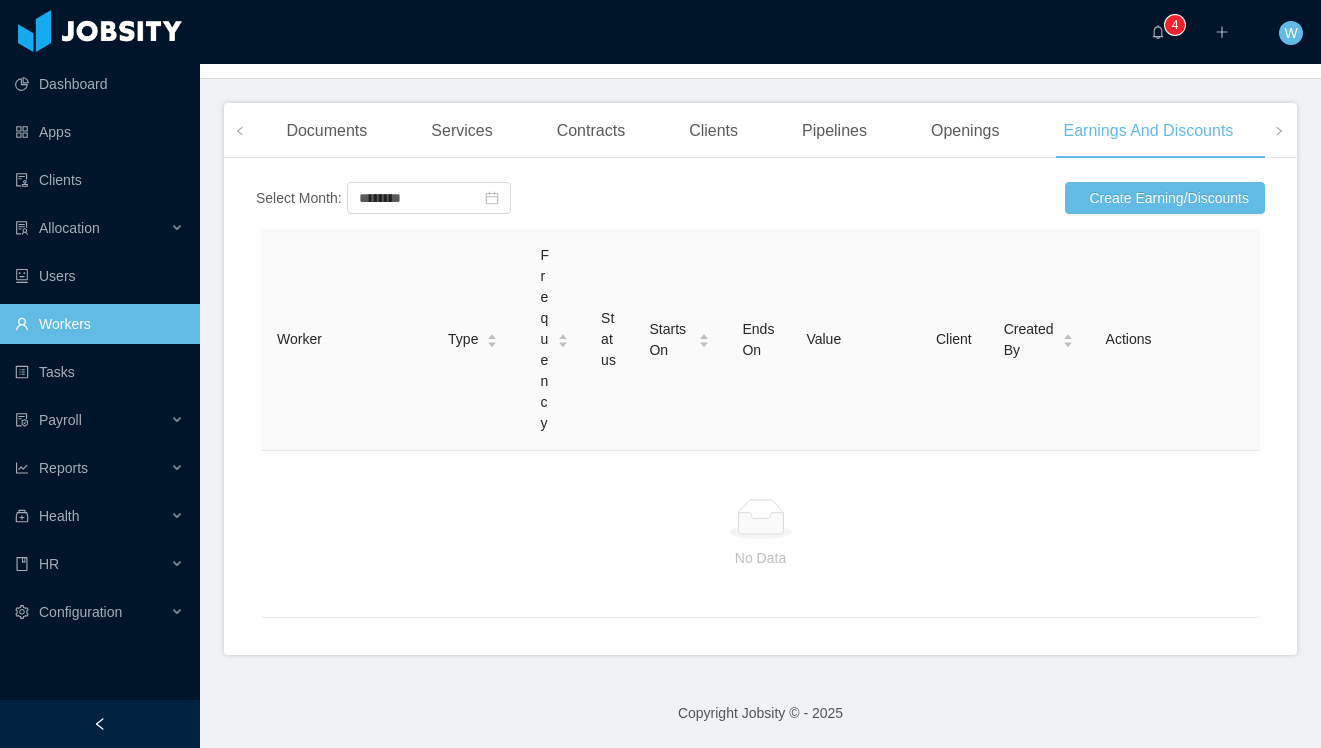 click on "Select Month: ******** Create Earning/Discounts" at bounding box center (760, 198) 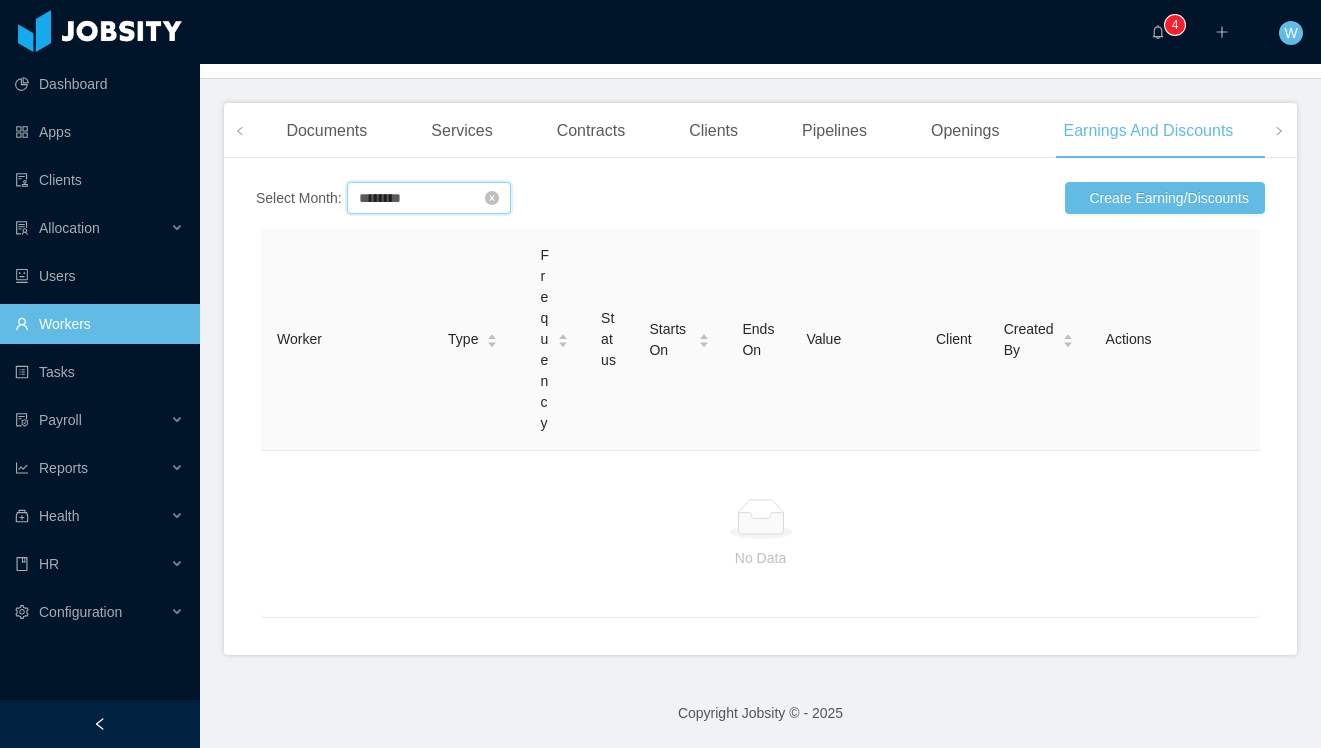 click on "********" at bounding box center [429, 198] 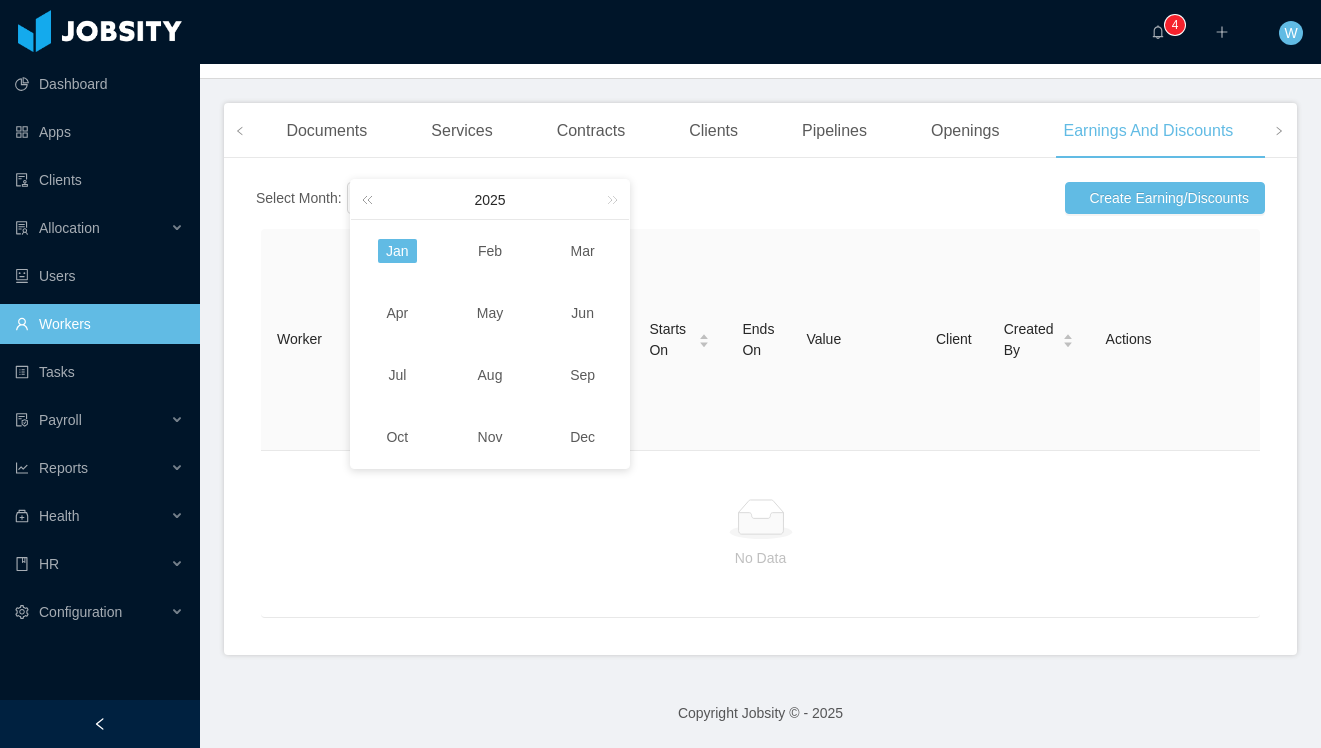 click at bounding box center [371, 199] 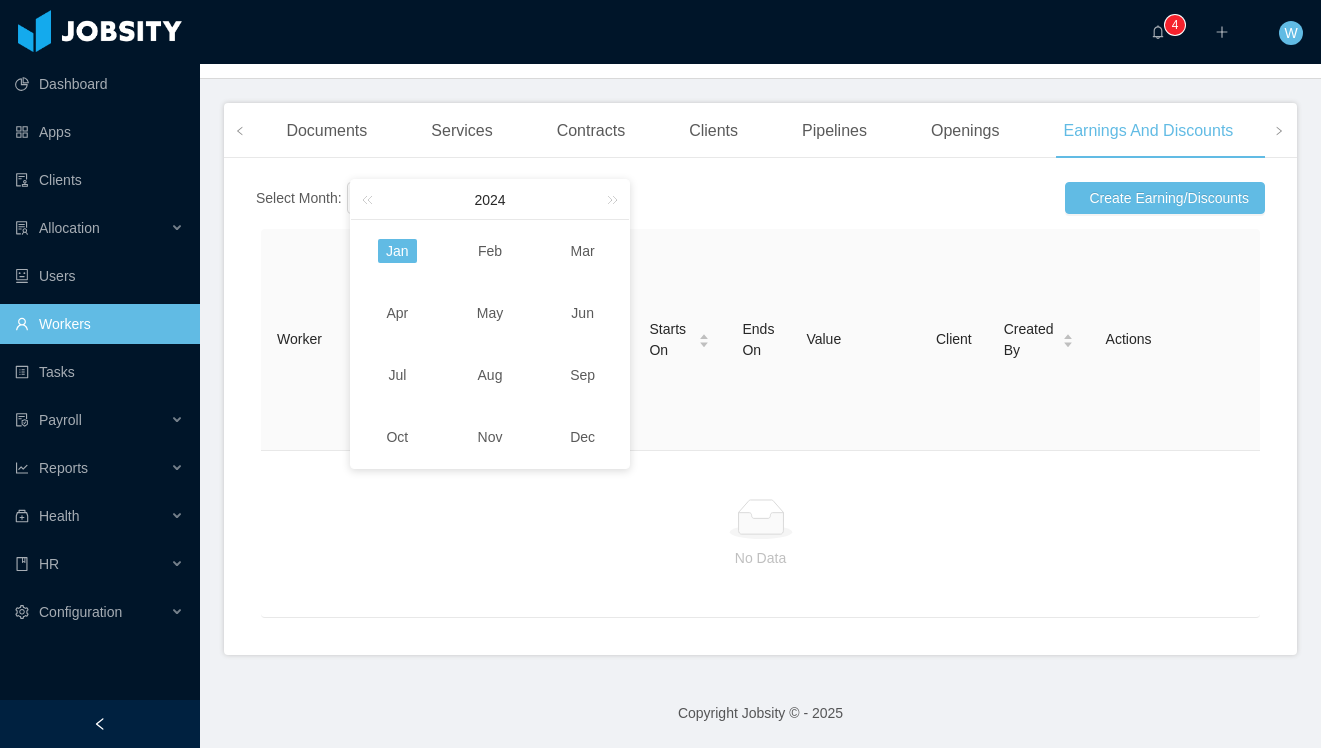 click on "Jul" at bounding box center [397, 375] 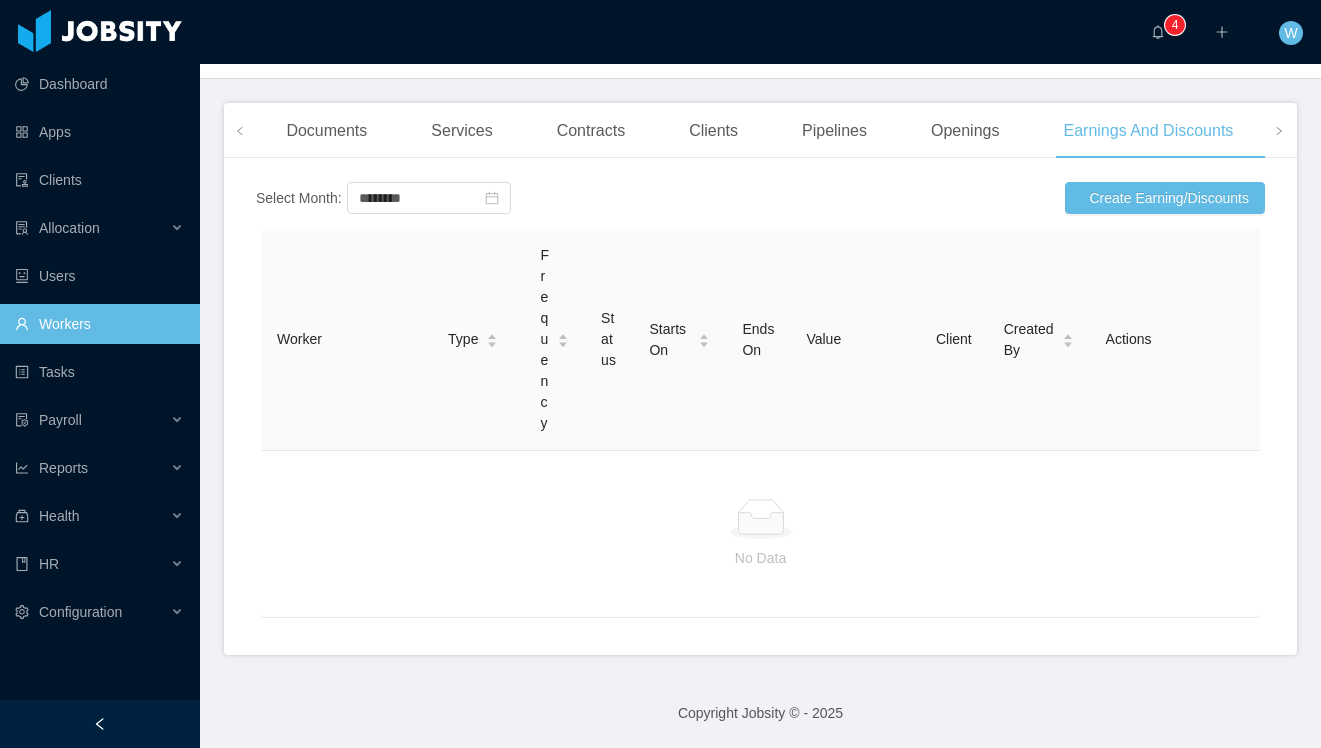 click on "Worker" at bounding box center [346, 340] 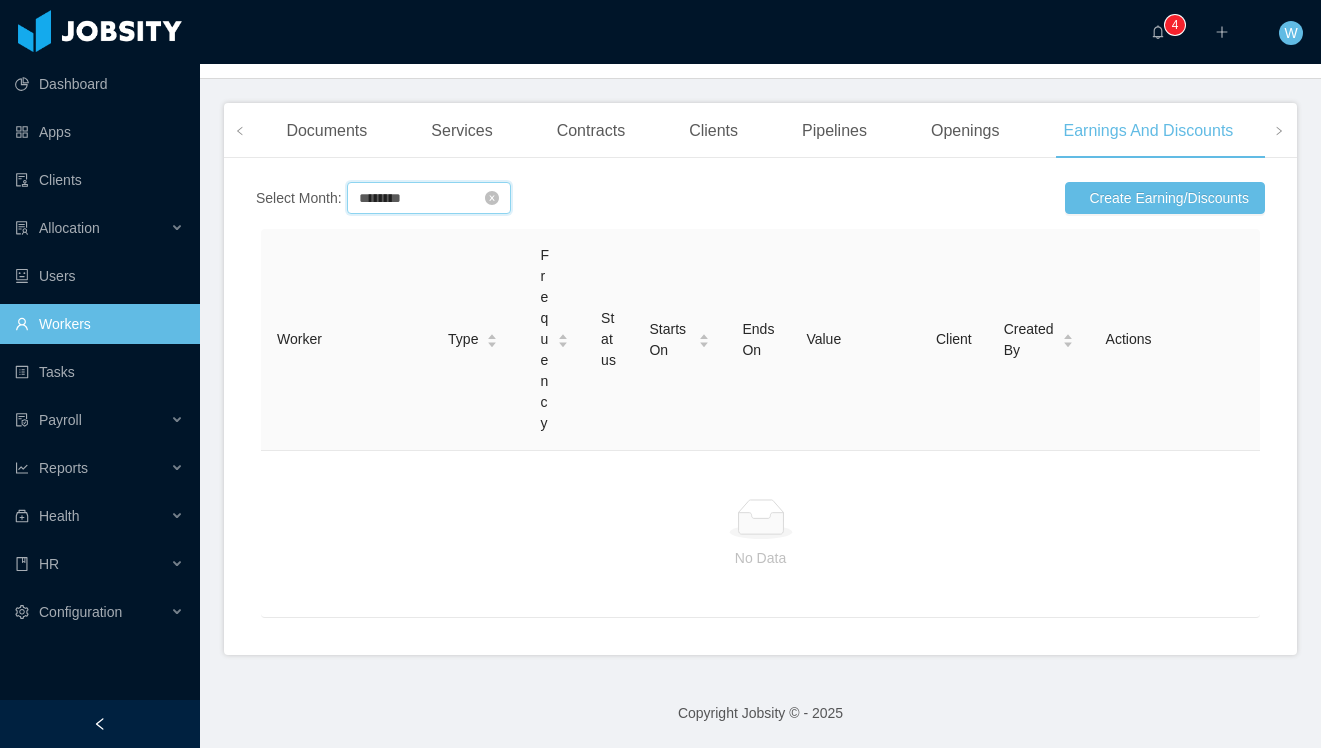 click on "********" at bounding box center (429, 198) 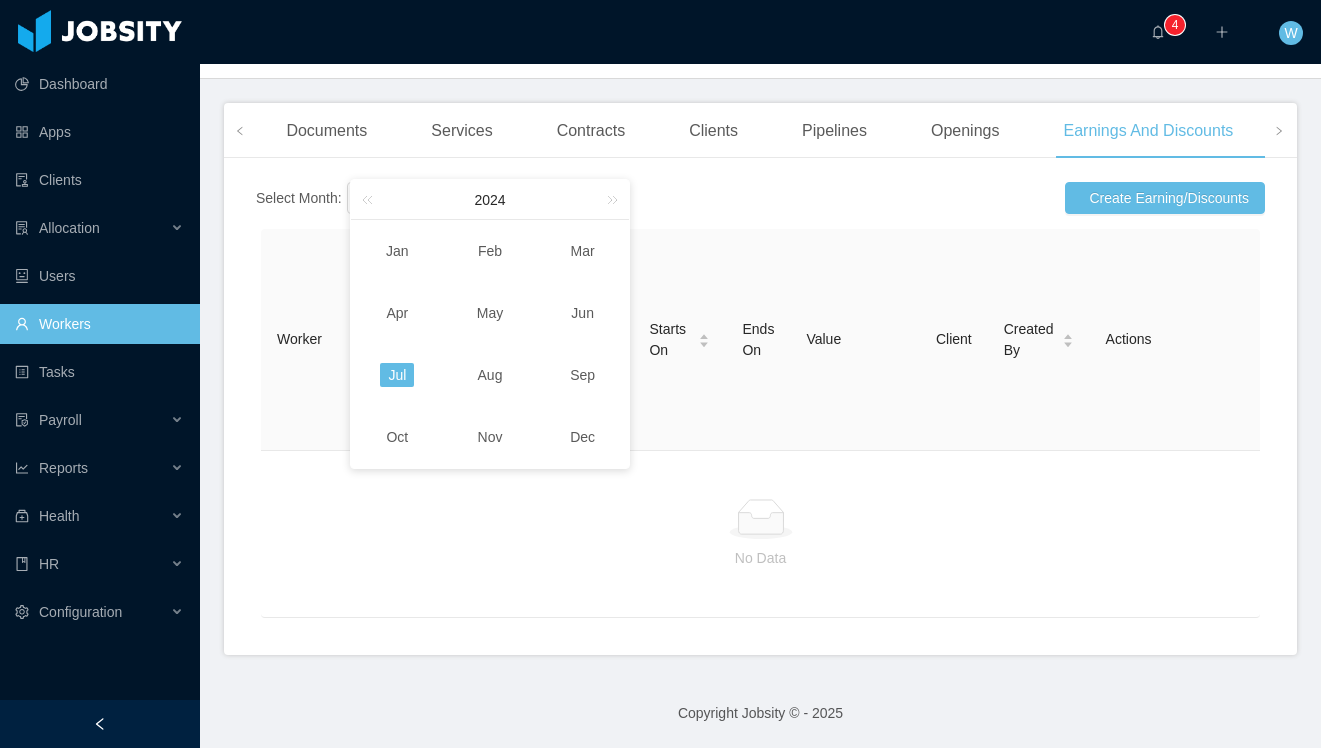 click on "Aug" at bounding box center [490, 375] 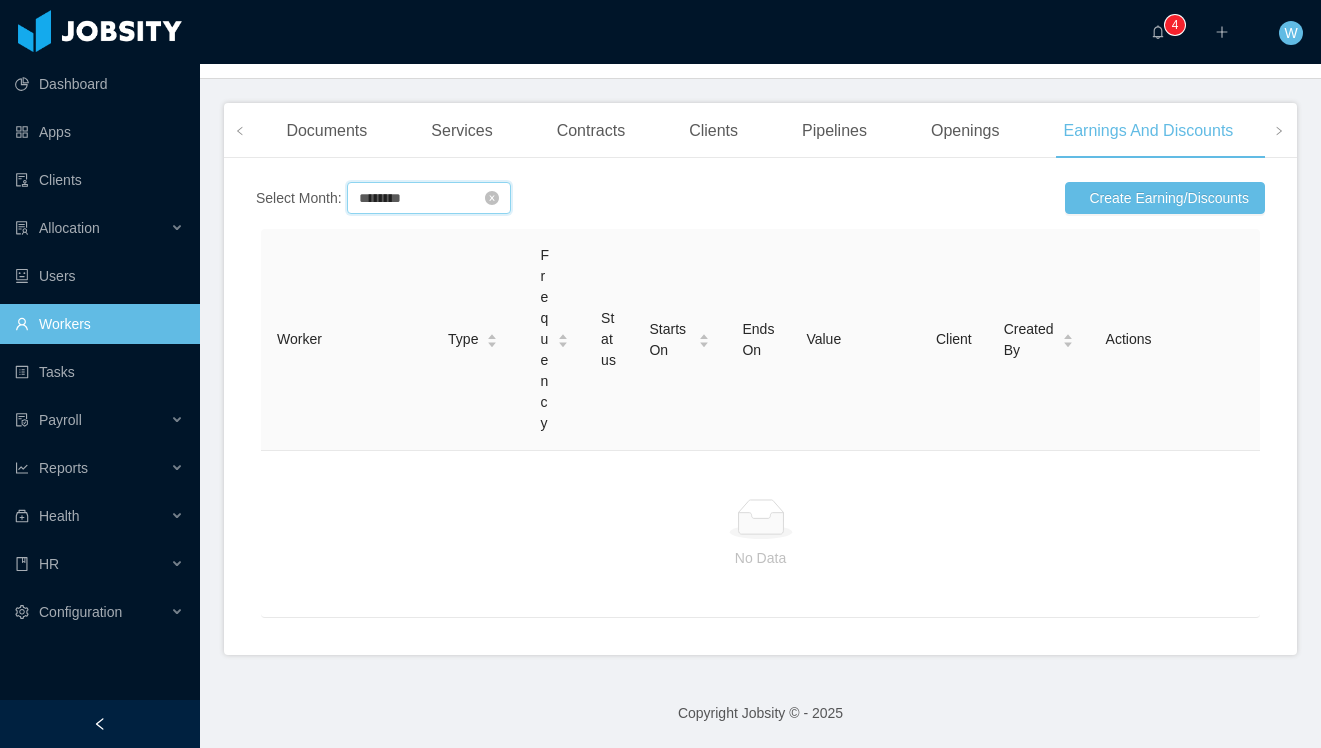 click on "********" at bounding box center [429, 198] 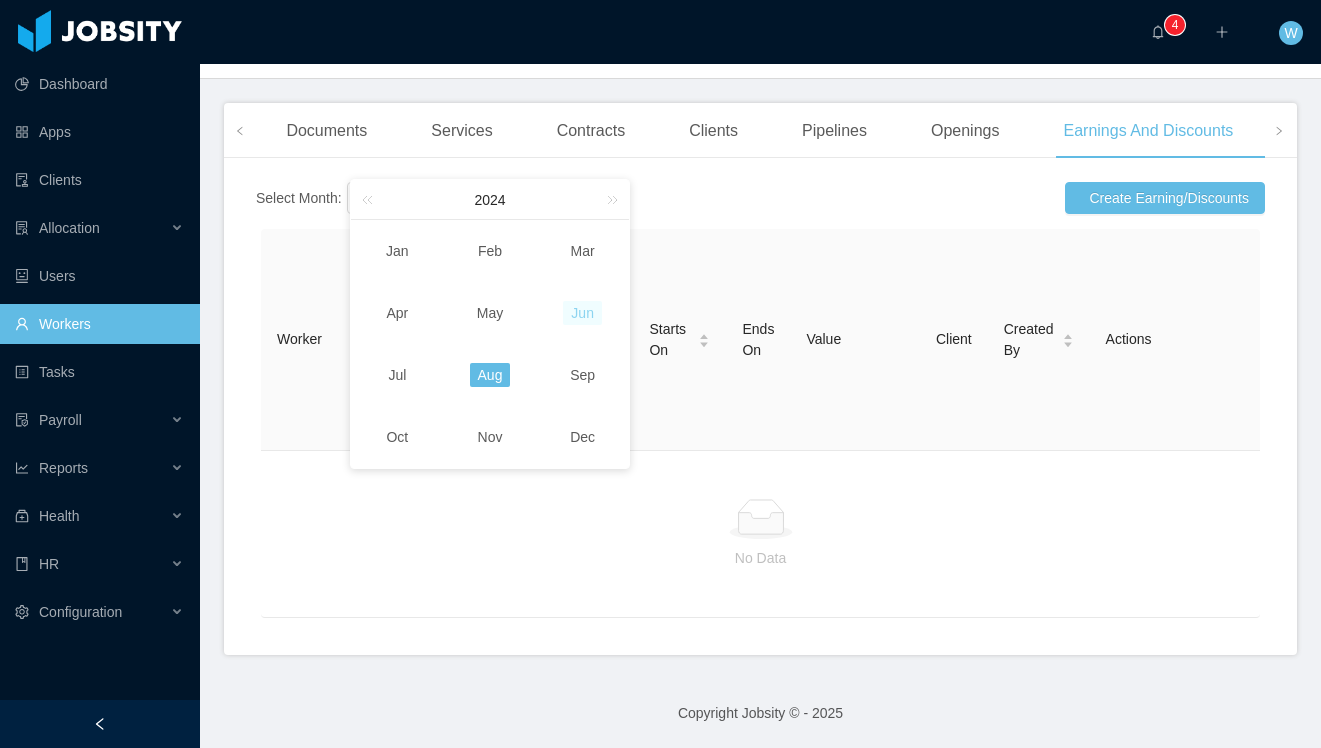 click on "Jun" at bounding box center (582, 313) 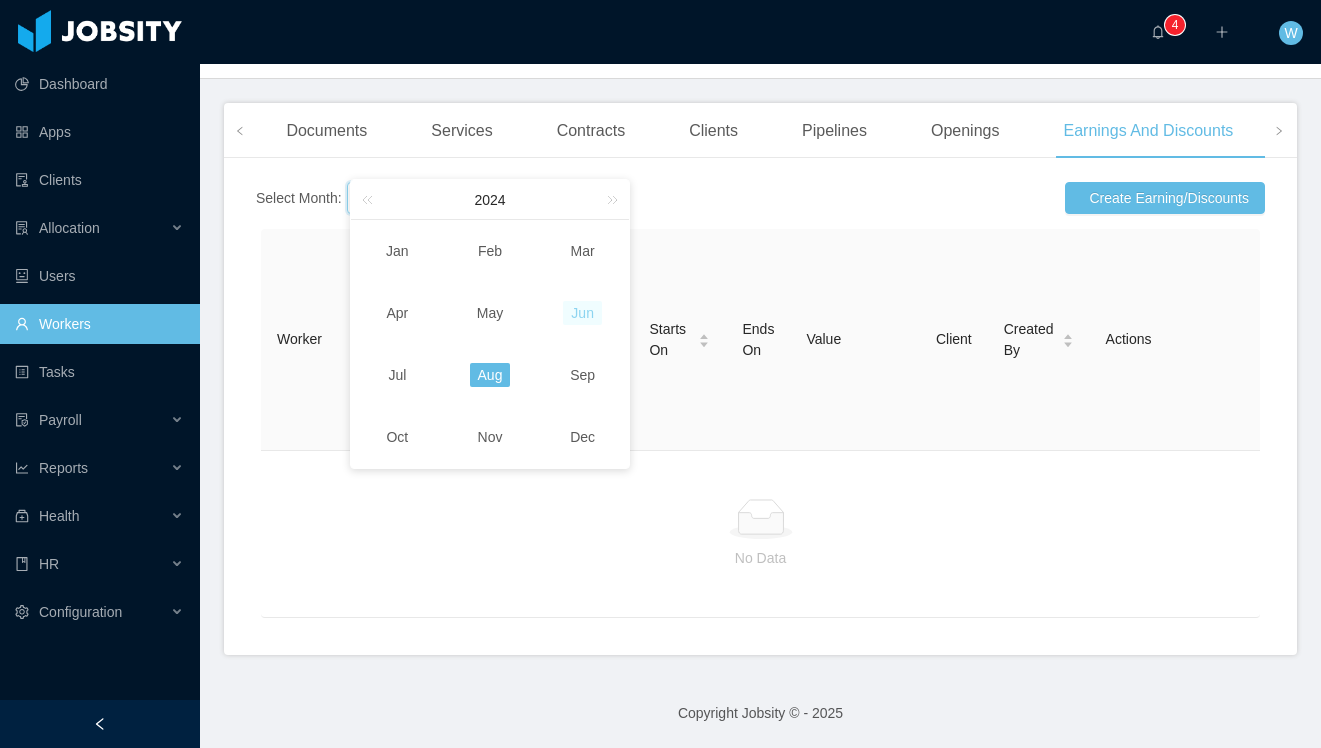 type on "********" 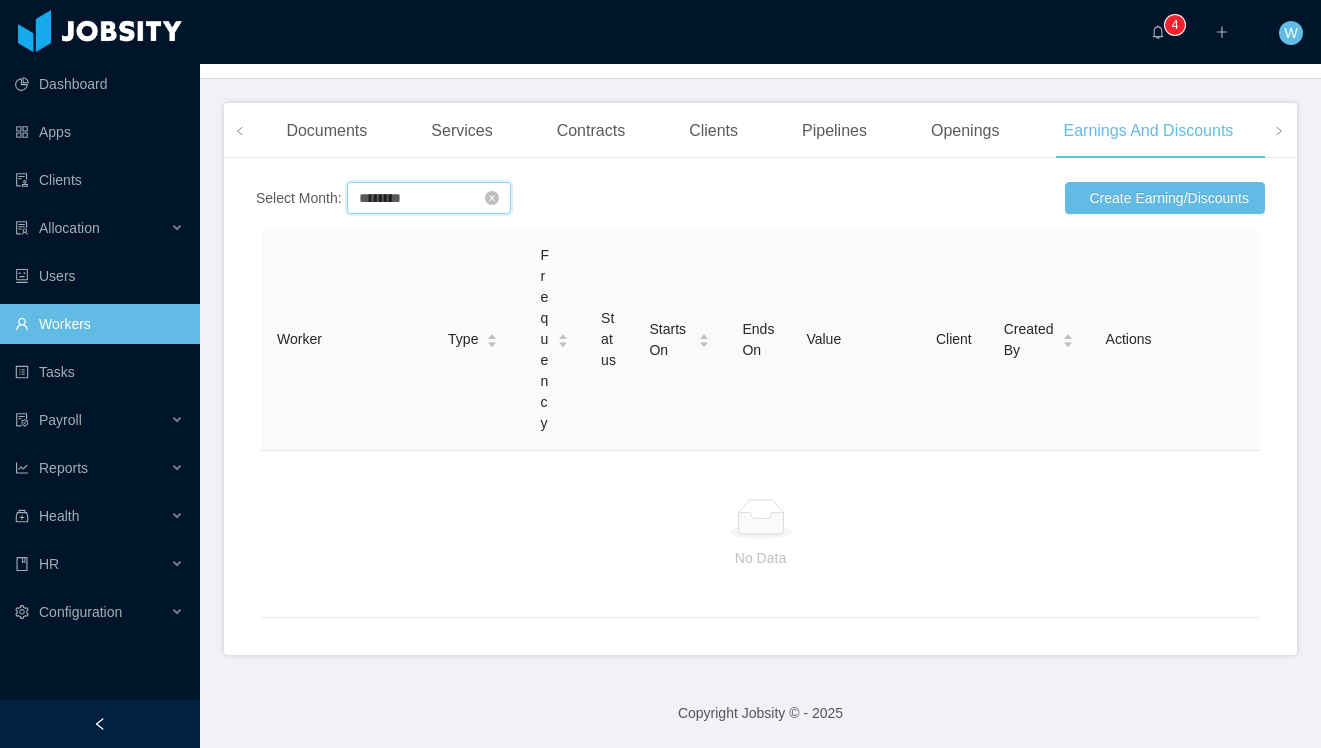 click on "********" at bounding box center [429, 198] 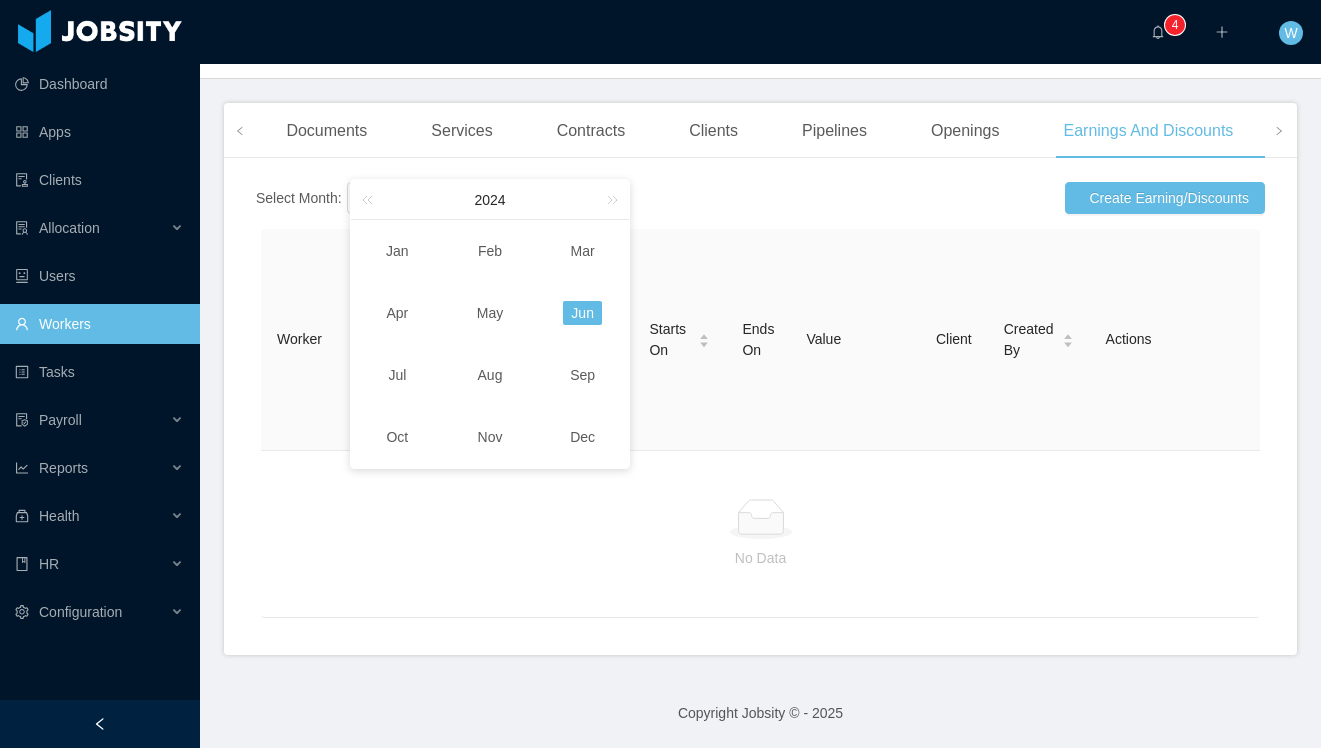 click on "Select Month: ******** Create Earning/Discounts" at bounding box center (760, 198) 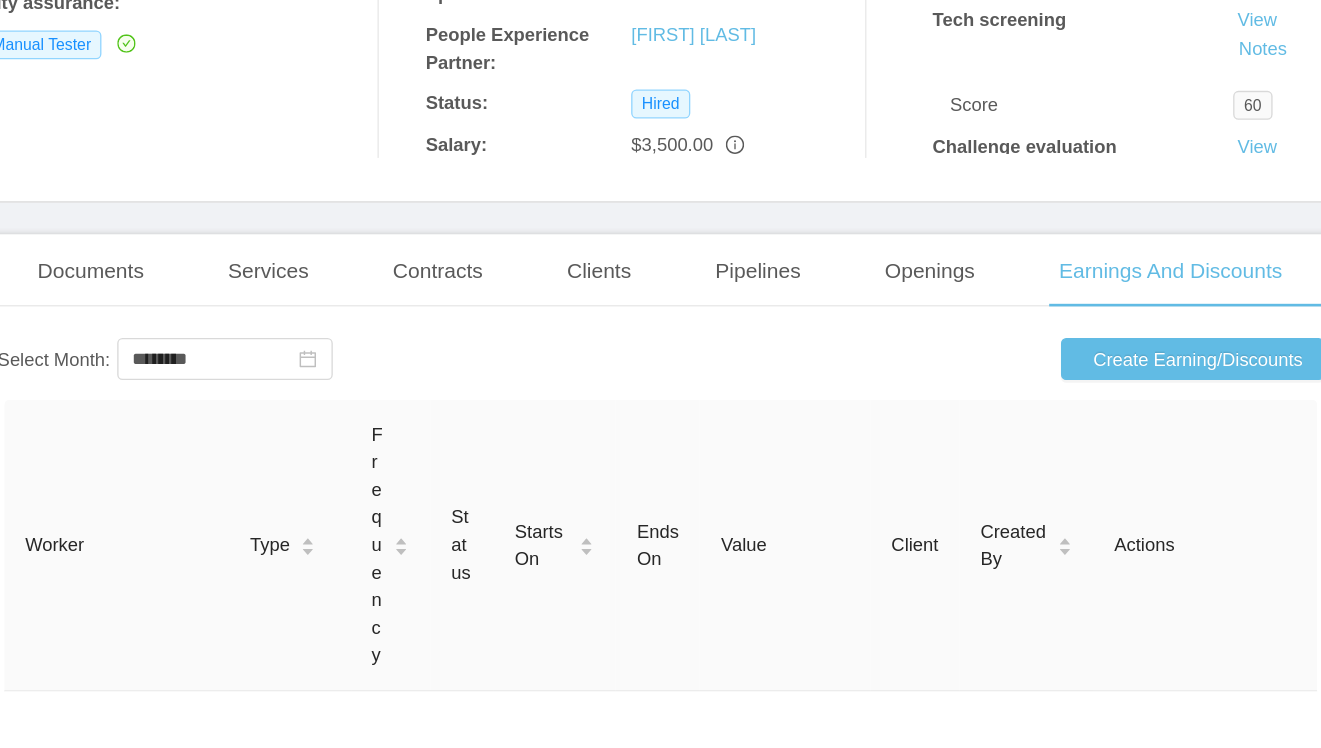 scroll, scrollTop: 238, scrollLeft: 0, axis: vertical 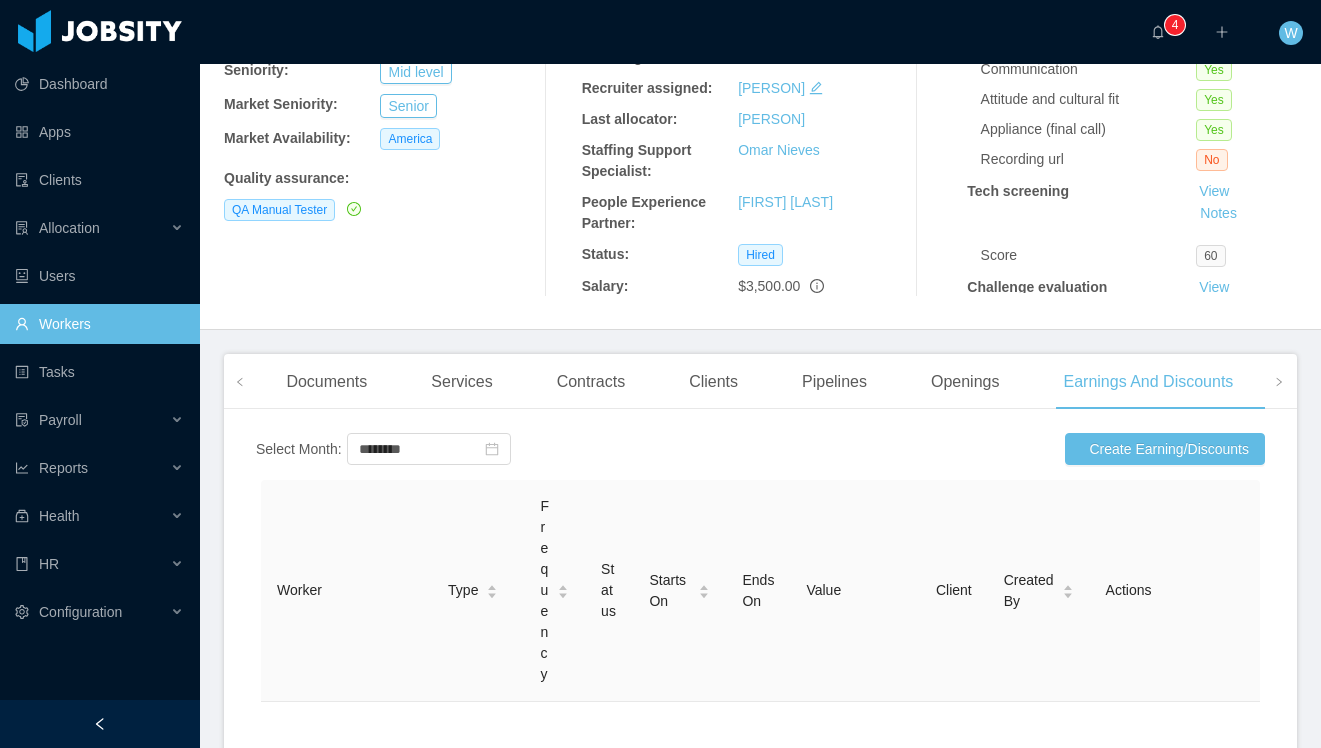 click on "Clients" at bounding box center (713, 382) 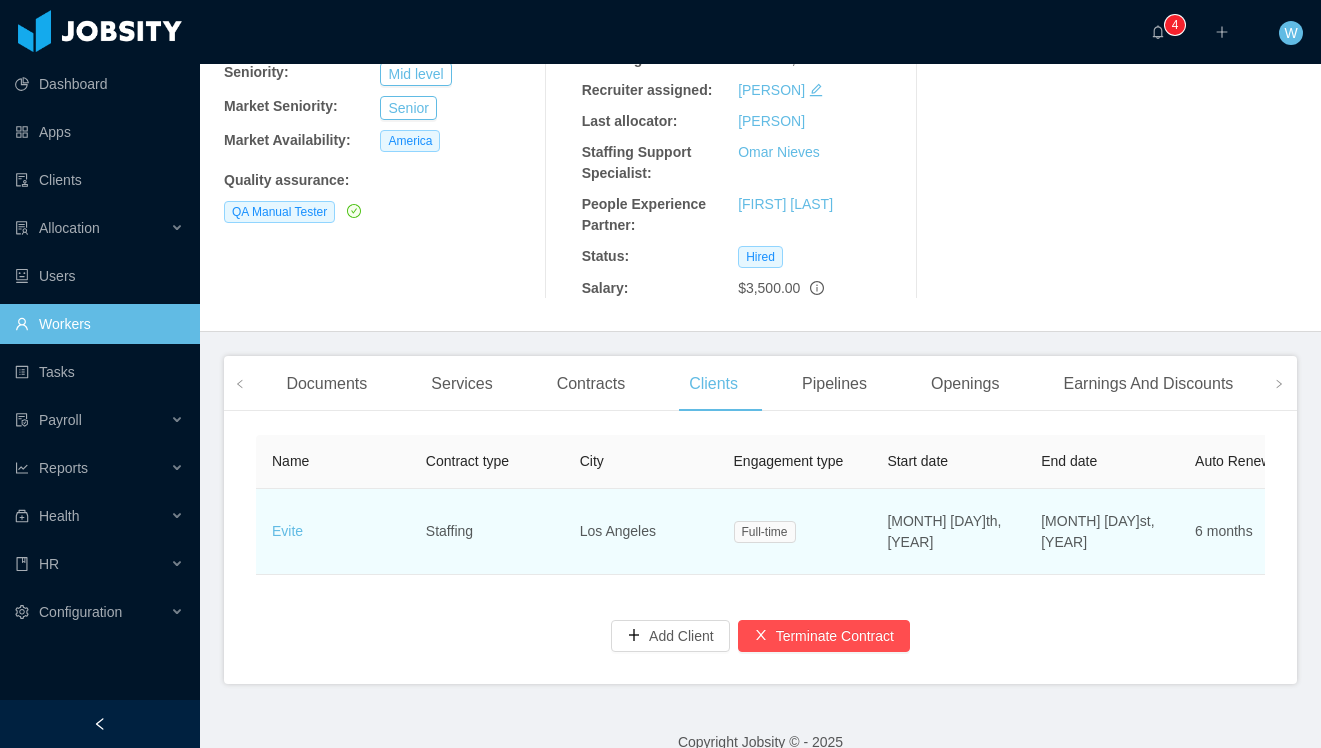 scroll, scrollTop: 241, scrollLeft: 0, axis: vertical 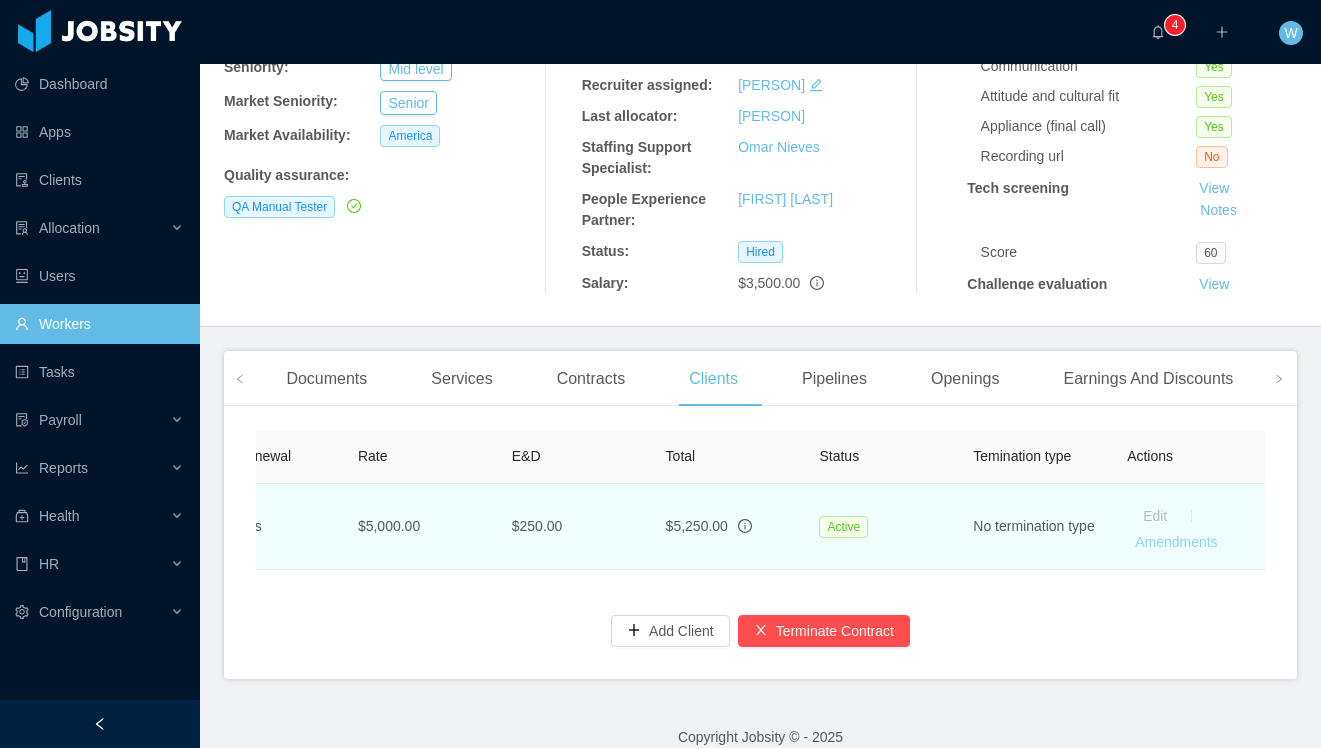 click on "Amendments" at bounding box center (1176, 542) 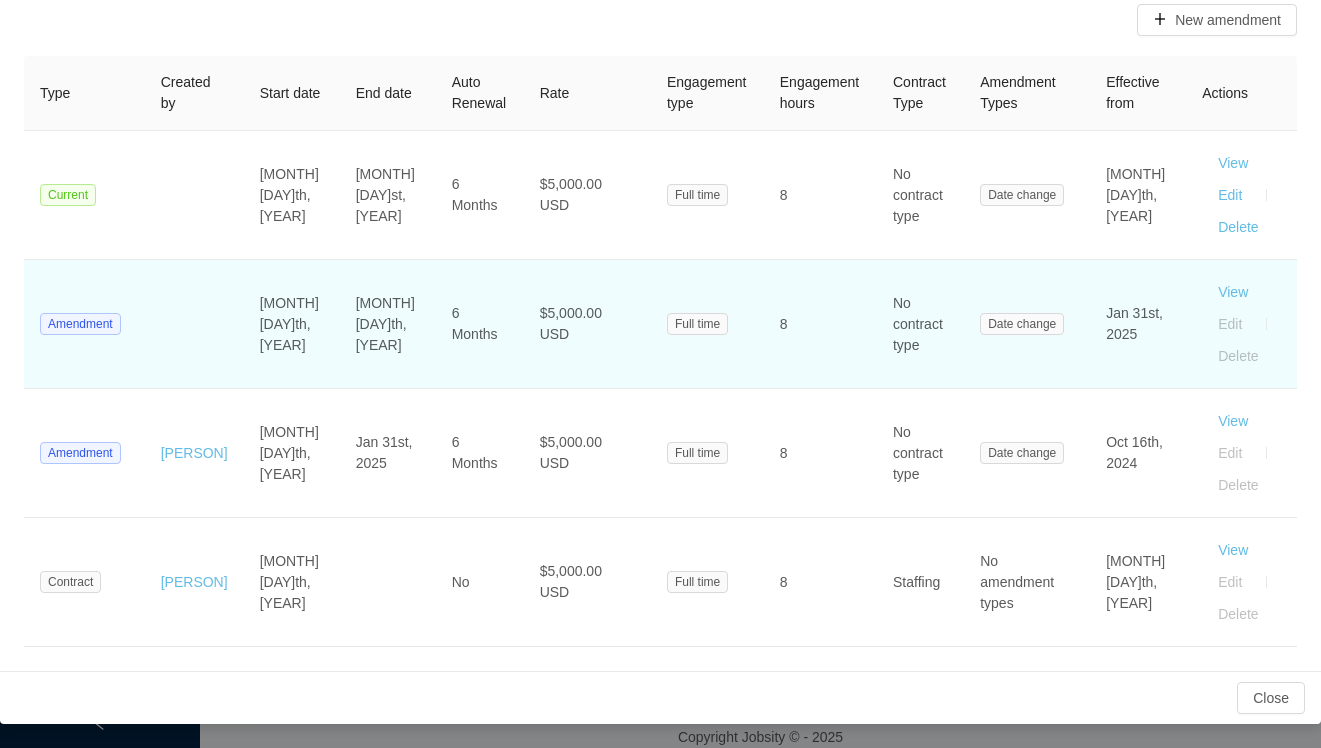 scroll, scrollTop: 0, scrollLeft: 0, axis: both 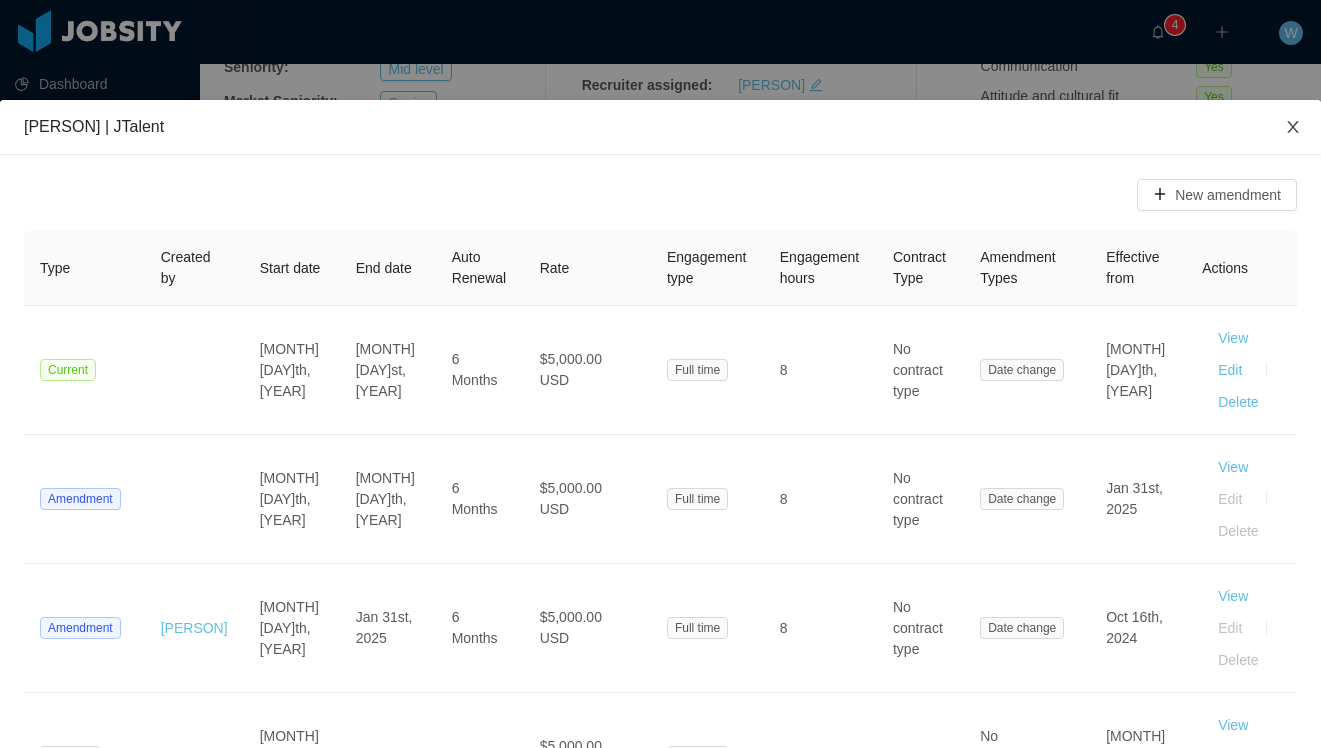 click 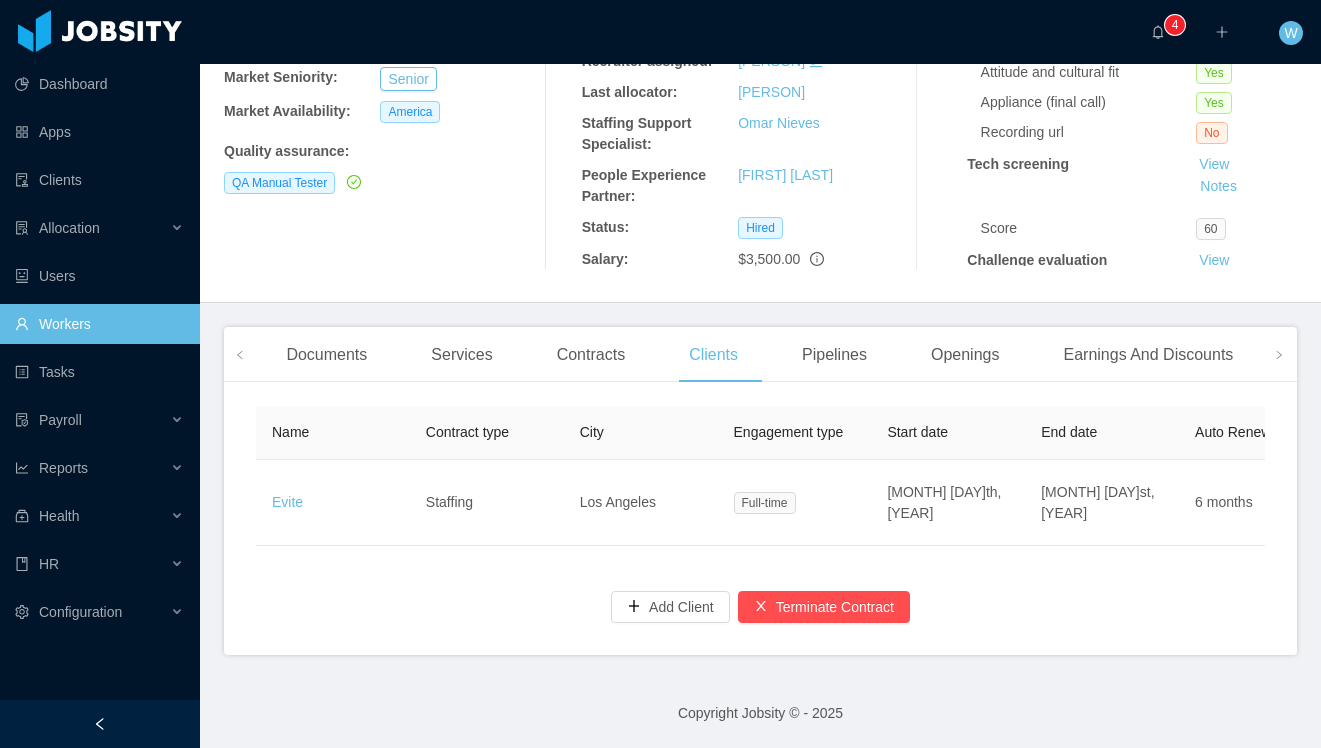 scroll, scrollTop: 0, scrollLeft: 0, axis: both 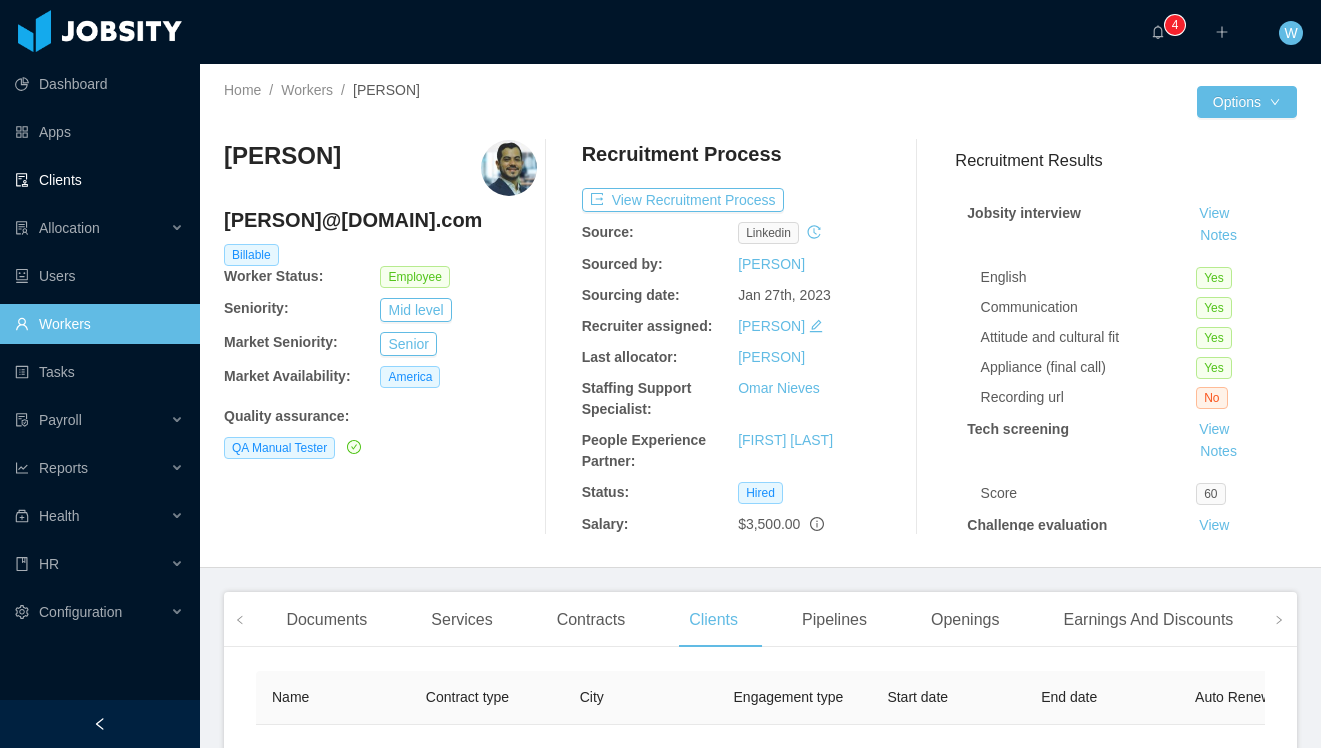 click on "Clients" at bounding box center [99, 180] 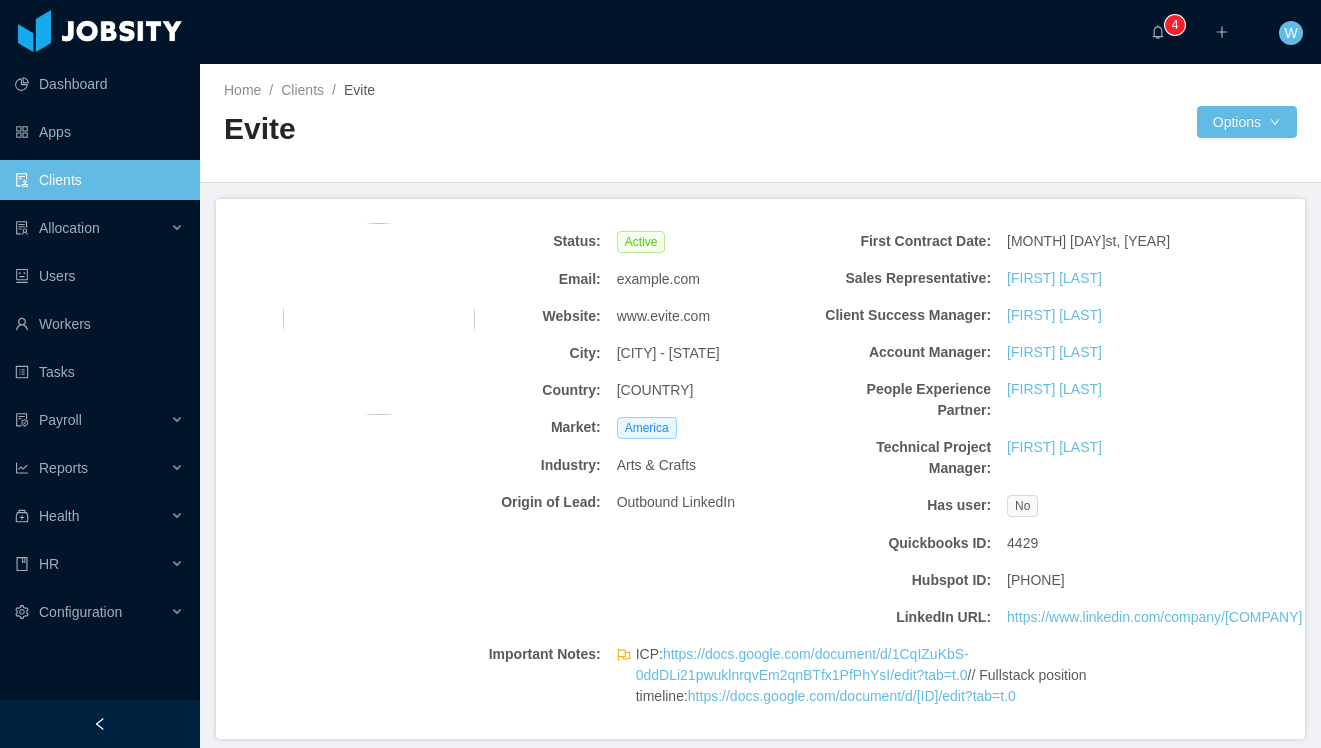 scroll, scrollTop: 0, scrollLeft: 0, axis: both 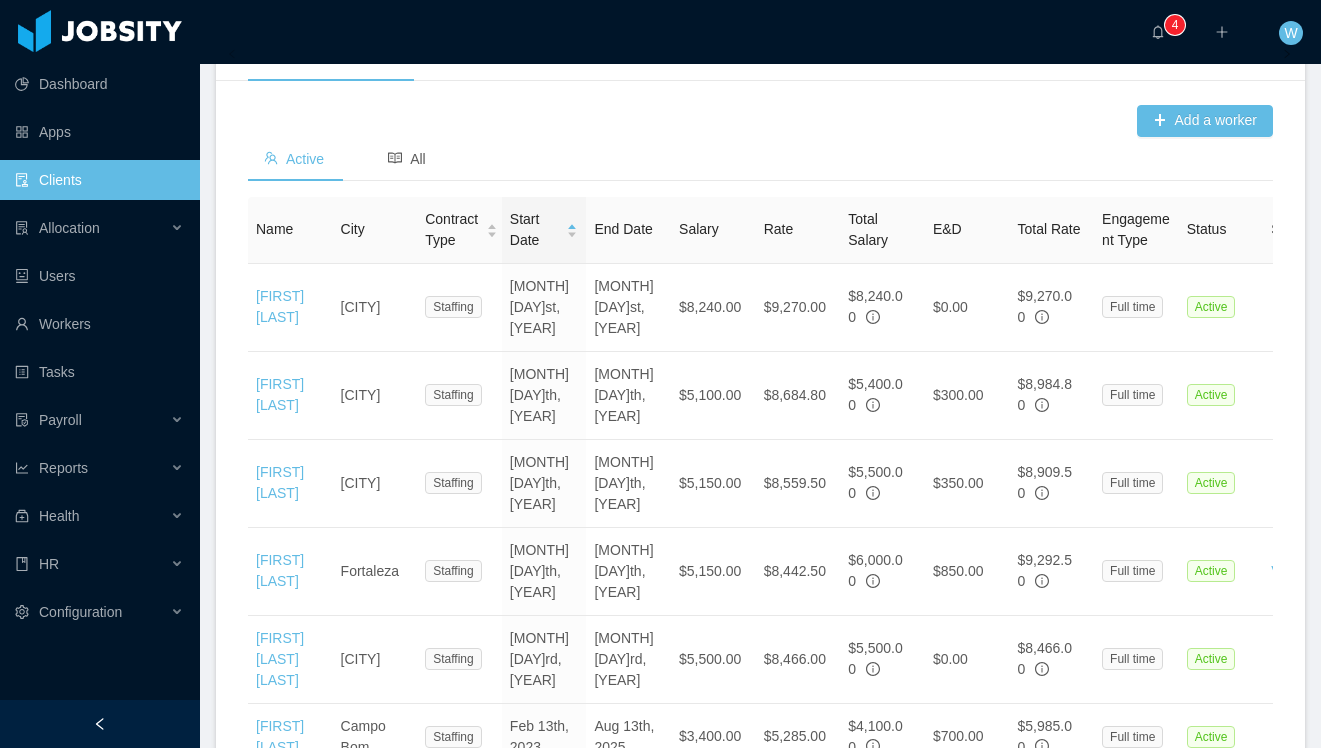 click on "Clients" at bounding box center [99, 180] 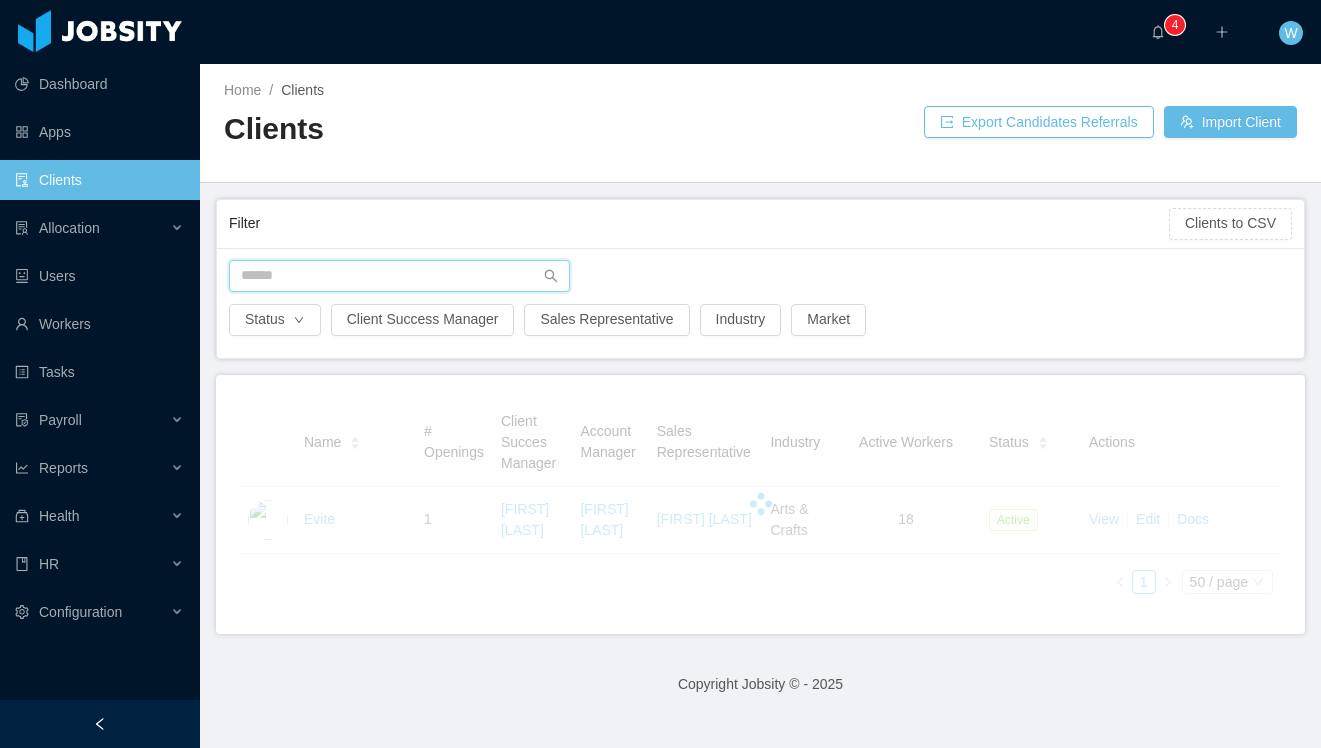 click at bounding box center [399, 276] 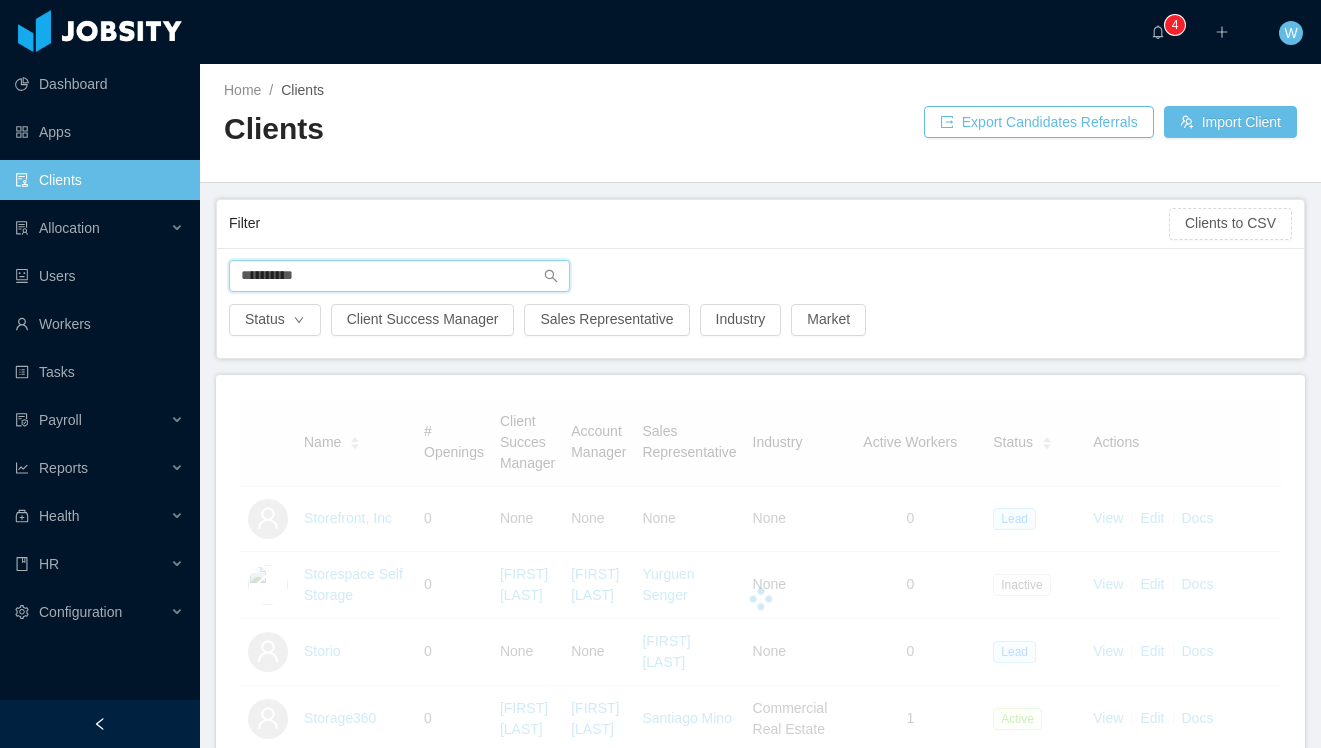 type on "**********" 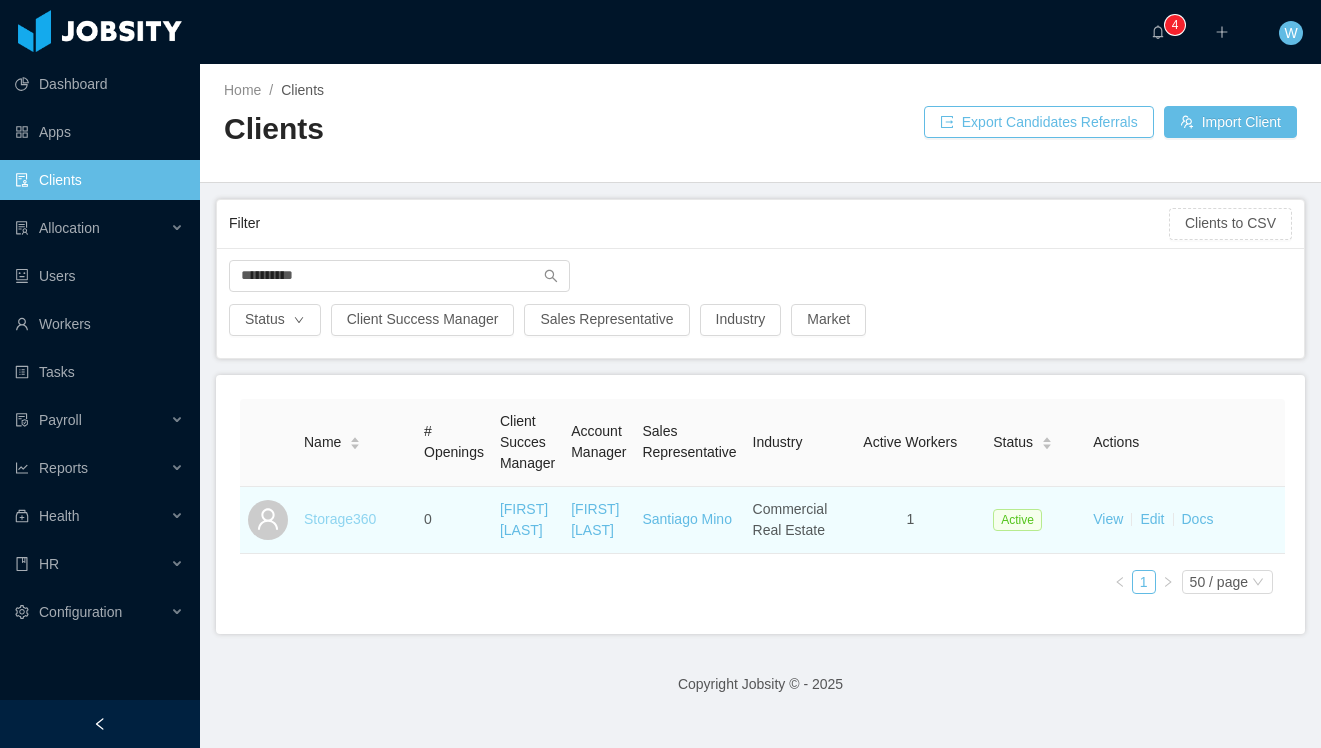 click on "Storage360" at bounding box center (340, 519) 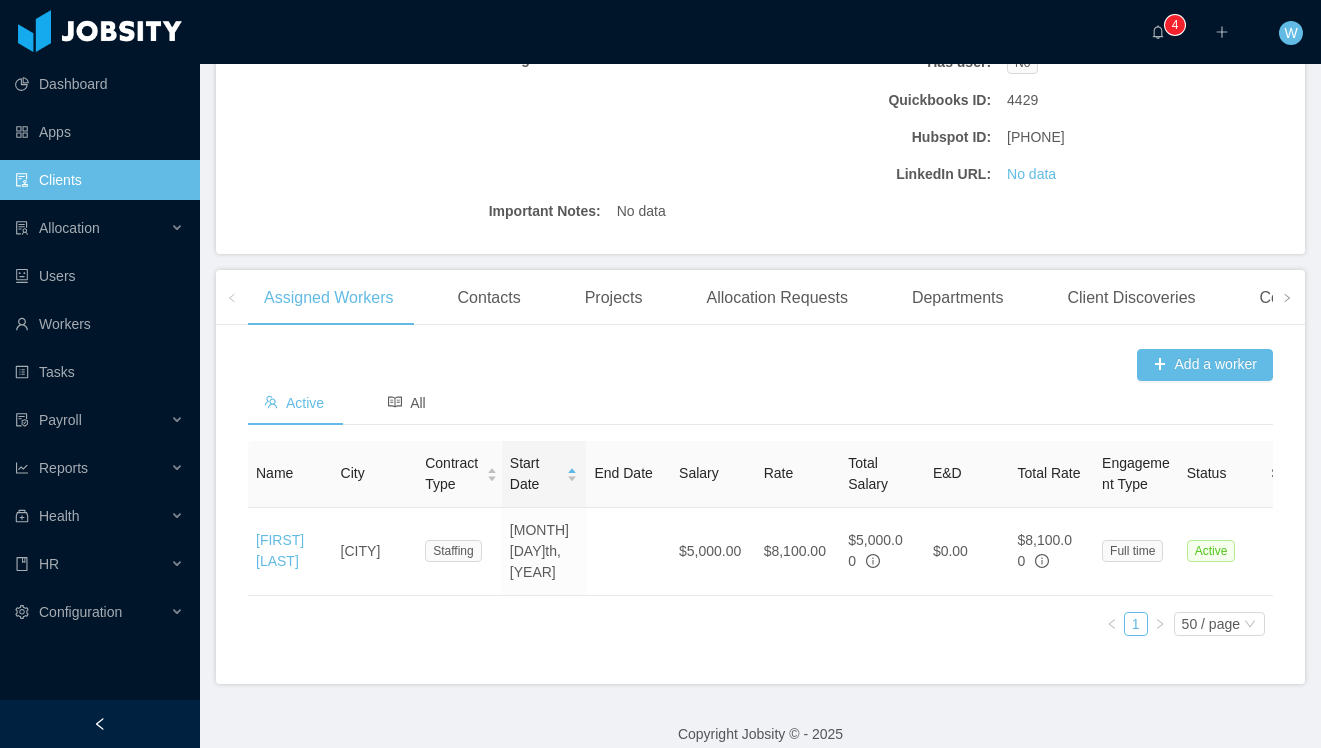 scroll, scrollTop: 0, scrollLeft: 0, axis: both 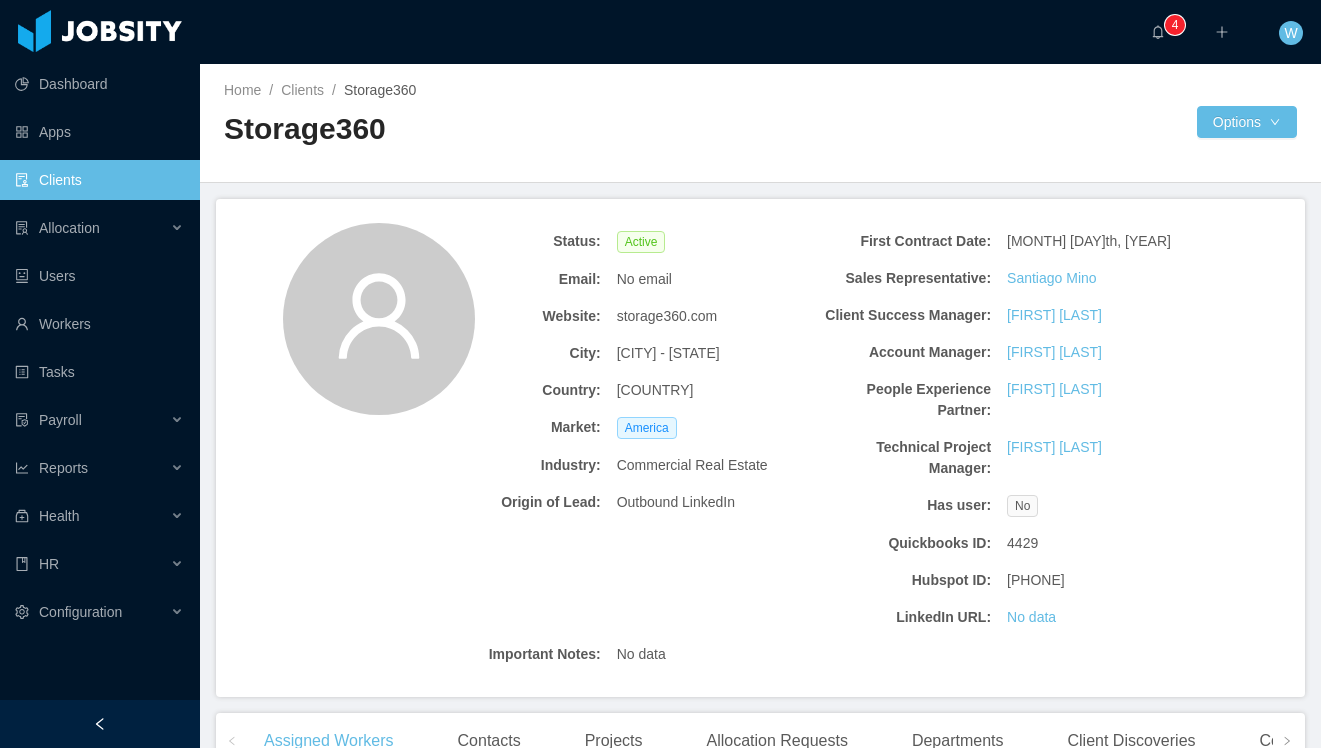 click on "Clients" at bounding box center [99, 180] 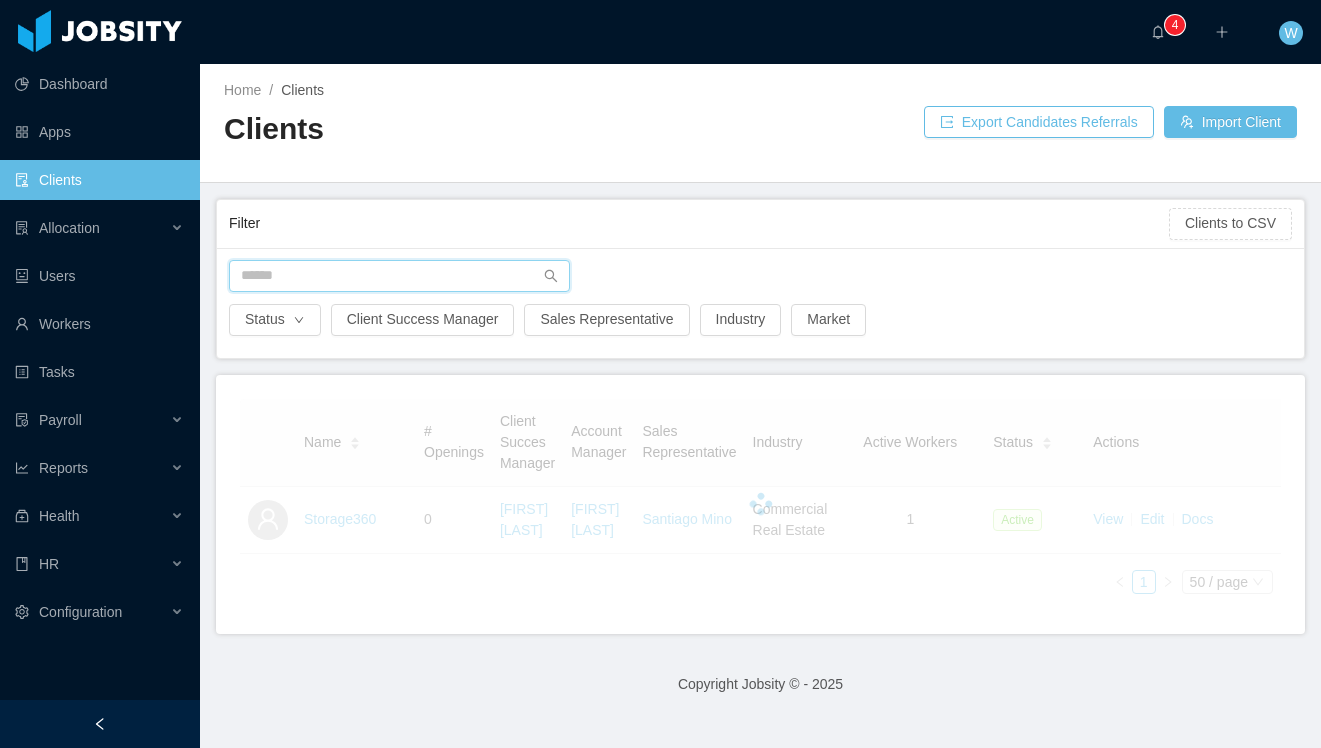 click at bounding box center (399, 276) 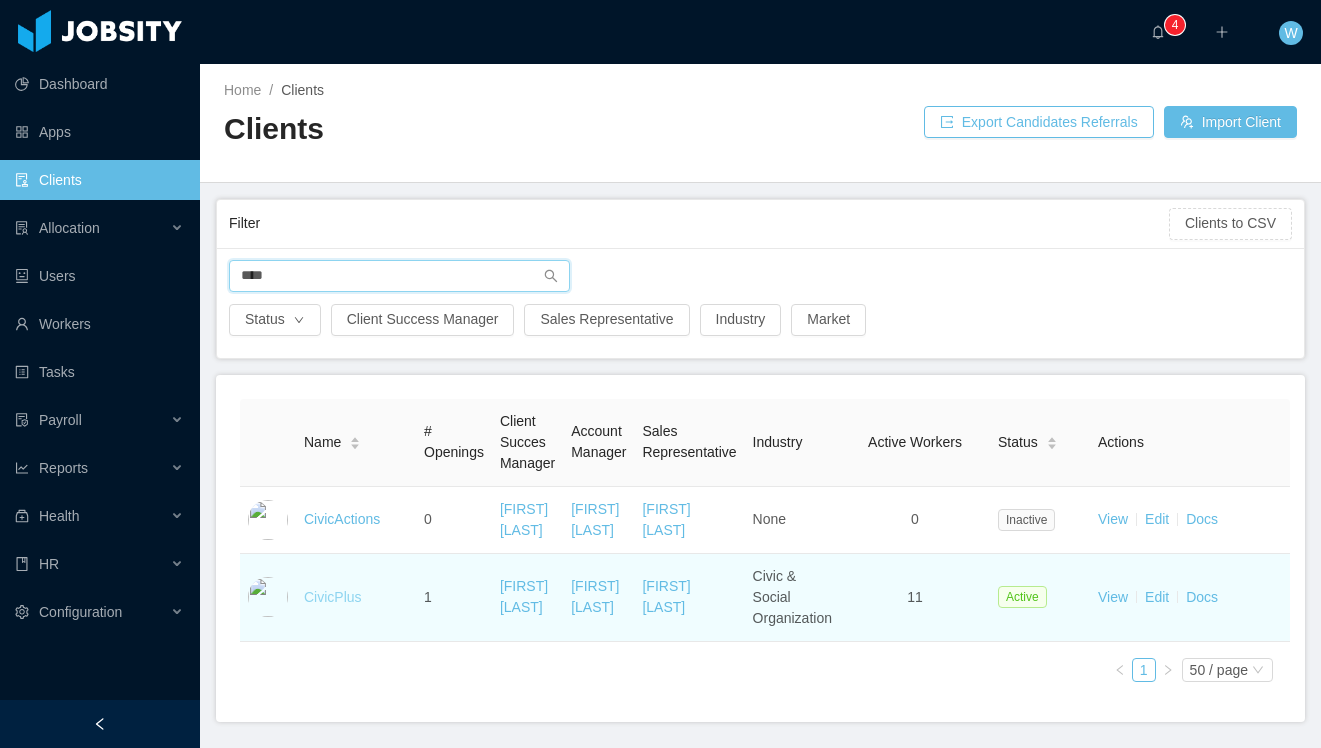 type on "****" 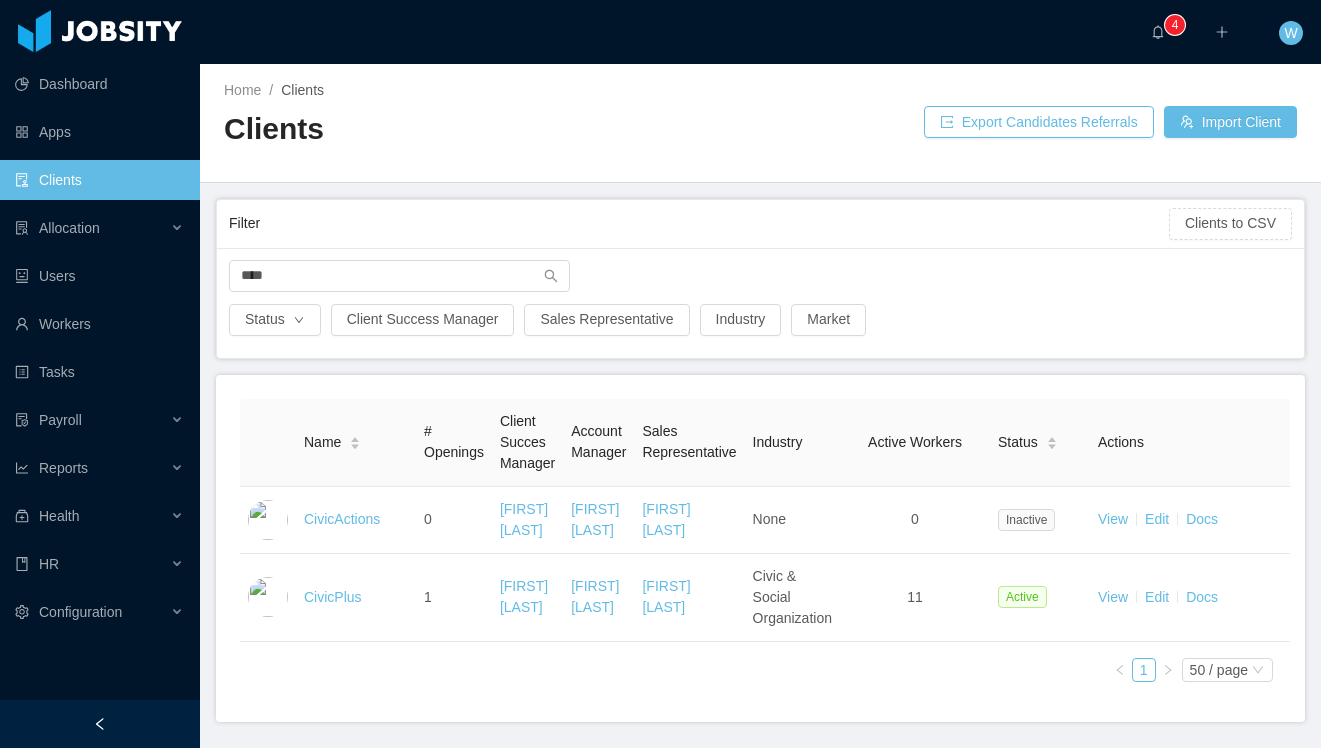 drag, startPoint x: 322, startPoint y: 600, endPoint x: 159, endPoint y: 55, distance: 568.8532 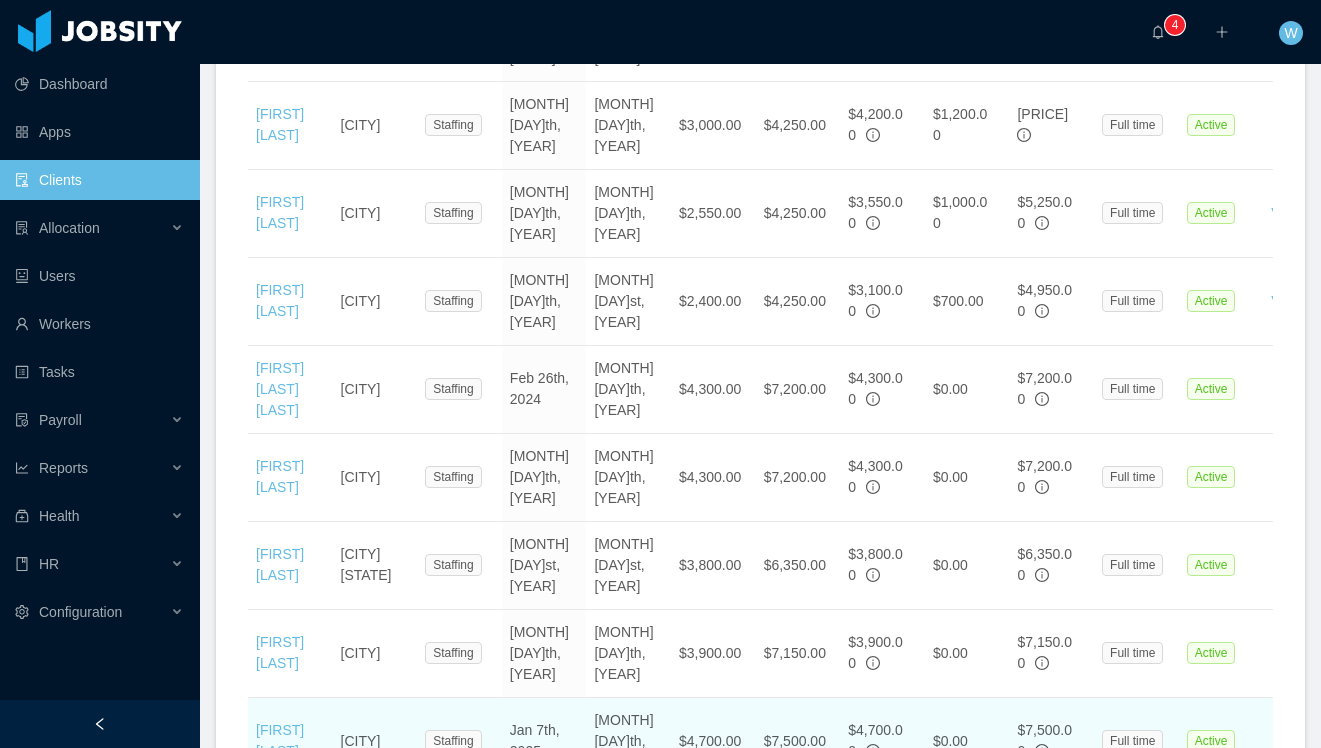 scroll, scrollTop: 1206, scrollLeft: 0, axis: vertical 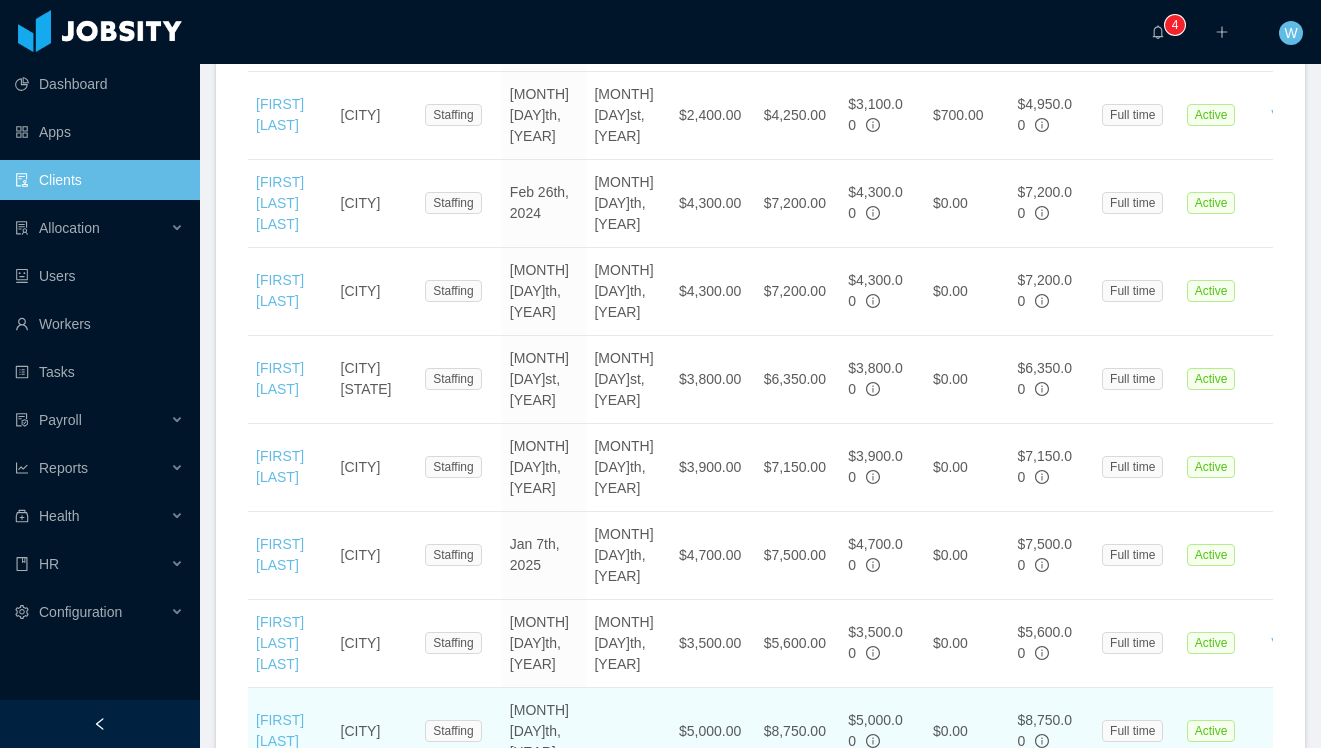click on "[FIRST] [LAST]" at bounding box center (290, 732) 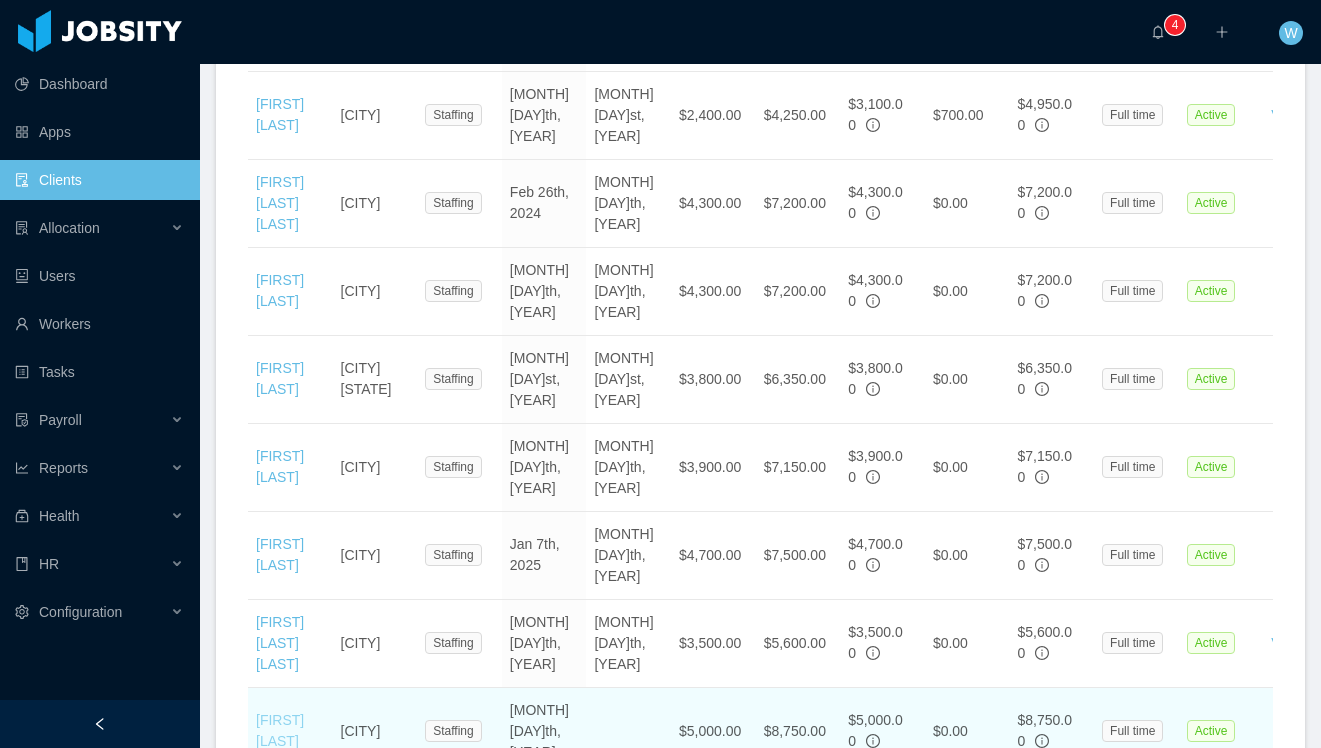 click on "[FIRST] [LAST]" at bounding box center [290, 732] 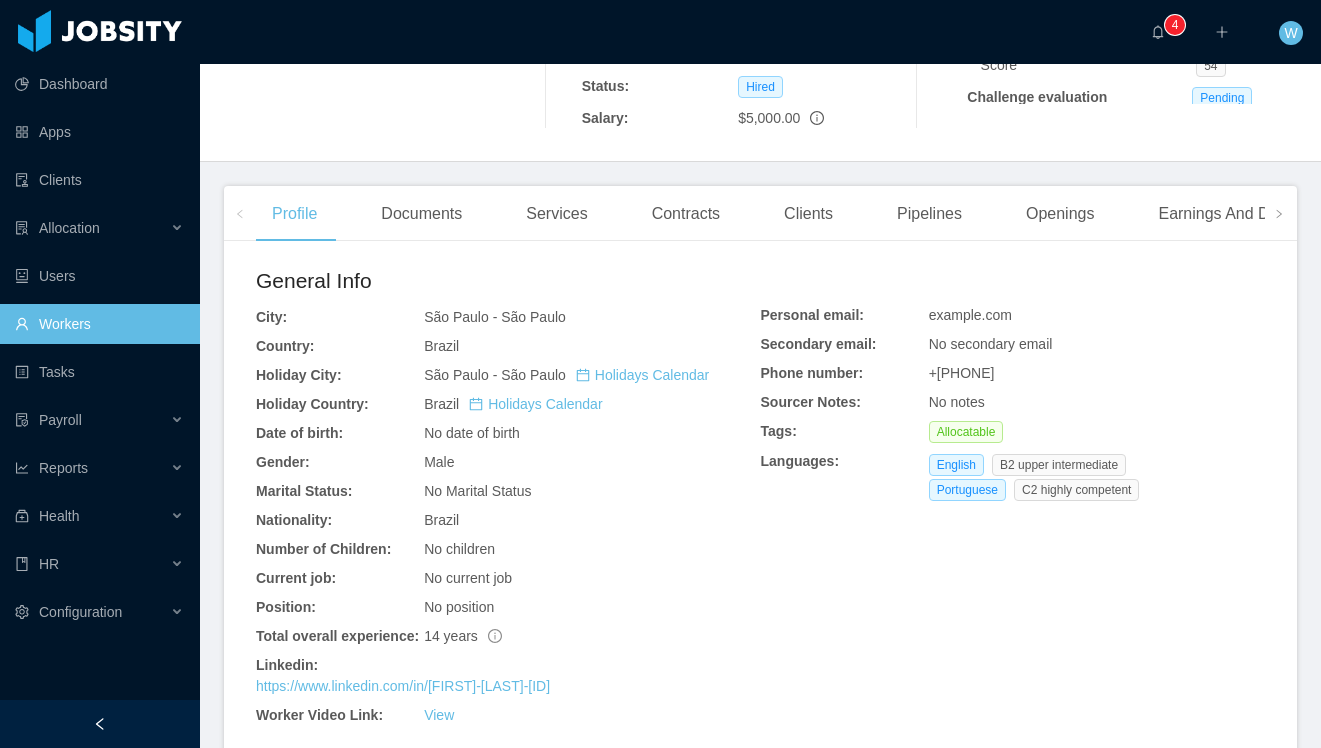 scroll, scrollTop: 0, scrollLeft: 0, axis: both 